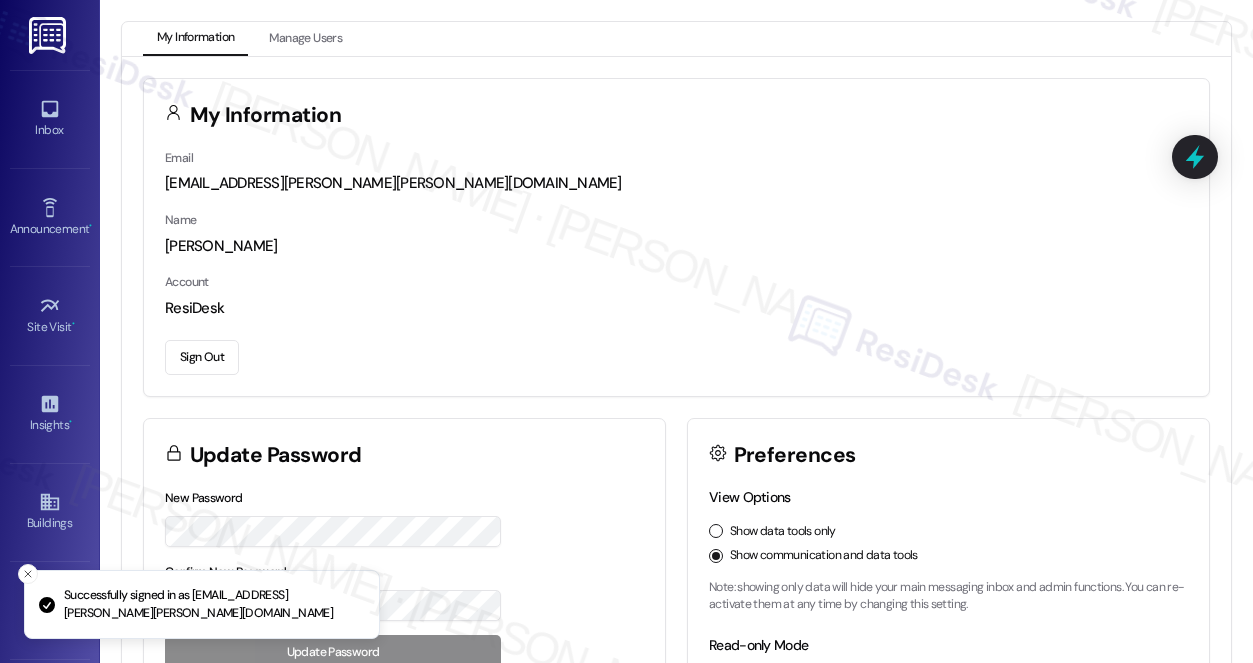 scroll, scrollTop: 0, scrollLeft: 0, axis: both 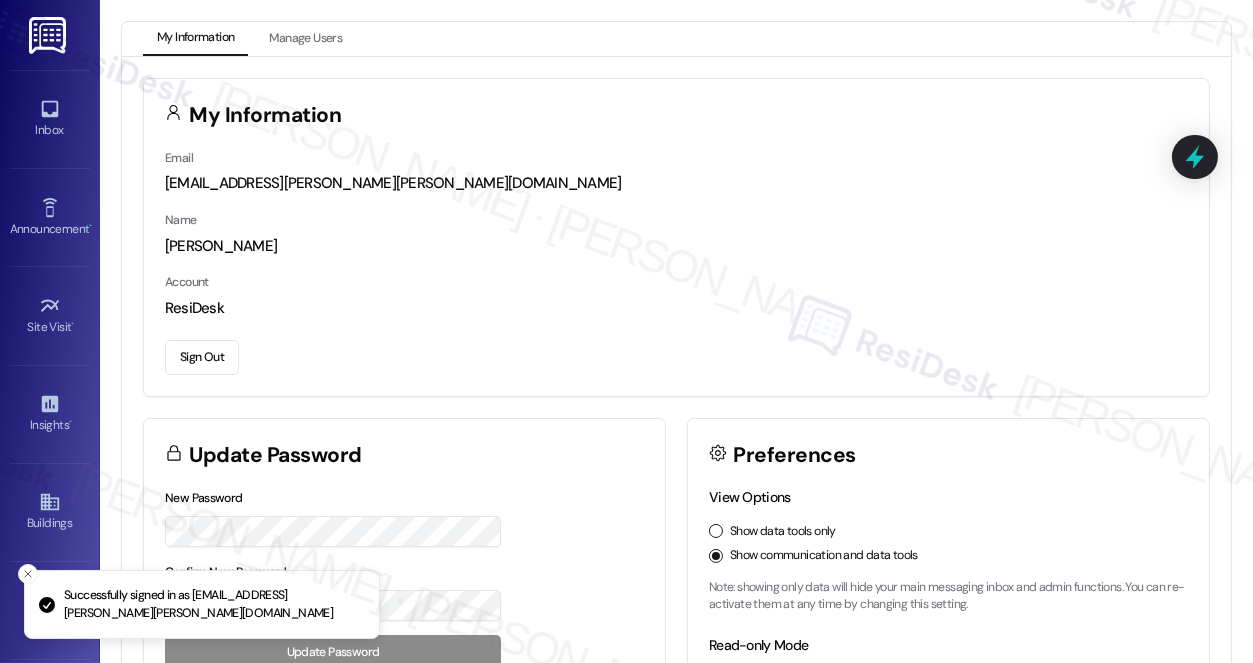 click on "Inbox   Go to Inbox" at bounding box center [50, 119] 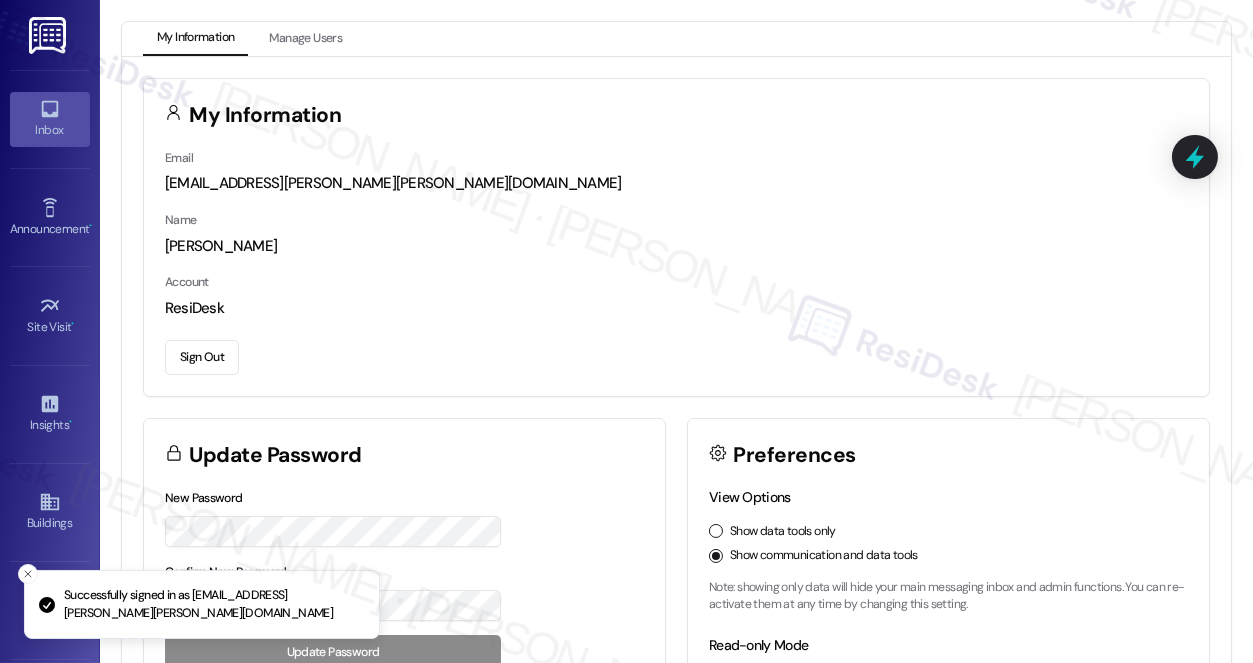click on "Inbox" at bounding box center [50, 130] 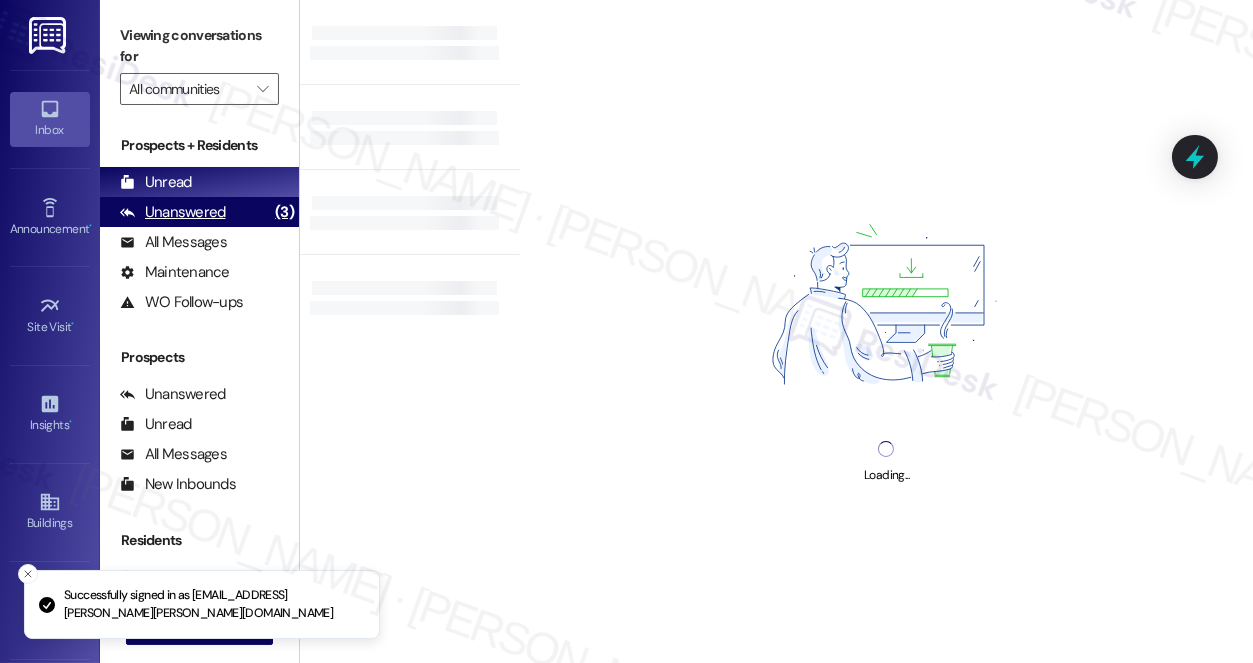 click on "Unanswered (3)" at bounding box center [199, 212] 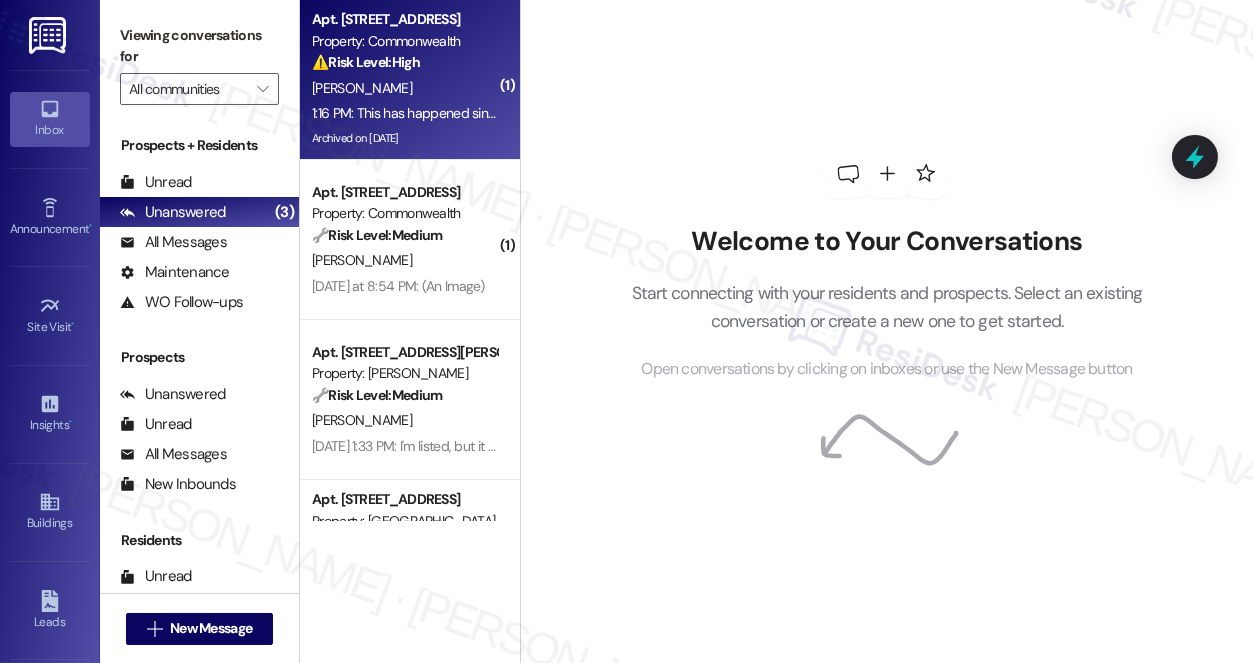 click on "1:16 PM: This has happened since I first turned it on end of June every time. It never works for more than a few minutes. I was constantly having to hit the breaker. I've told Marco about it several times, he knows and has seen me hit the breakers several times.  1:16 PM: This has happened since I first turned it on end of June every time. It never works for more than a few minutes. I was constantly having to hit the breaker. I've told Marco about it several times, he knows and has seen me hit the breakers several times." at bounding box center [1082, 113] 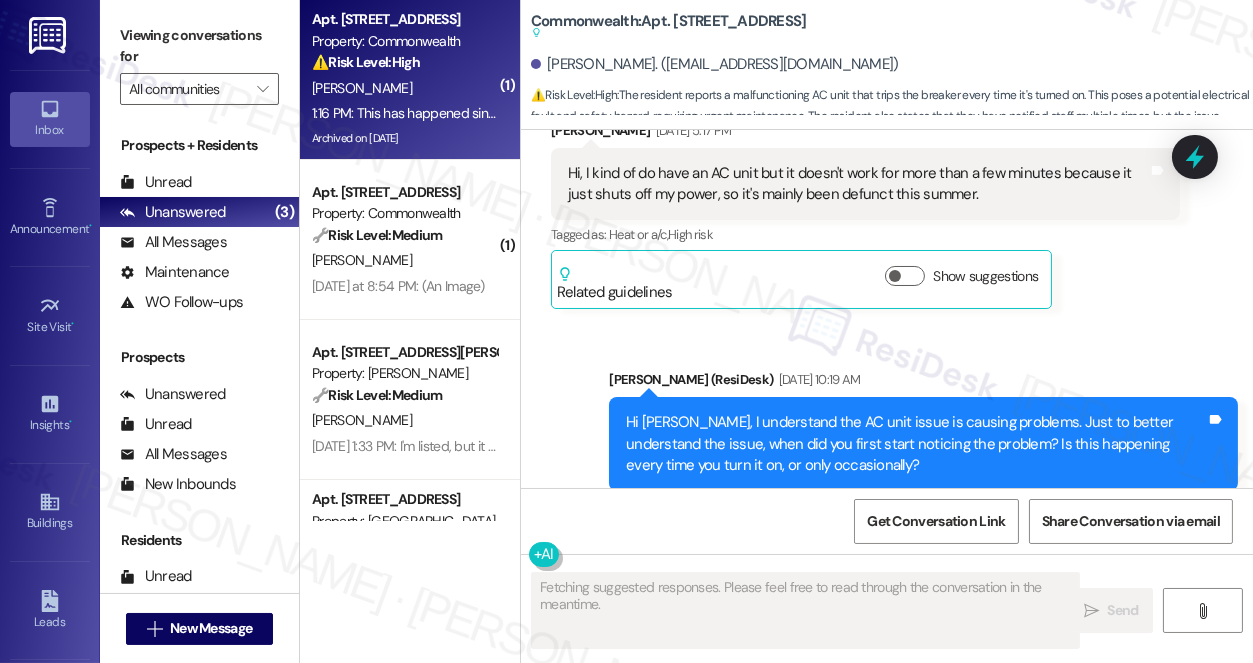 scroll, scrollTop: 52109, scrollLeft: 0, axis: vertical 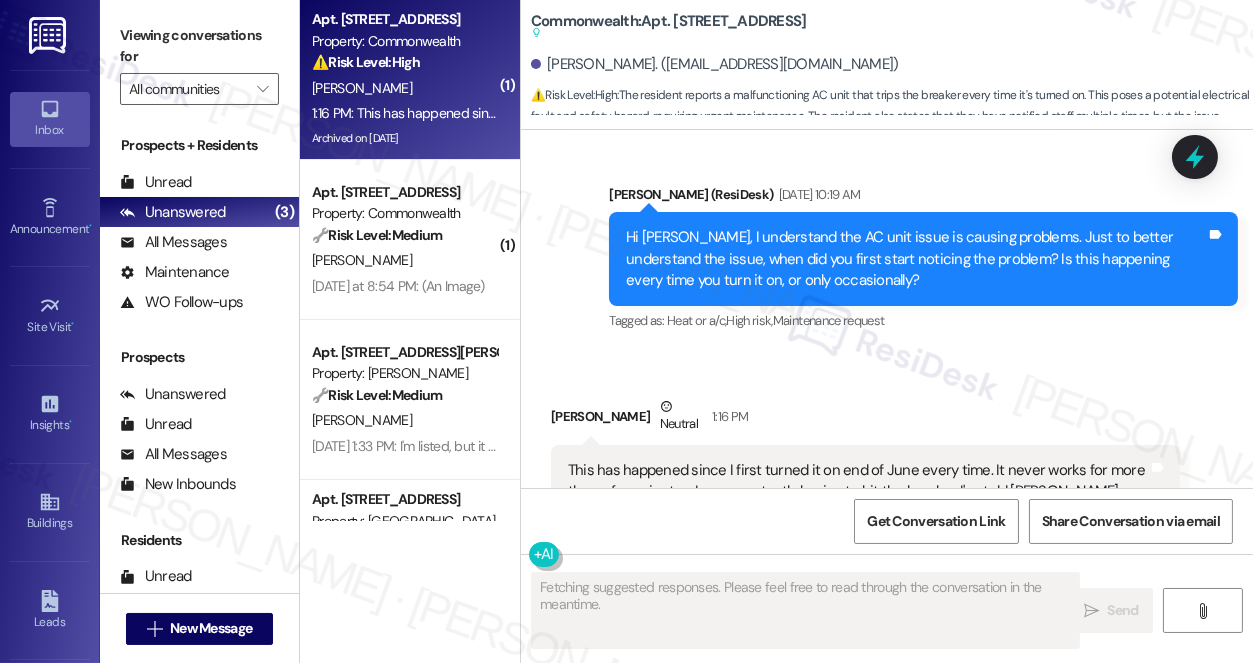 click on "This has happened since I first turned it on end of June every time. It never works for more than a few minutes. I was constantly having to hit the breaker. I've told [PERSON_NAME] about it several times, he knows and has seen me hit the breakers several times." at bounding box center [858, 492] 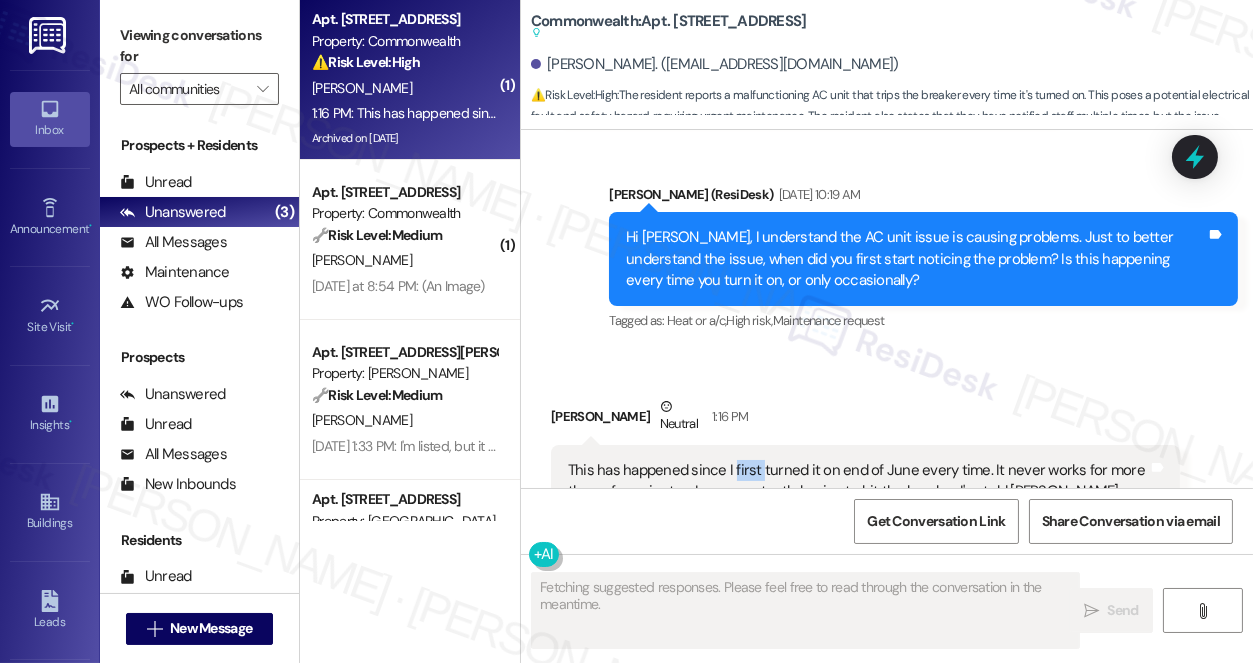 click on "This has happened since I first turned it on end of June every time. It never works for more than a few minutes. I was constantly having to hit the breaker. I've told [PERSON_NAME] about it several times, he knows and has seen me hit the breakers several times." at bounding box center [858, 492] 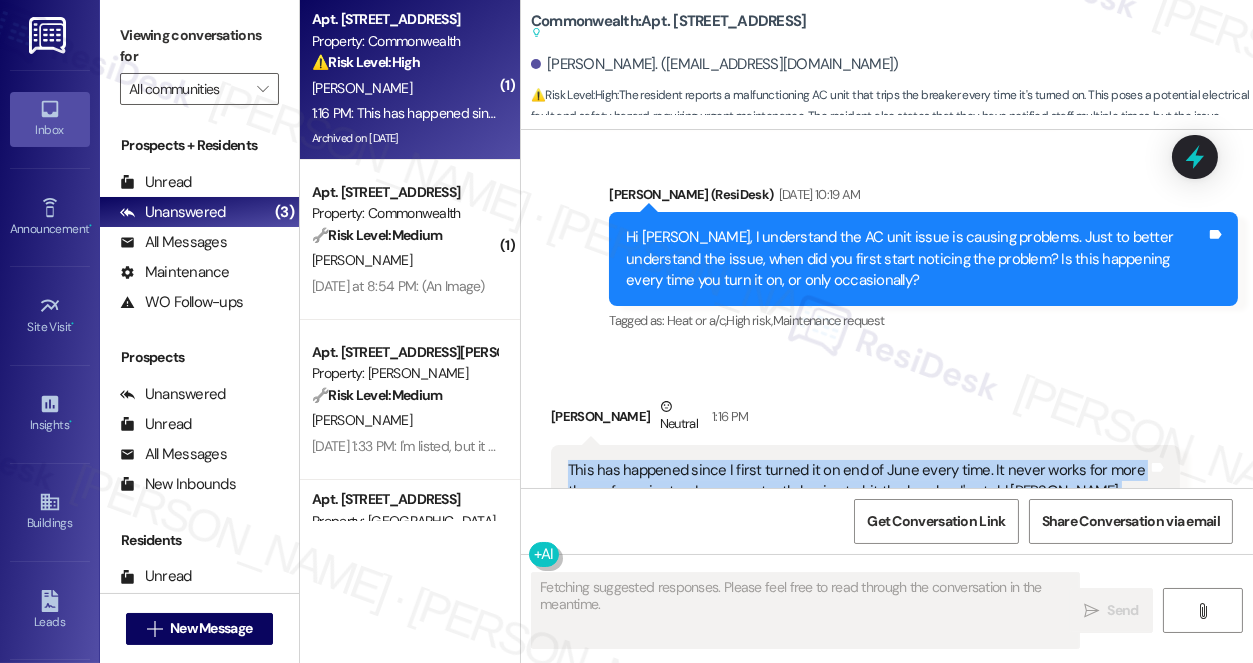 click on "This has happened since I first turned it on end of June every time. It never works for more than a few minutes. I was constantly having to hit the breaker. I've told [PERSON_NAME] about it several times, he knows and has seen me hit the breakers several times." at bounding box center [858, 492] 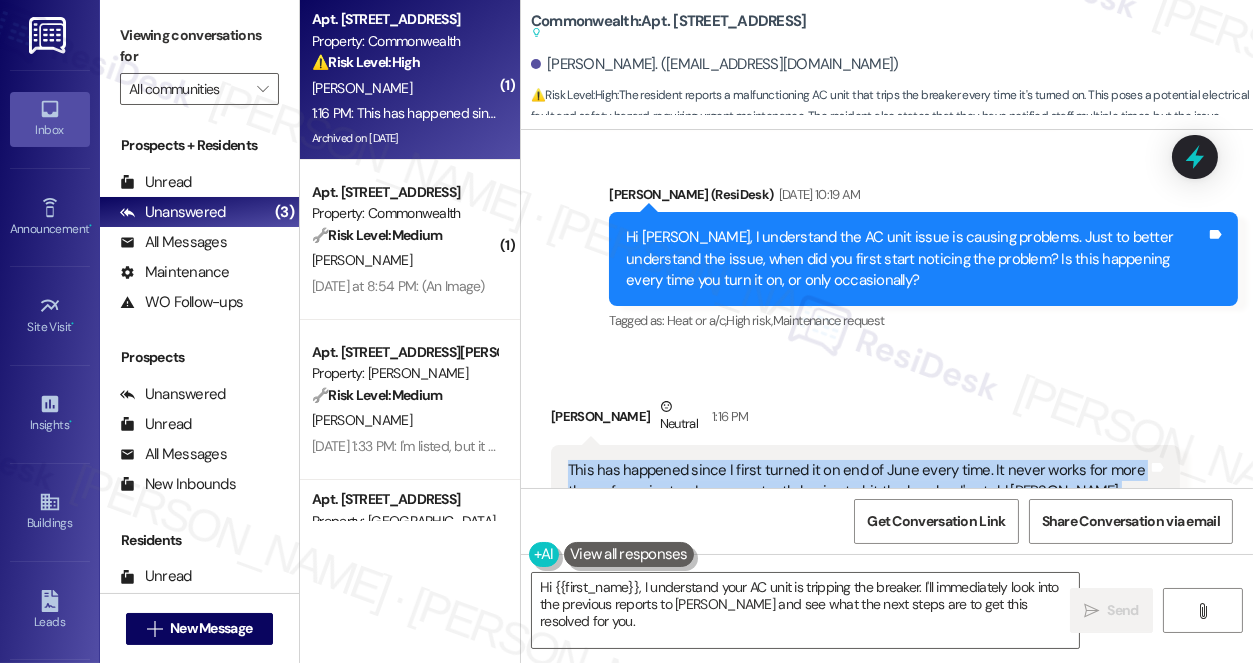 scroll, scrollTop: 51927, scrollLeft: 0, axis: vertical 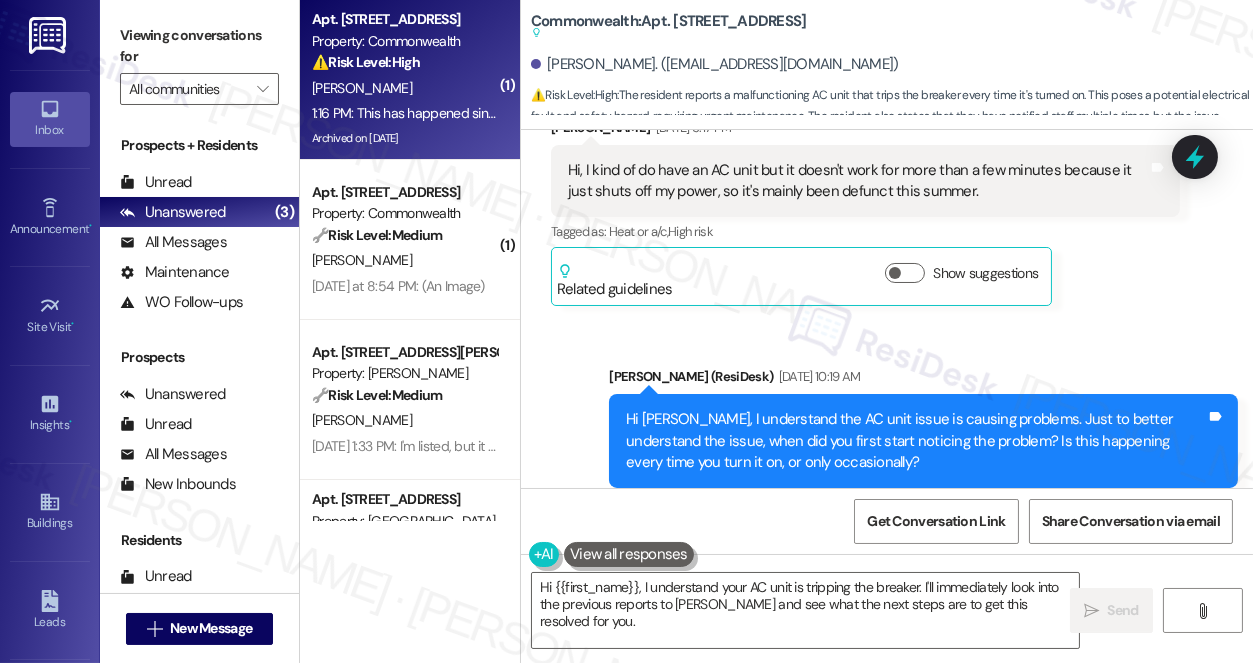 click on "Hi [PERSON_NAME], I understand the AC unit issue is causing problems. Just to better understand the issue, when did you first start noticing the problem? Is this happening every time you turn it on, or only occasionally?" at bounding box center (916, 441) 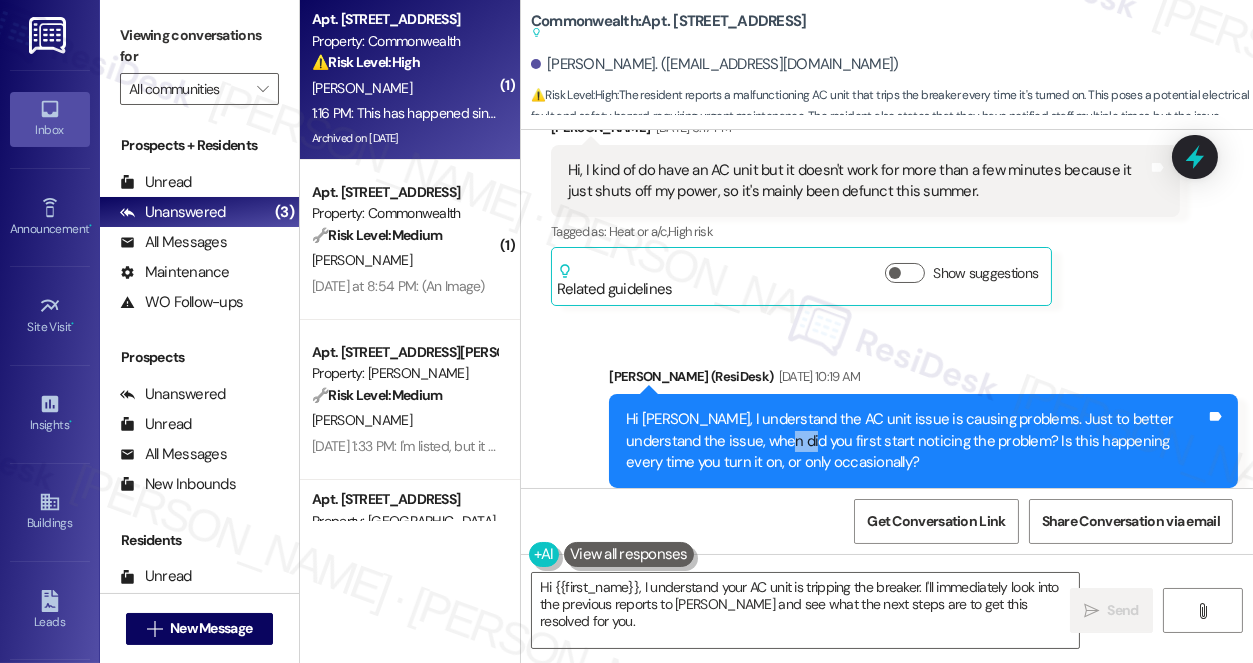 click on "Hi [PERSON_NAME], I understand the AC unit issue is causing problems. Just to better understand the issue, when did you first start noticing the problem? Is this happening every time you turn it on, or only occasionally?" at bounding box center [916, 441] 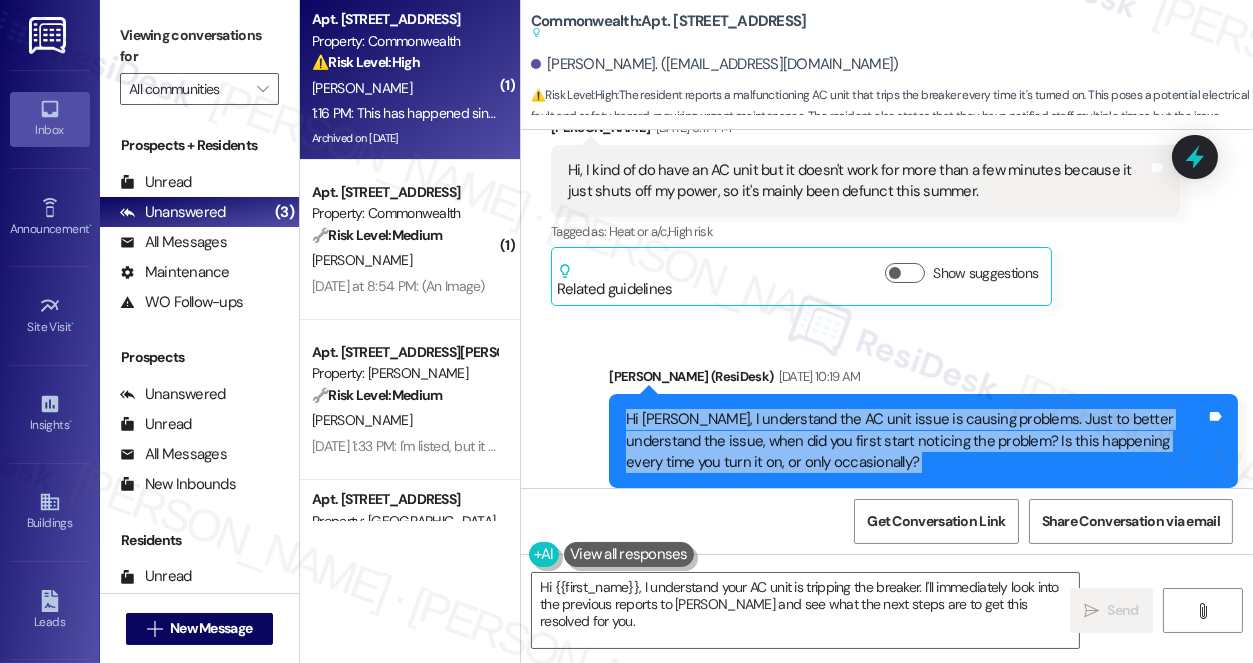 click on "Hi [PERSON_NAME], I understand the AC unit issue is causing problems. Just to better understand the issue, when did you first start noticing the problem? Is this happening every time you turn it on, or only occasionally?" at bounding box center [916, 441] 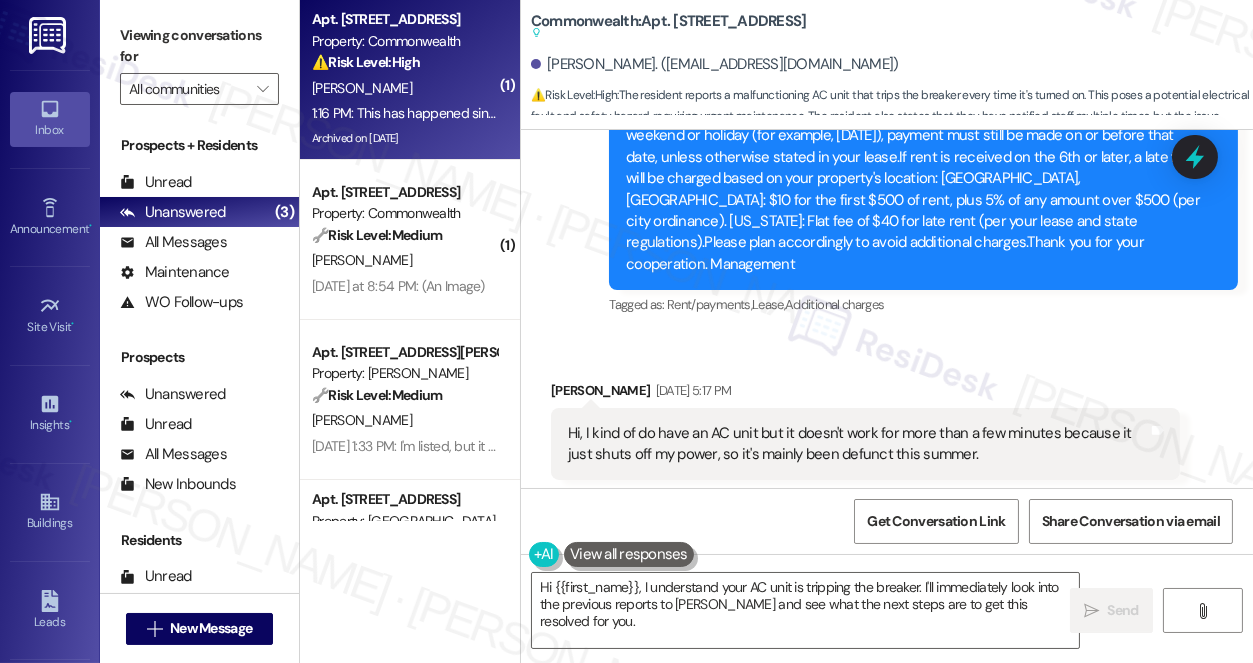 scroll, scrollTop: 51563, scrollLeft: 0, axis: vertical 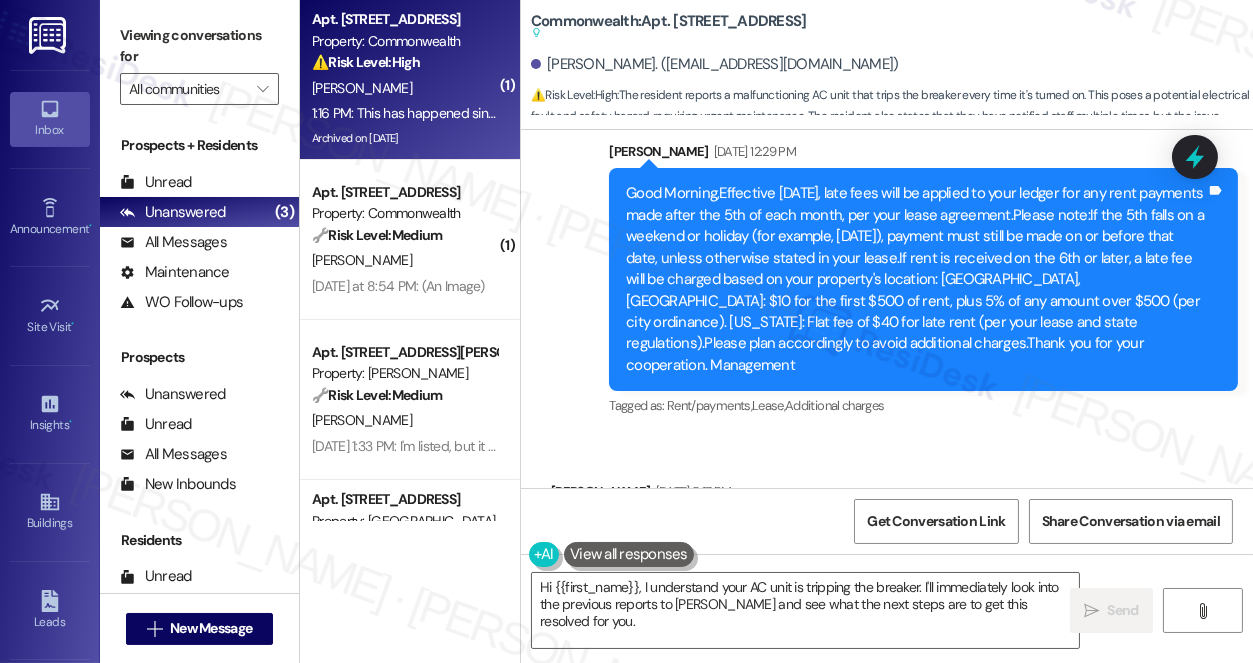 click on "Hi, I kind of do have an AC unit but it doesn't work for more than a few minutes because it just shuts off my power, so it's mainly been defunct this summer." at bounding box center (858, 545) 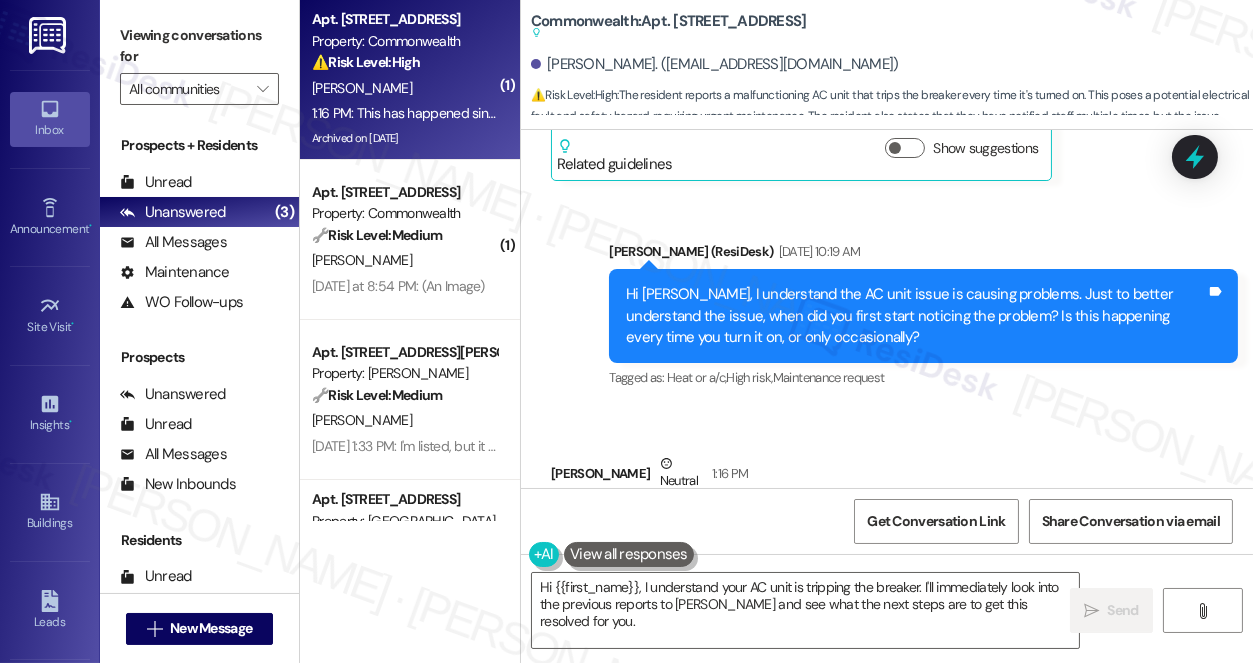 scroll, scrollTop: 52109, scrollLeft: 0, axis: vertical 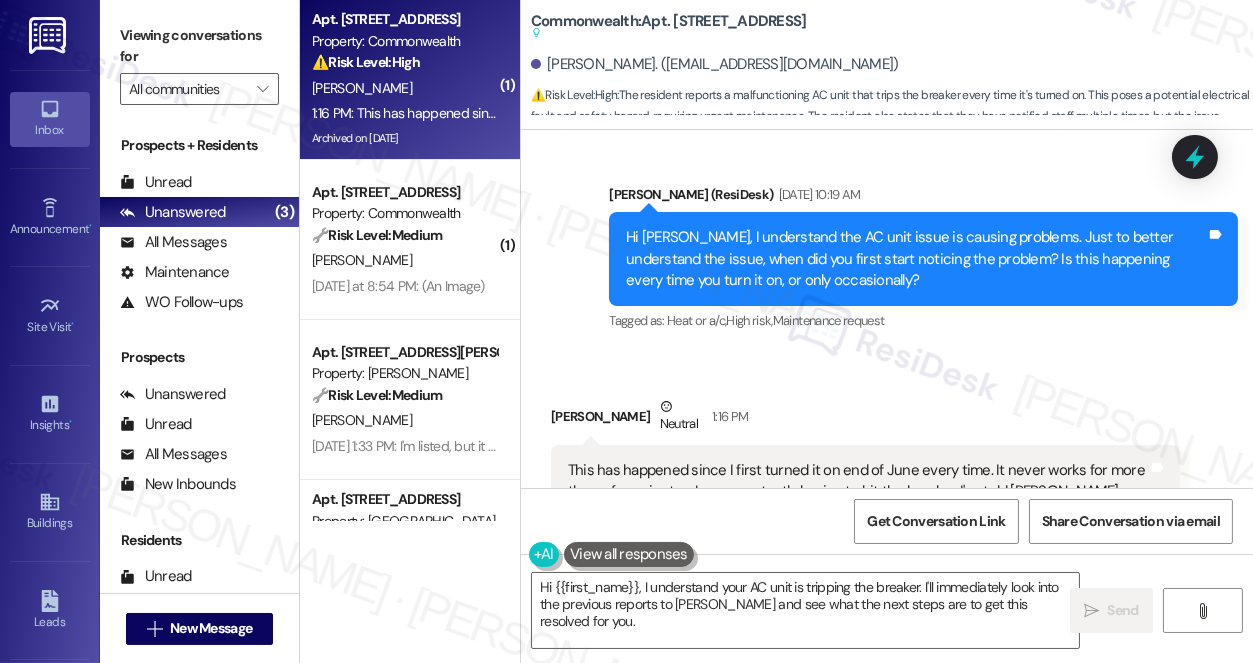 click on "This has happened since I first turned it on end of June every time. It never works for more than a few minutes. I was constantly having to hit the breaker. I've told [PERSON_NAME] about it several times, he knows and has seen me hit the breakers several times." at bounding box center [858, 492] 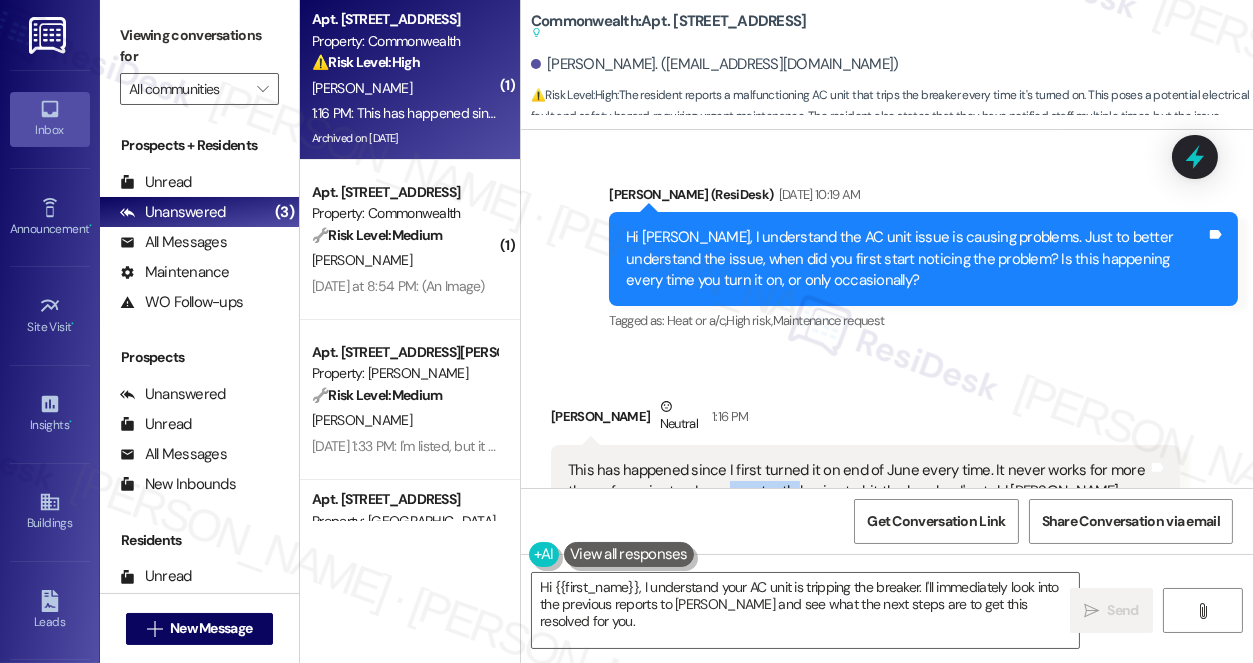 click on "This has happened since I first turned it on end of June every time. It never works for more than a few minutes. I was constantly having to hit the breaker. I've told [PERSON_NAME] about it several times, he knows and has seen me hit the breakers several times." at bounding box center [858, 492] 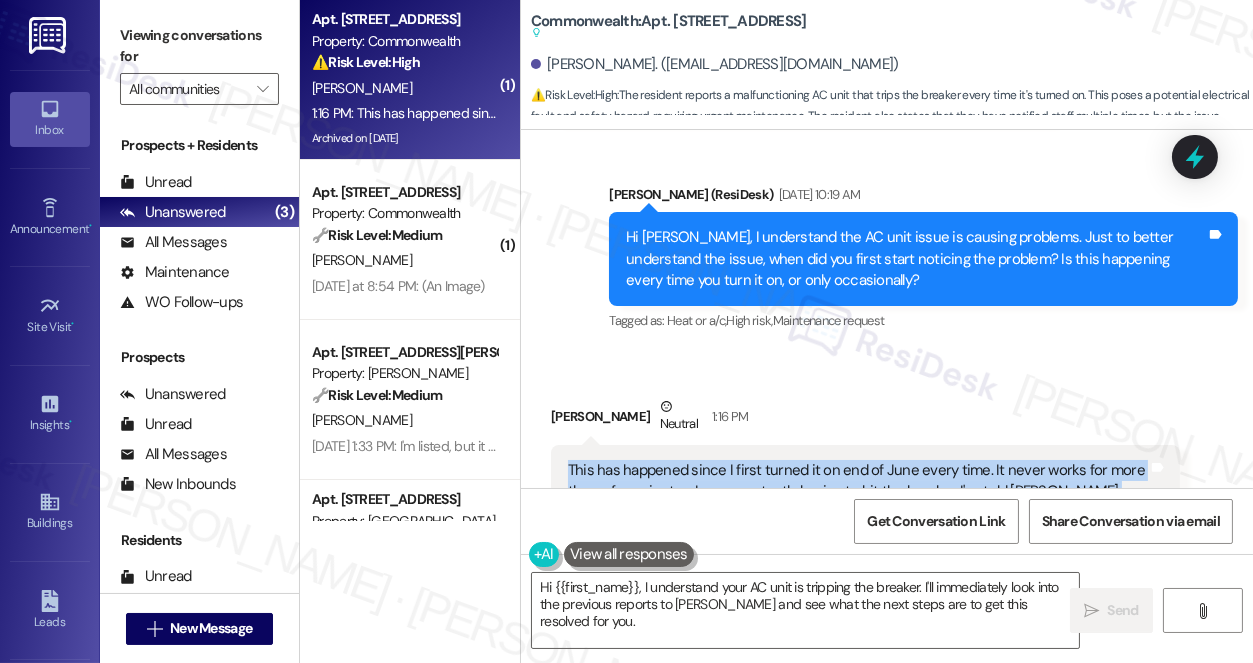 click on "This has happened since I first turned it on end of June every time. It never works for more than a few minutes. I was constantly having to hit the breaker. I've told [PERSON_NAME] about it several times, he knows and has seen me hit the breakers several times." at bounding box center [858, 492] 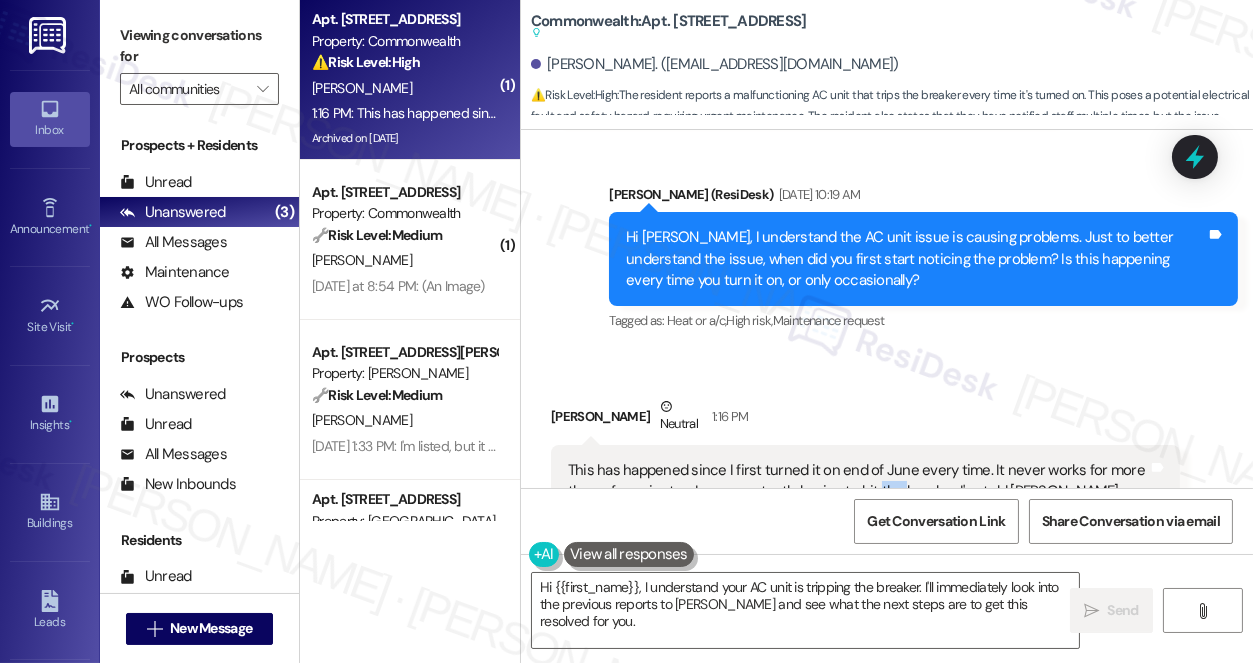 click on "This has happened since I first turned it on end of June every time. It never works for more than a few minutes. I was constantly having to hit the breaker. I've told [PERSON_NAME] about it several times, he knows and has seen me hit the breakers several times." at bounding box center [858, 492] 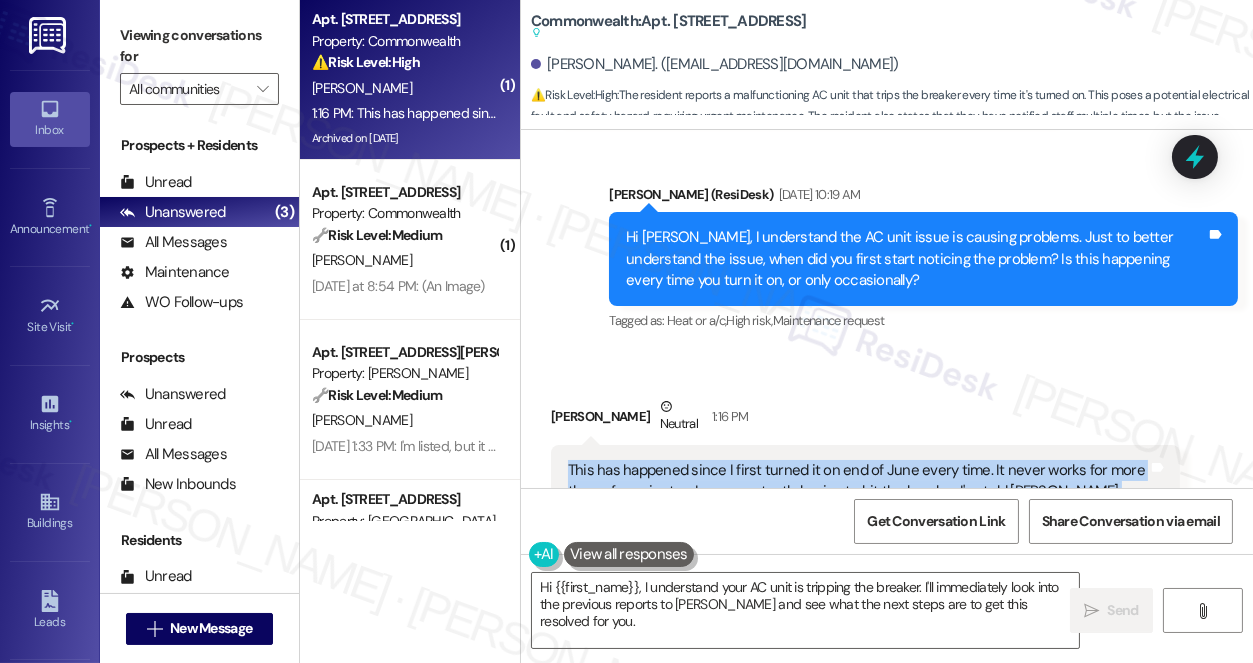 click on "This has happened since I first turned it on end of June every time. It never works for more than a few minutes. I was constantly having to hit the breaker. I've told [PERSON_NAME] about it several times, he knows and has seen me hit the breakers several times." at bounding box center (858, 492) 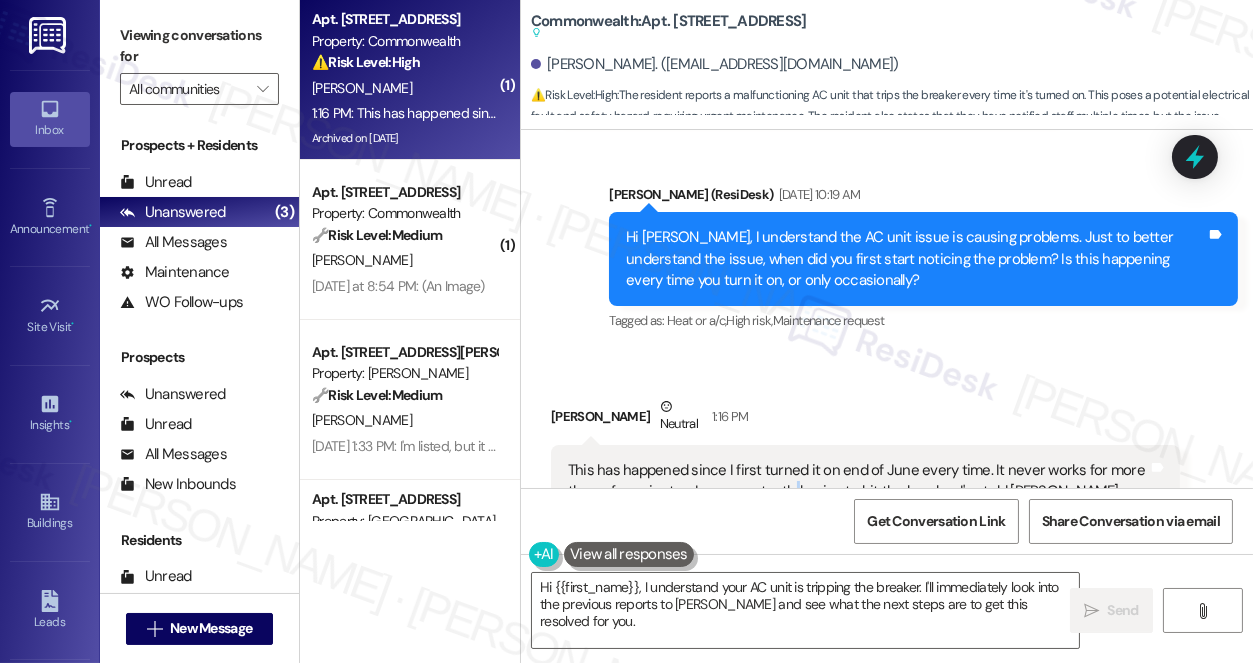 click on "This has happened since I first turned it on end of June every time. It never works for more than a few minutes. I was constantly having to hit the breaker. I've told [PERSON_NAME] about it several times, he knows and has seen me hit the breakers several times." at bounding box center [858, 492] 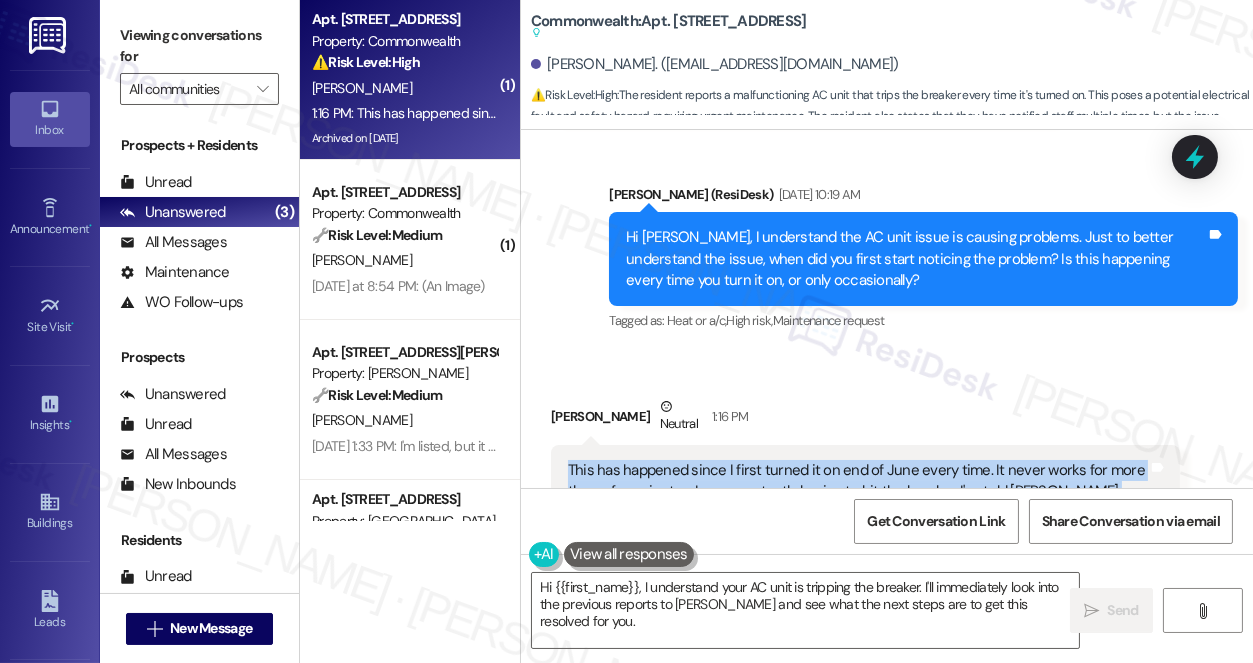 click on "This has happened since I first turned it on end of June every time. It never works for more than a few minutes. I was constantly having to hit the breaker. I've told [PERSON_NAME] about it several times, he knows and has seen me hit the breakers several times." at bounding box center [858, 492] 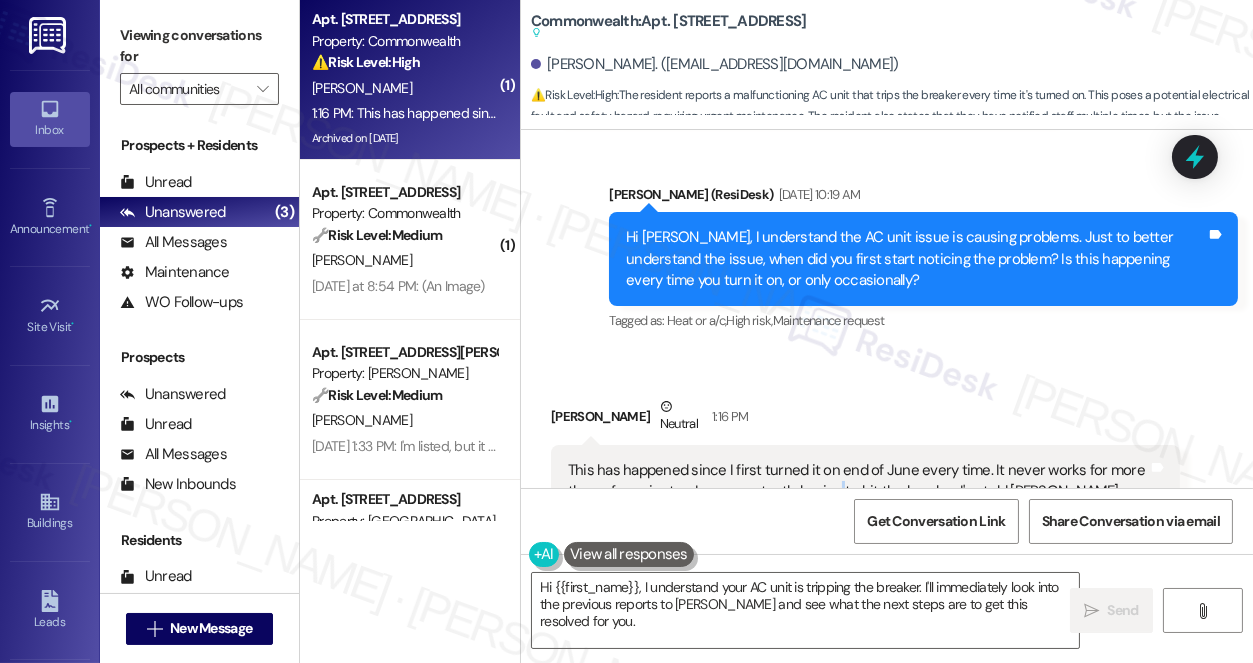 click on "This has happened since I first turned it on end of June every time. It never works for more than a few minutes. I was constantly having to hit the breaker. I've told [PERSON_NAME] about it several times, he knows and has seen me hit the breakers several times." at bounding box center (858, 492) 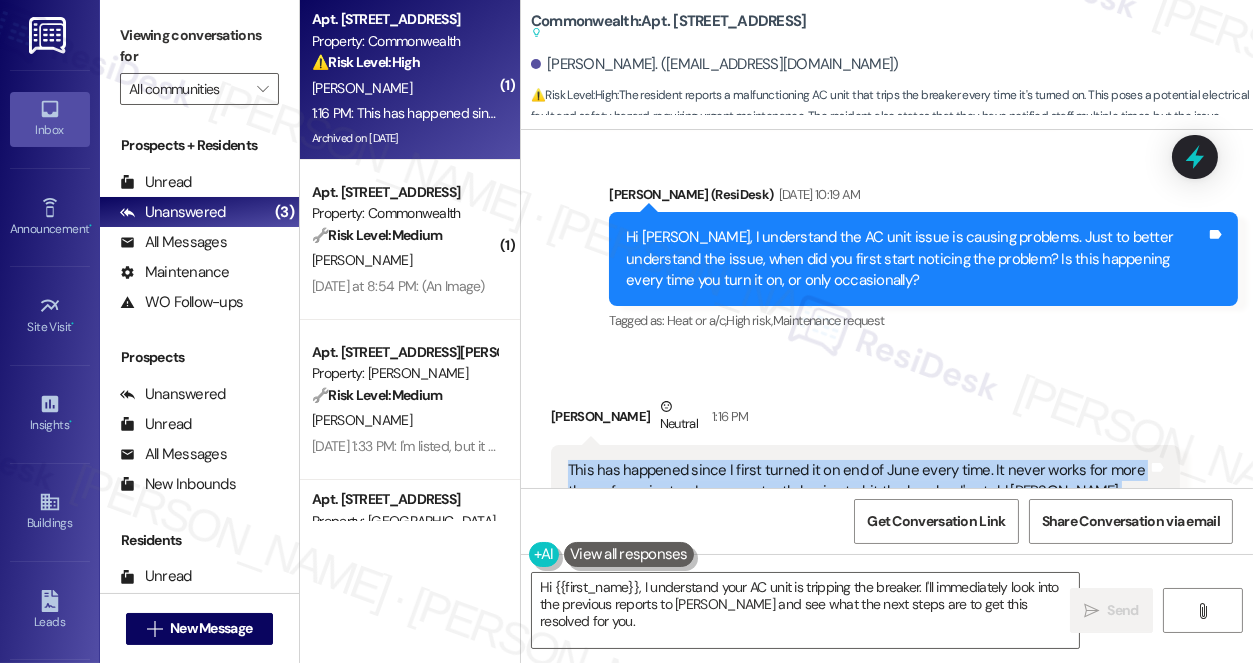 click on "This has happened since I first turned it on end of June every time. It never works for more than a few minutes. I was constantly having to hit the breaker. I've told [PERSON_NAME] about it several times, he knows and has seen me hit the breakers several times." at bounding box center (858, 492) 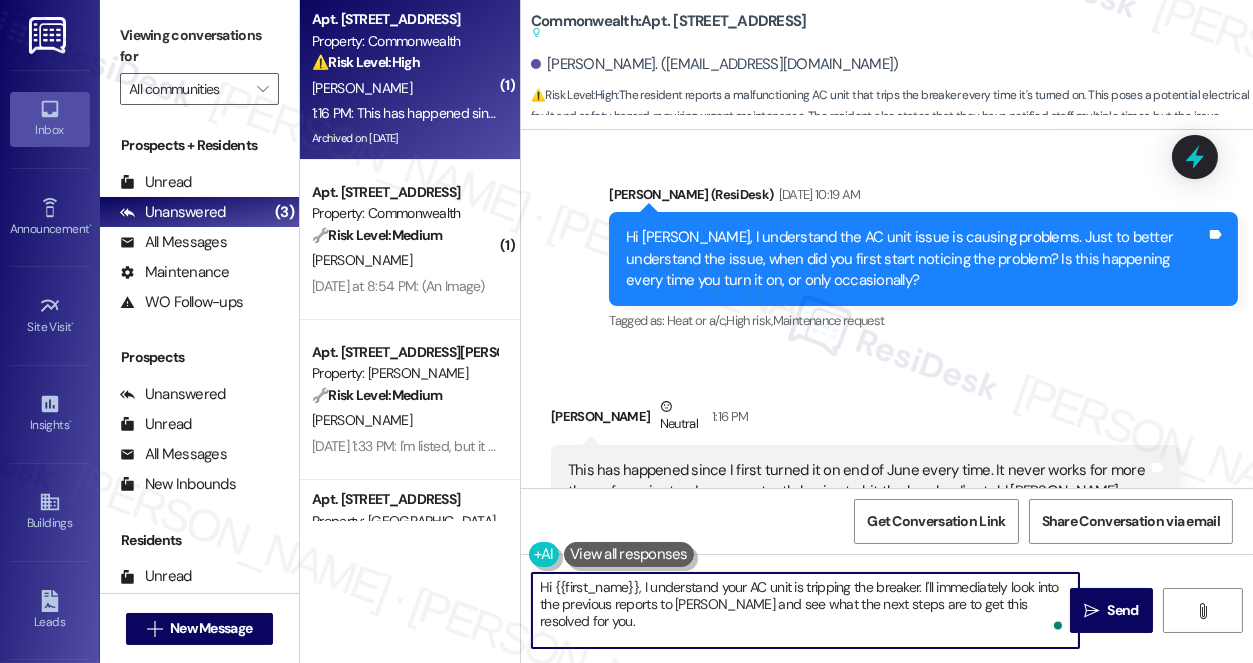 drag, startPoint x: 924, startPoint y: 583, endPoint x: 1267, endPoint y: 705, distance: 364.0508 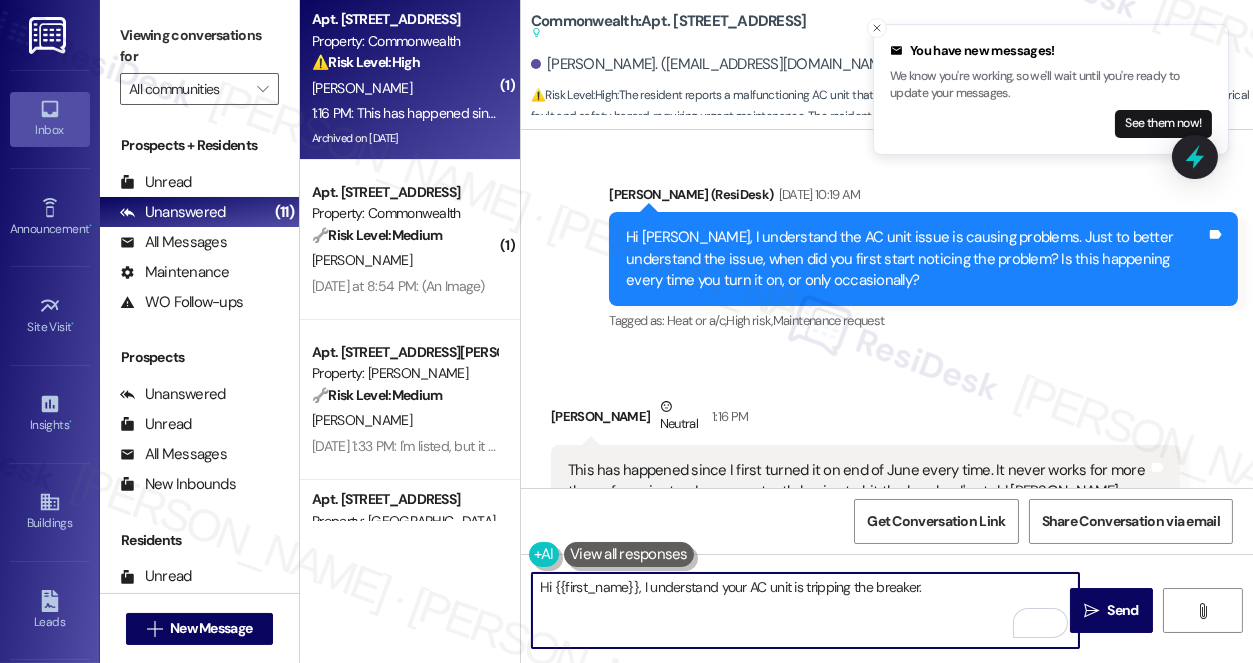 type on "Hi {{first_name}}, I understand your AC unit is tripping the breaker." 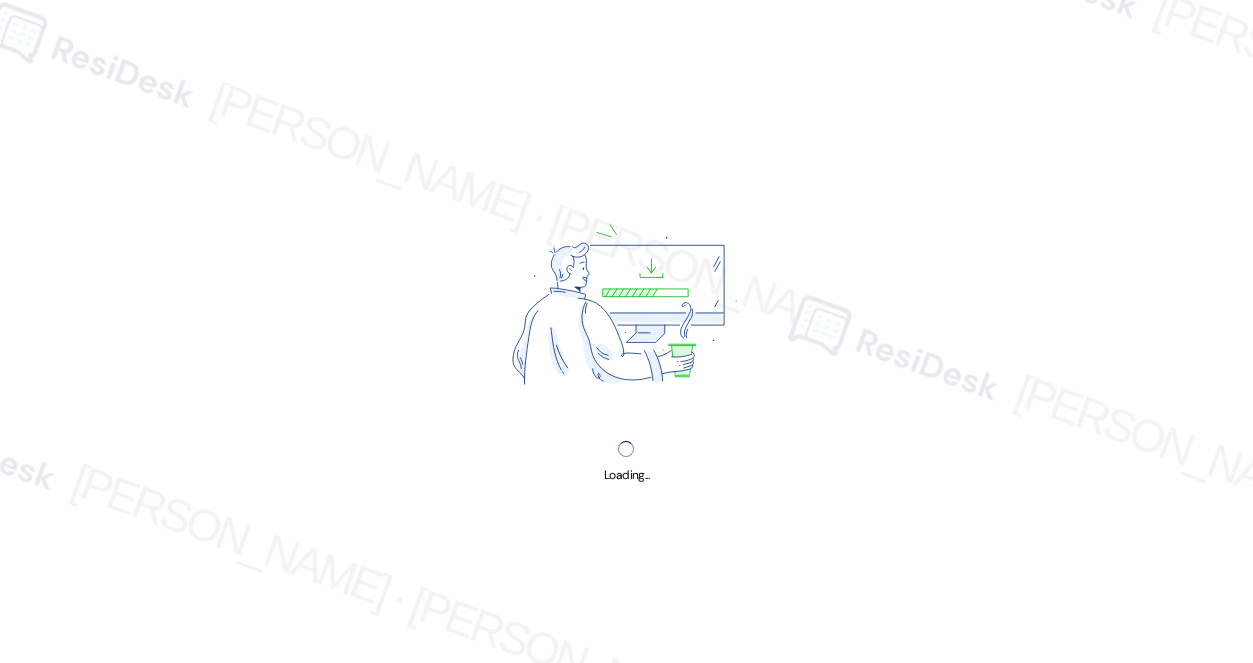 scroll, scrollTop: 0, scrollLeft: 0, axis: both 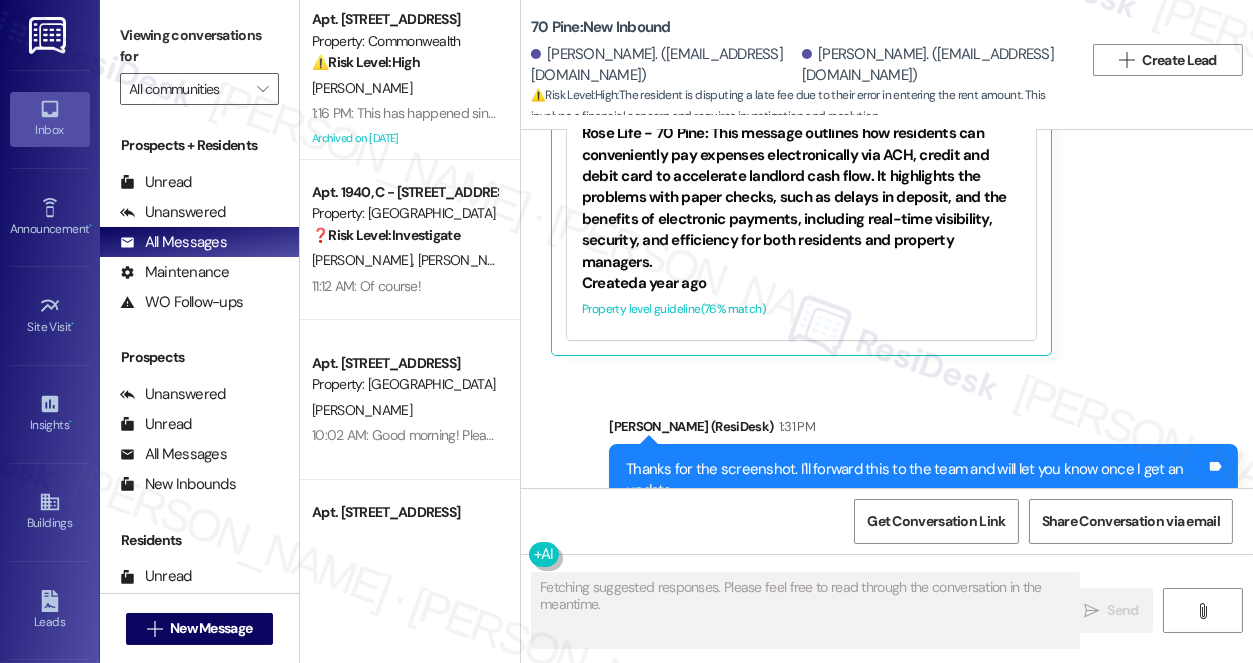 click on "Thanks for the screenshot. I'll forward this to the team and will let you know once I get an update." at bounding box center (916, 480) 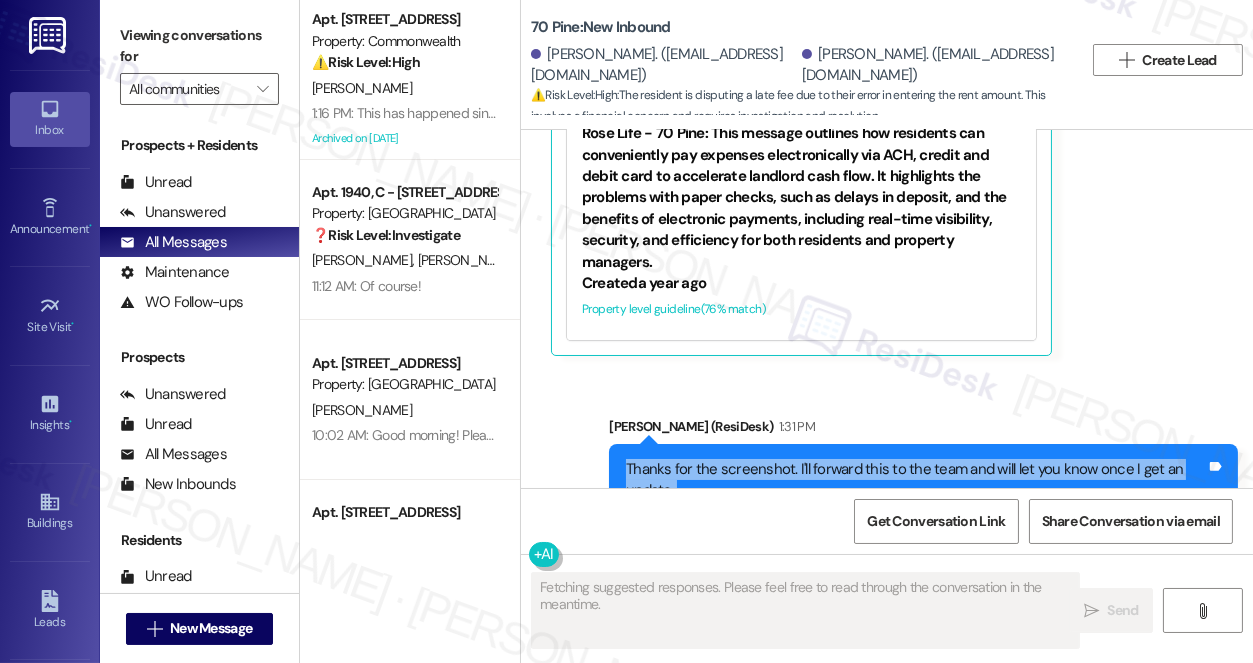 click on "Thanks for the screenshot. I'll forward this to the team and will let you know once I get an update." at bounding box center (916, 480) 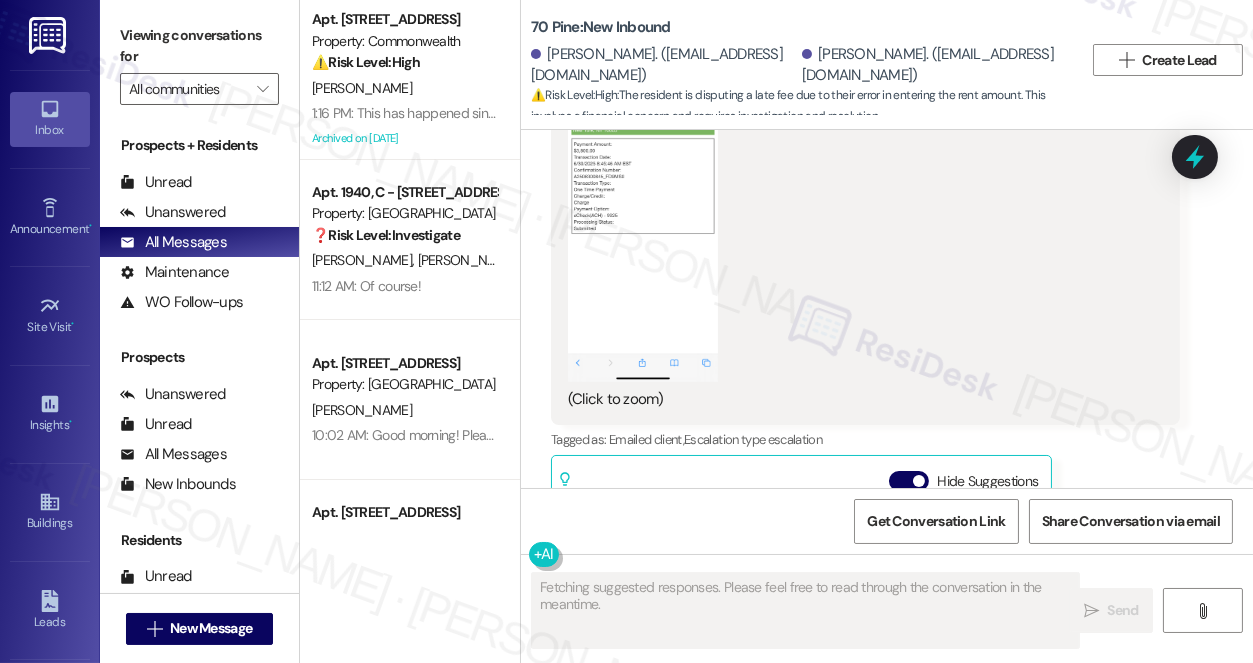 scroll, scrollTop: 10359, scrollLeft: 0, axis: vertical 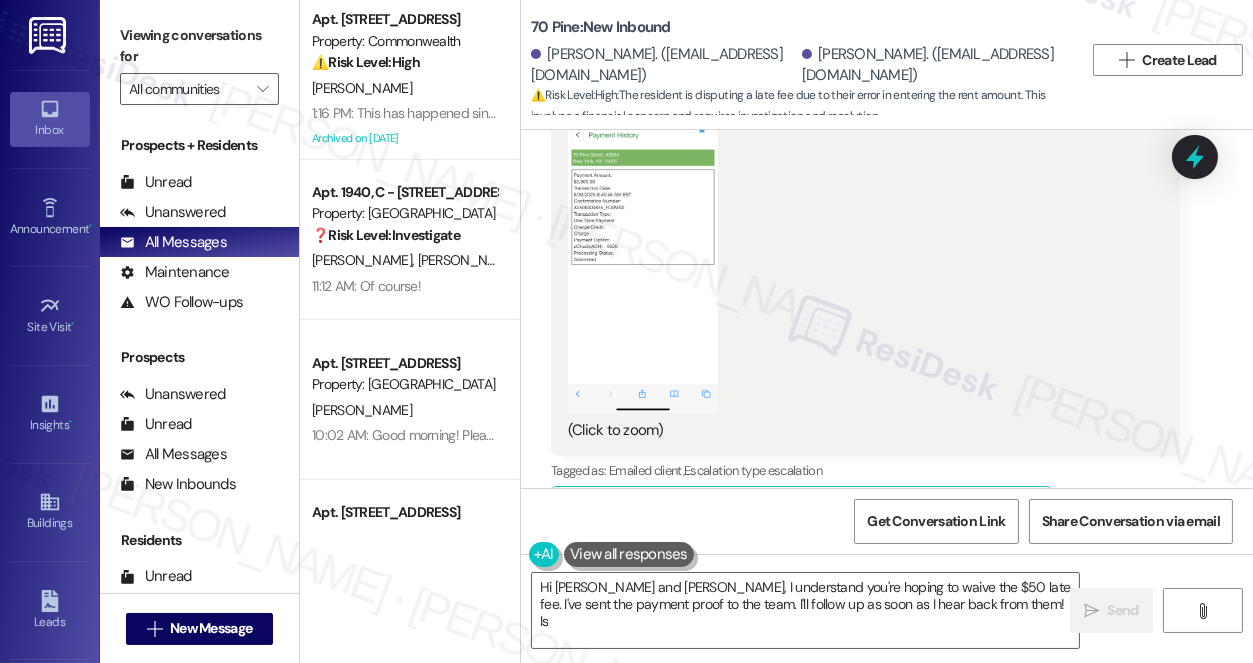 click on "Hide Suggestions" at bounding box center [909, 512] 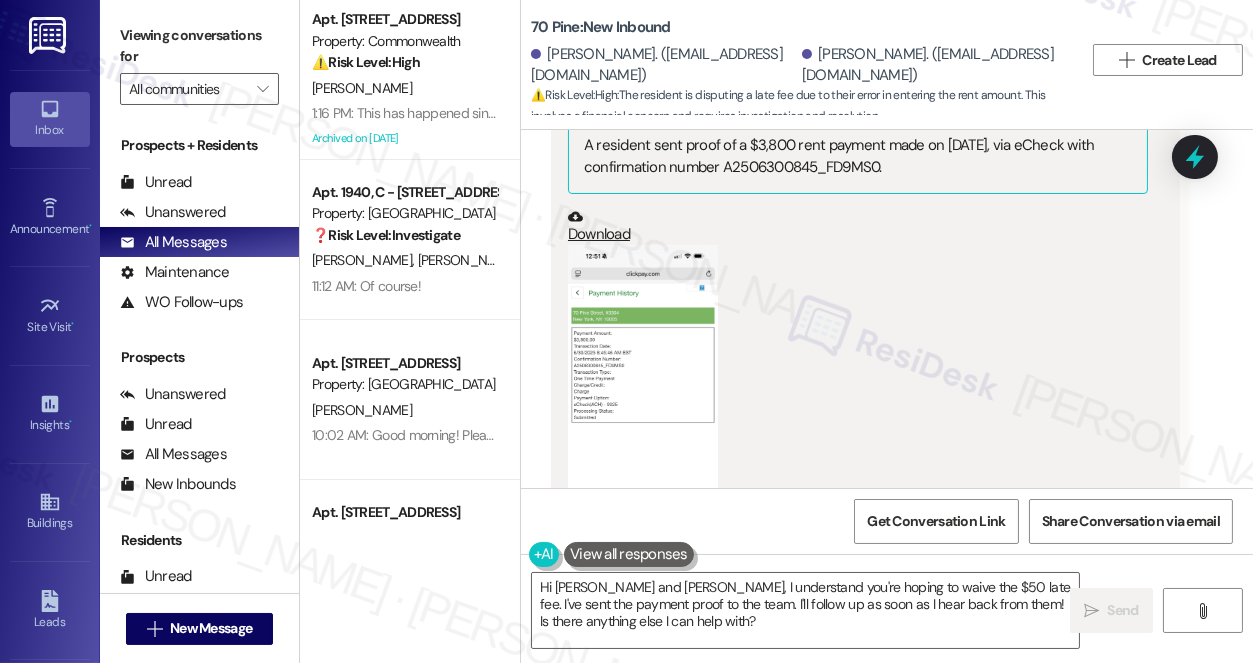 scroll, scrollTop: 10086, scrollLeft: 0, axis: vertical 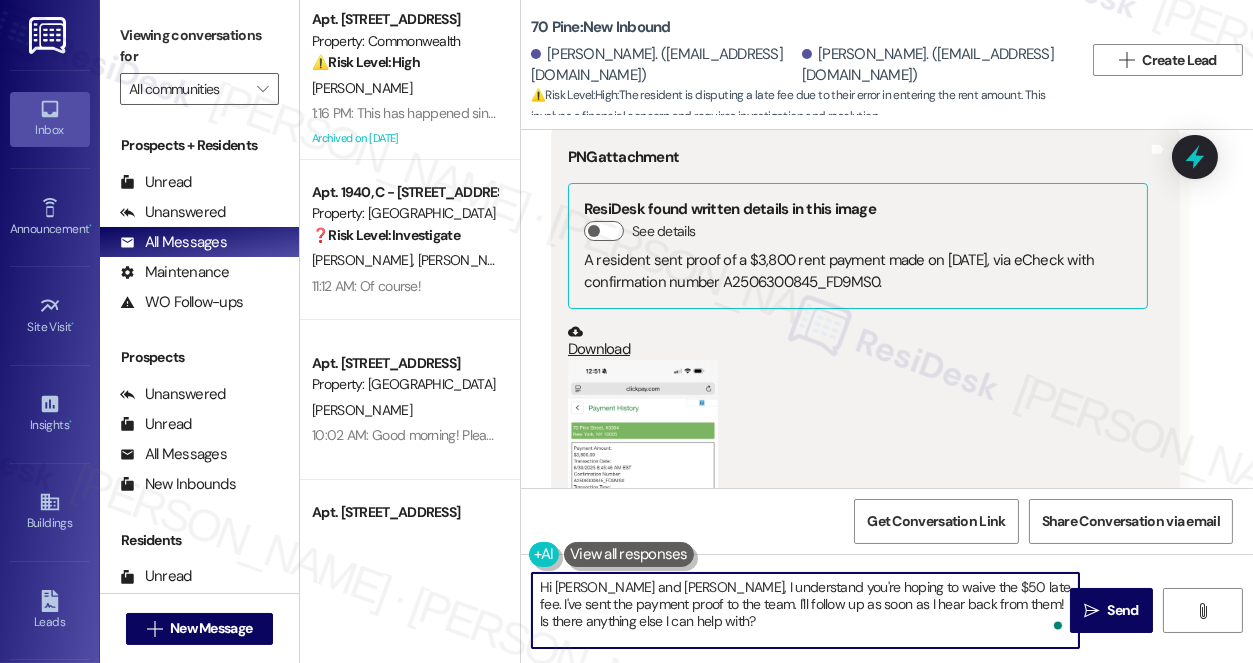 drag, startPoint x: 613, startPoint y: 582, endPoint x: 554, endPoint y: 584, distance: 59.03389 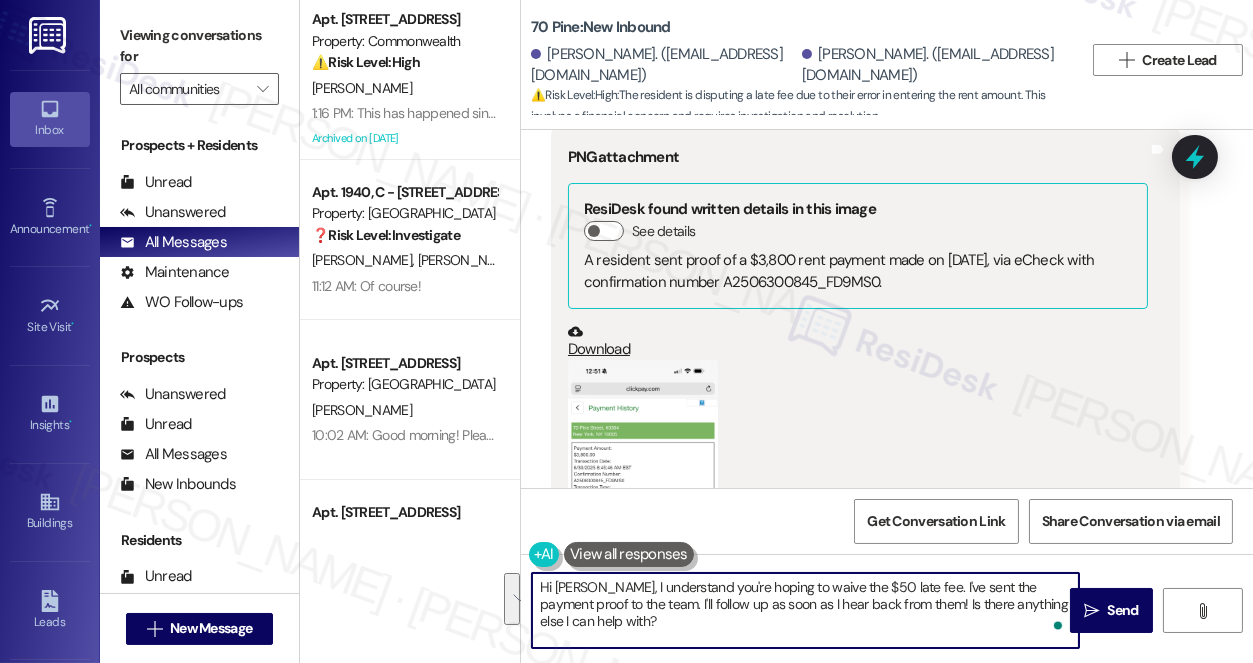 drag, startPoint x: 616, startPoint y: 635, endPoint x: 589, endPoint y: 592, distance: 50.77401 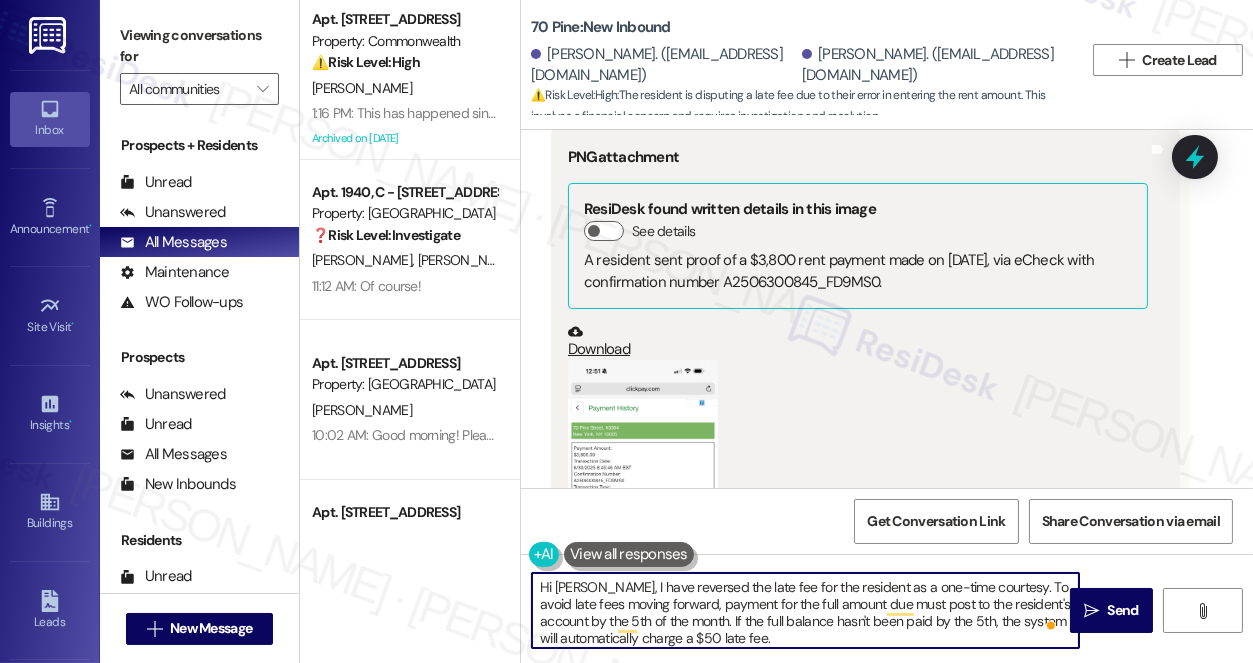 click on "Hi [PERSON_NAME], I have reversed the late fee for the resident as a one-time courtesy. To avoid late fees moving forward, payment for the full amount due must post to the resident's account by the 5th of the month. If the full balance hasn't been paid by the 5th, the system will automatically charge a $50 late fee." at bounding box center (805, 610) 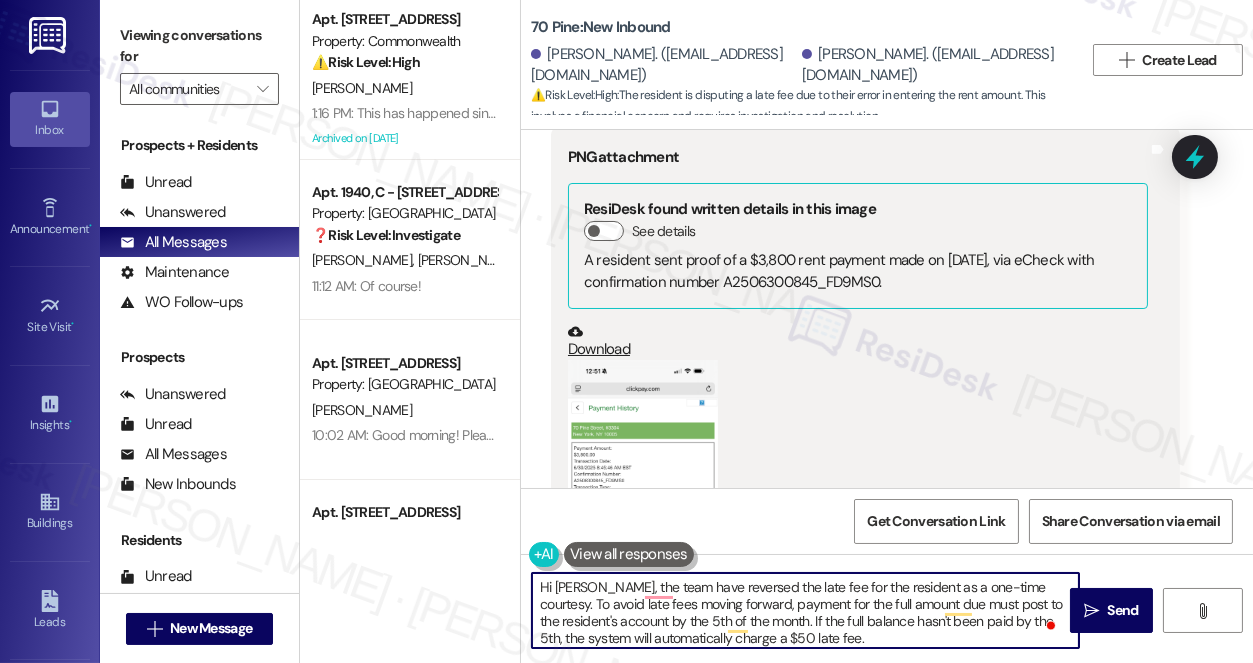 click on "Hi [PERSON_NAME], the team have reversed the late fee for the resident as a one-time courtesy. To avoid late fees moving forward, payment for the full amount due must post to the resident's account by the 5th of the month. If the full balance hasn't been paid by the 5th, the system will automatically charge a $50 late fee." at bounding box center [805, 610] 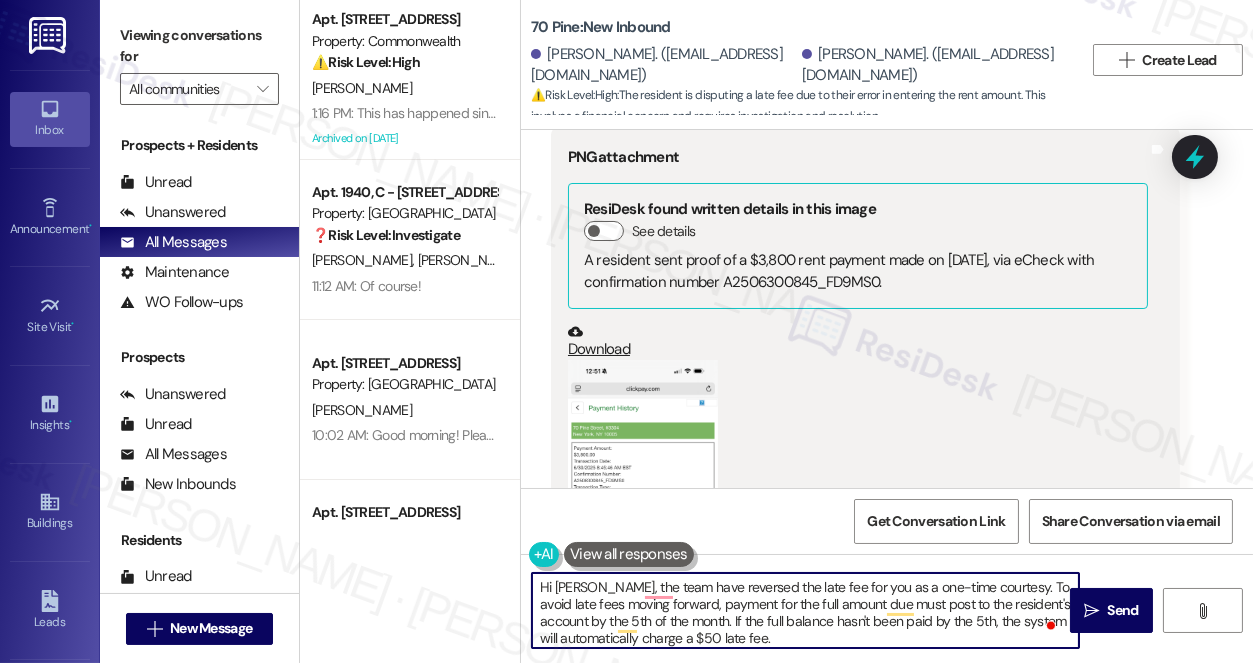 click on "Hi [PERSON_NAME], the team have reversed the late fee for you as a one-time courtesy. To avoid late fees moving forward, payment for the full amount due must post to the resident's account by the 5th of the month. If the full balance hasn't been paid by the 5th, the system will automatically charge a $50 late fee." at bounding box center [805, 610] 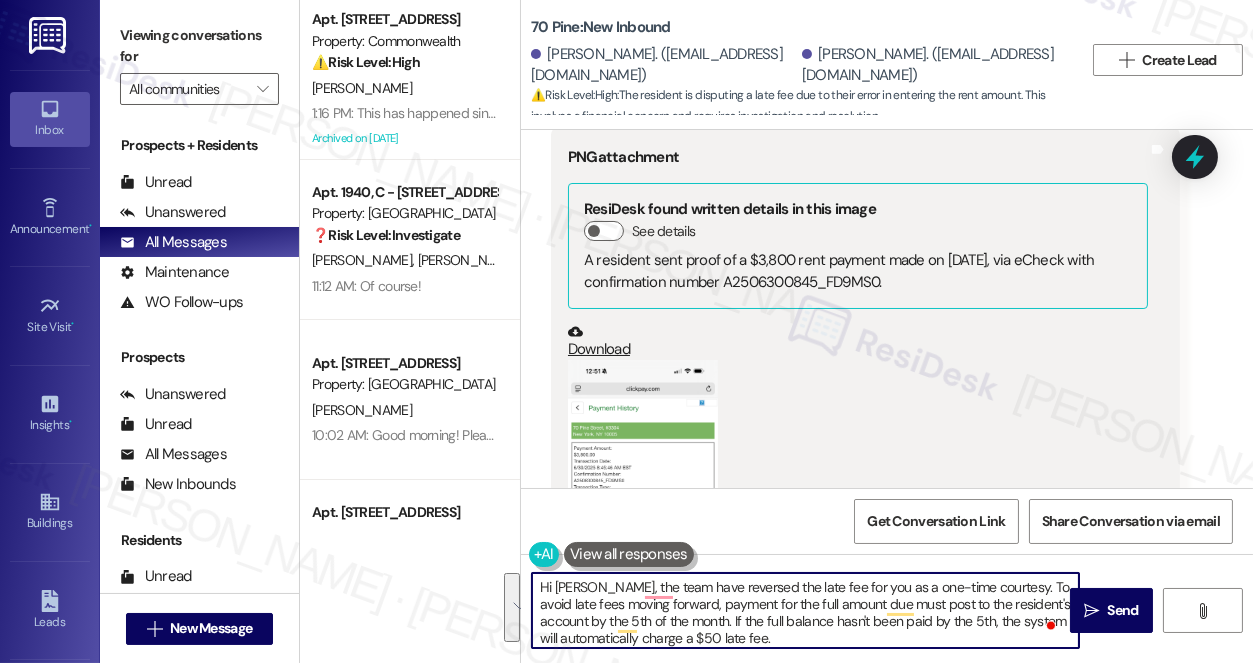 click on "Hi [PERSON_NAME], the team have reversed the late fee for you as a one-time courtesy. To avoid late fees moving forward, payment for the full amount due must post to the resident's account by the 5th of the month. If the full balance hasn't been paid by the 5th, the system will automatically charge a $50 late fee." at bounding box center (805, 610) 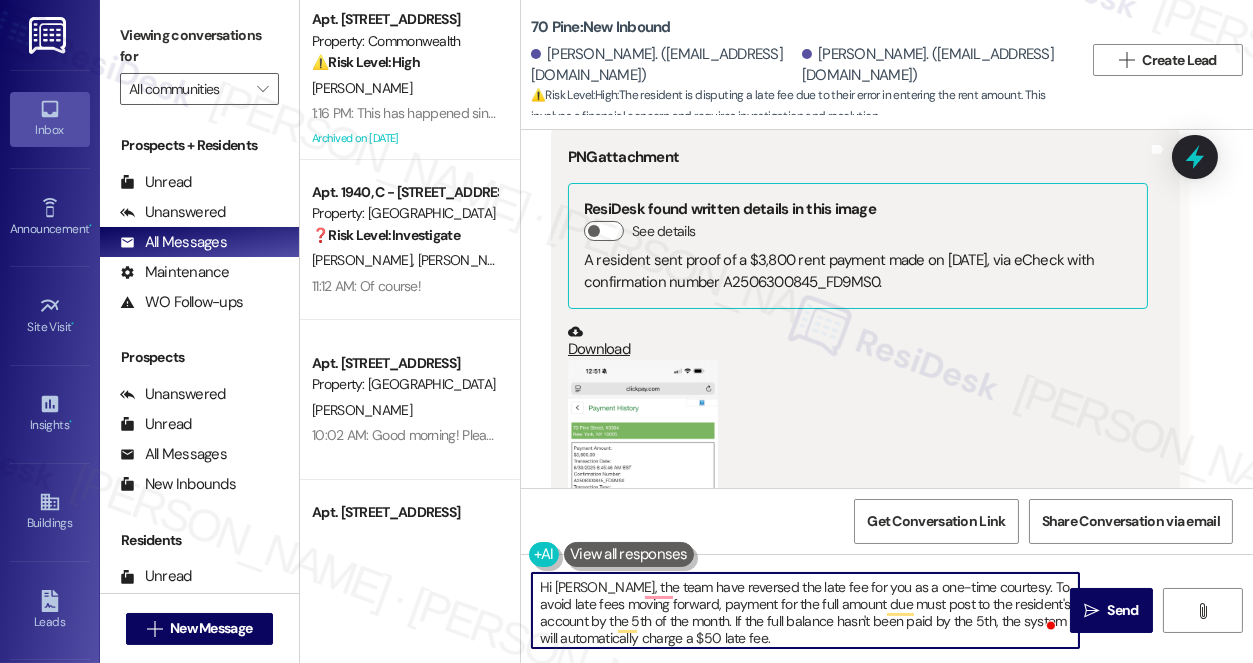click on "Hi [PERSON_NAME], the team have reversed the late fee for you as a one-time courtesy. To avoid late fees moving forward, payment for the full amount due must post to the resident's account by the 5th of the month. If the full balance hasn't been paid by the 5th, the system will automatically charge a $50 late fee." at bounding box center (805, 610) 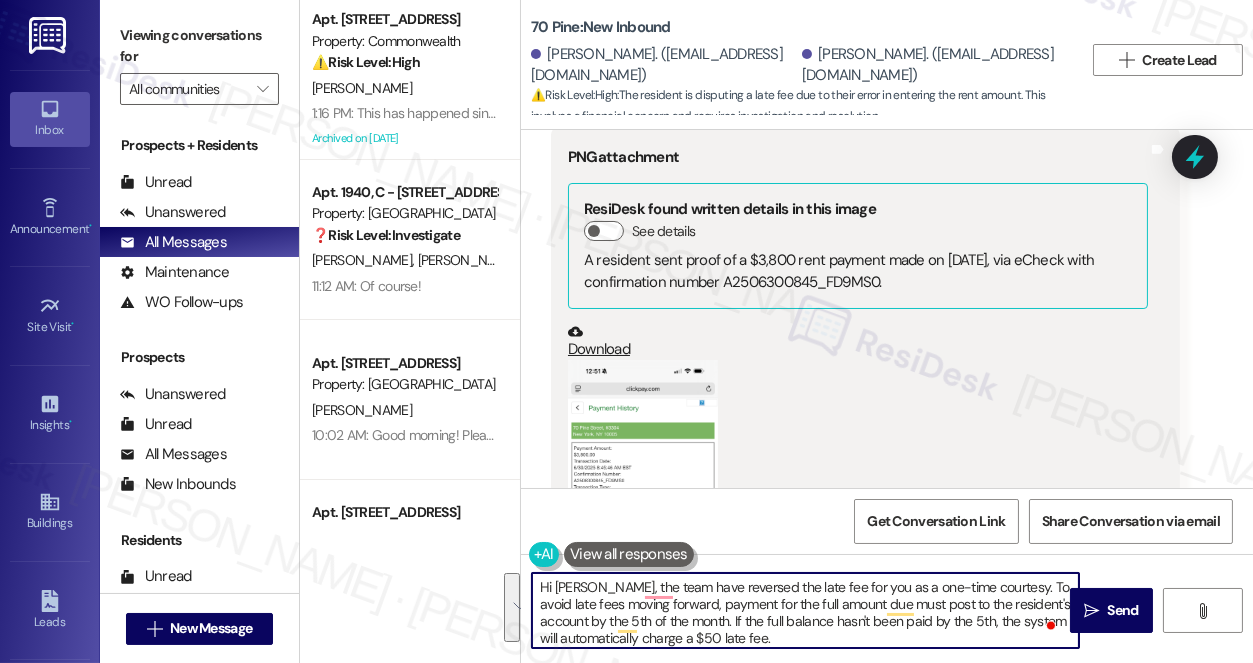 click on "Hi [PERSON_NAME], the team have reversed the late fee for you as a one-time courtesy. To avoid late fees moving forward, payment for the full amount due must post to the resident's account by the 5th of the month. If the full balance hasn't been paid by the 5th, the system will automatically charge a $50 late fee." at bounding box center (805, 610) 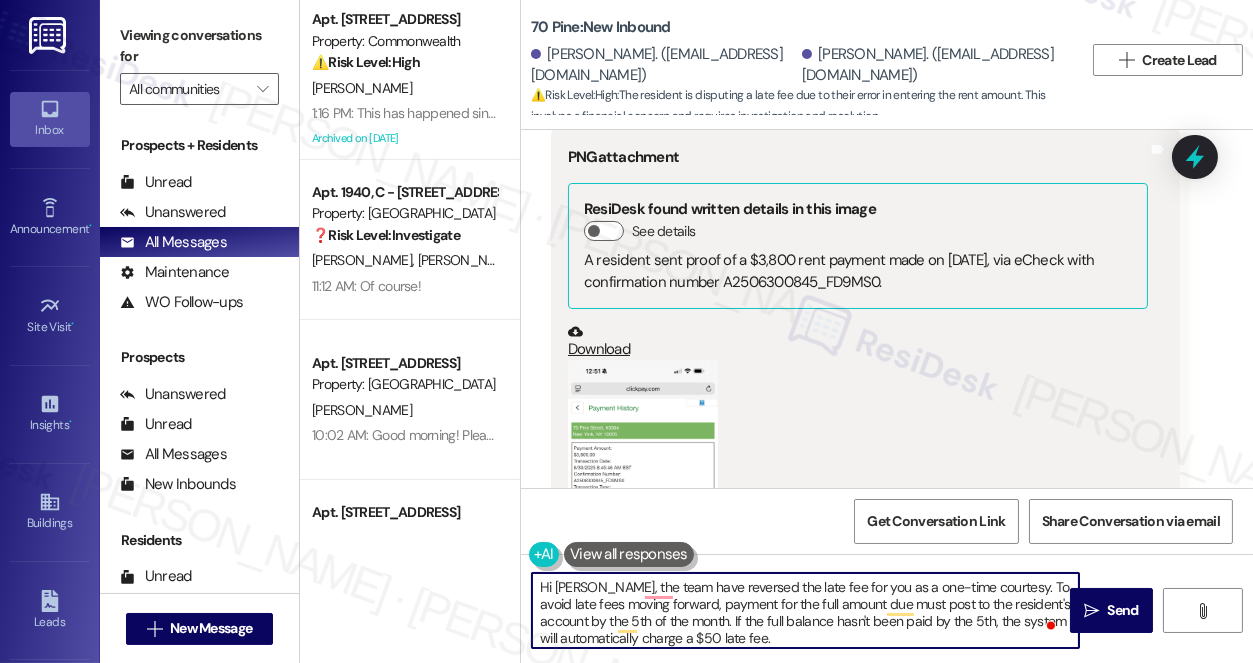click on "Hi [PERSON_NAME], the team have reversed the late fee for you as a one-time courtesy. To avoid late fees moving forward, payment for the full amount due must post to the resident's account by the 5th of the month. If the full balance hasn't been paid by the 5th, the system will automatically charge a $50 late fee." at bounding box center (805, 610) 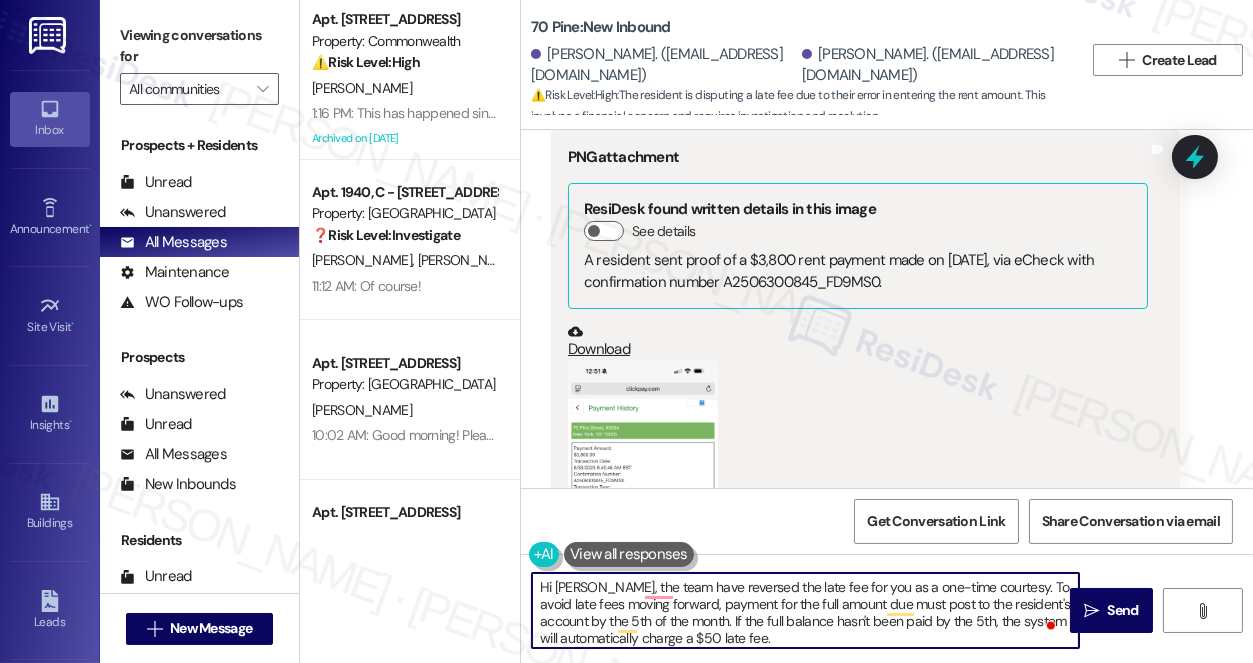 drag, startPoint x: 1007, startPoint y: 606, endPoint x: 957, endPoint y: 600, distance: 50.358715 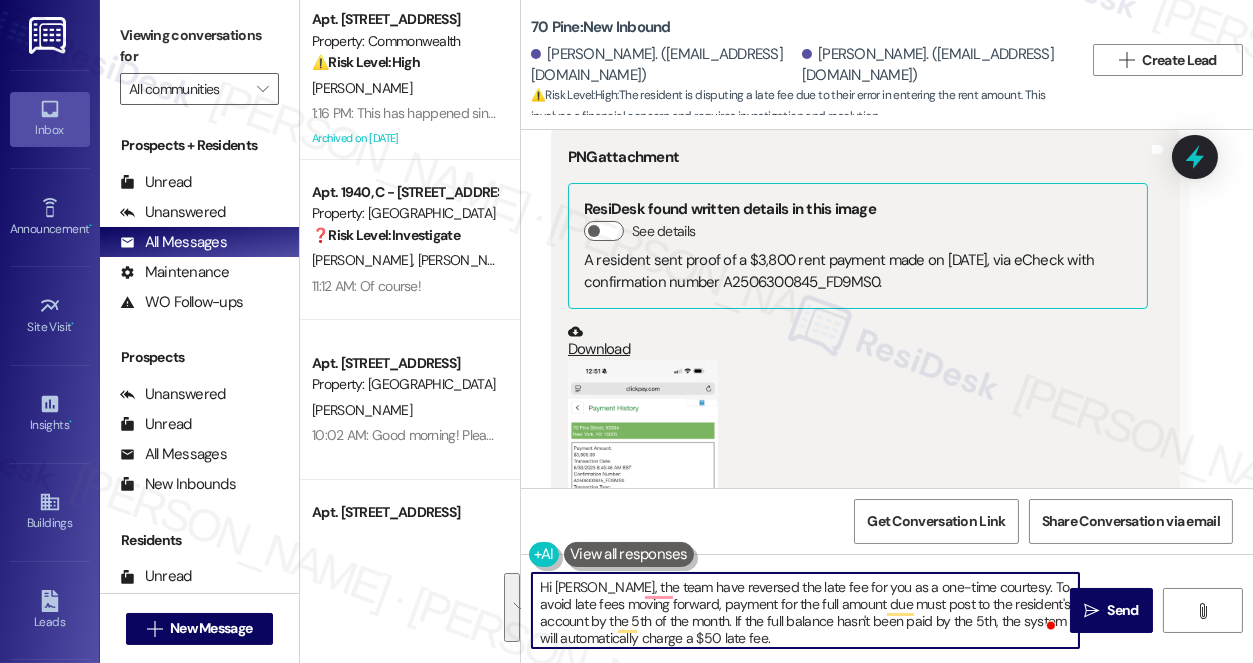 click on "Hi [PERSON_NAME], the team have reversed the late fee for you as a one-time courtesy. To avoid late fees moving forward, payment for the full amount due must post to the resident's account by the 5th of the month. If the full balance hasn't been paid by the 5th, the system will automatically charge a $50 late fee." at bounding box center (805, 610) 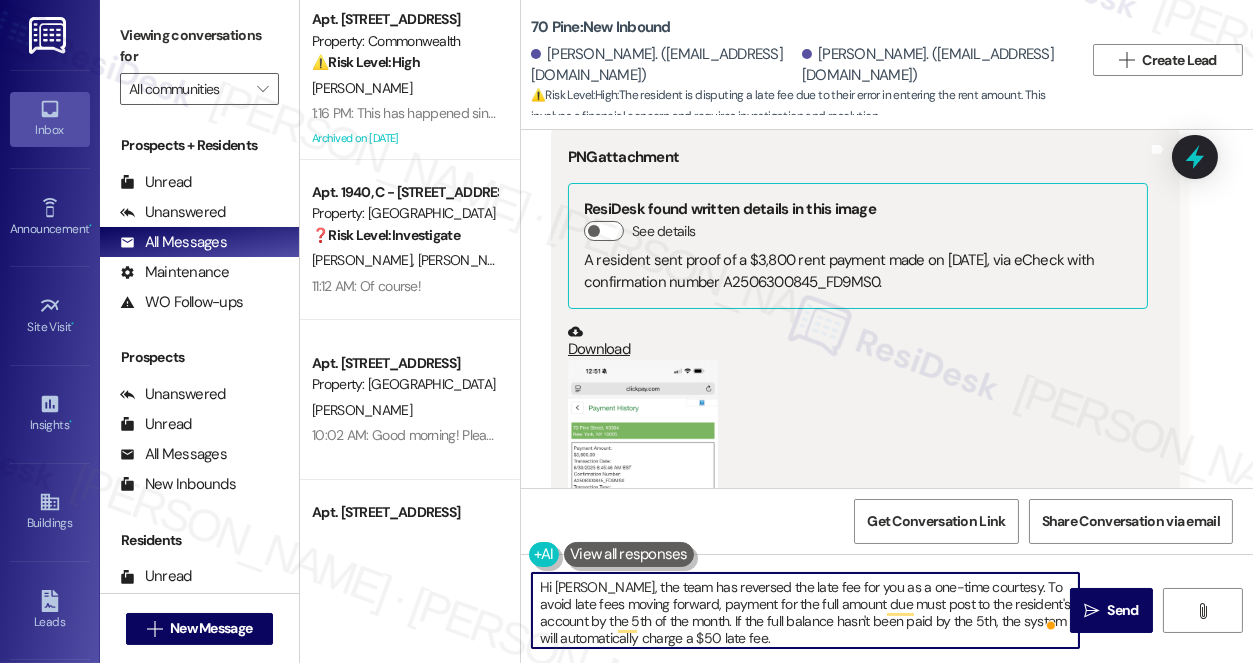 click on "Hi [PERSON_NAME], the team has reversed the late fee for you as a one-time courtesy. To avoid late fees moving forward, payment for the full amount due must post to the resident's account by the 5th of the month. If the full balance hasn't been paid by the 5th, the system will automatically charge a $50 late fee." at bounding box center (805, 610) 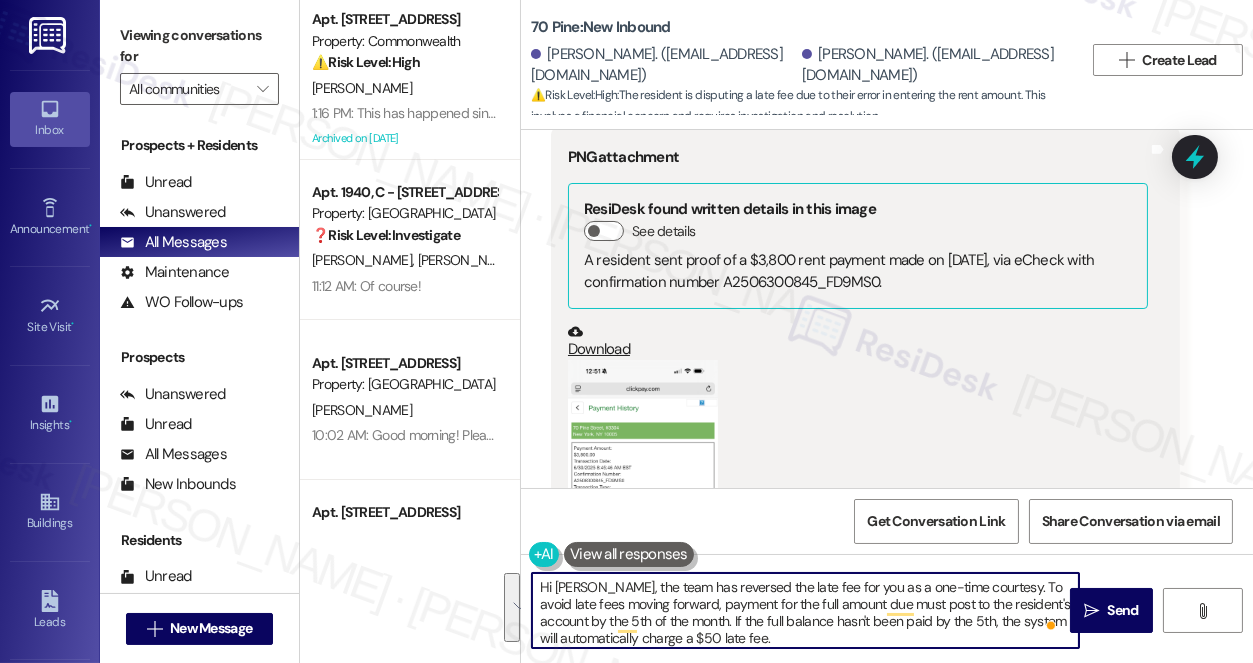 click on "Hi [PERSON_NAME], the team has reversed the late fee for you as a one-time courtesy. To avoid late fees moving forward, payment for the full amount due must post to the resident's account by the 5th of the month. If the full balance hasn't been paid by the 5th, the system will automatically charge a $50 late fee." at bounding box center (805, 610) 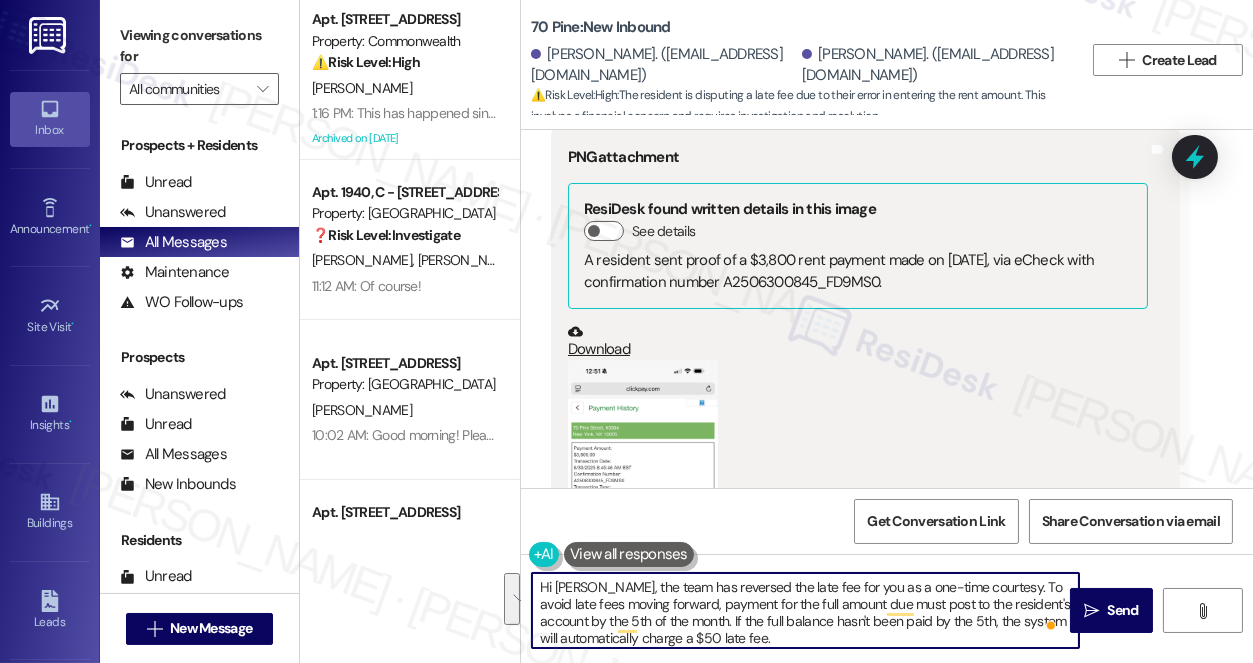 drag, startPoint x: 976, startPoint y: 585, endPoint x: 994, endPoint y: 620, distance: 39.357338 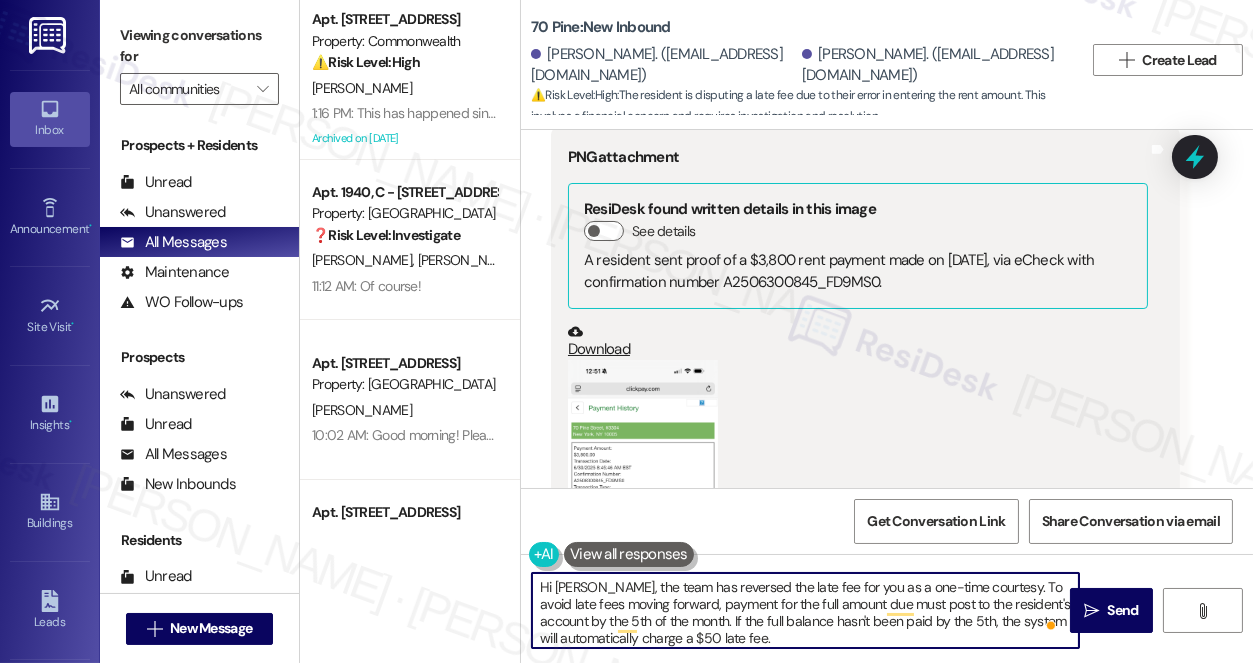 drag, startPoint x: 955, startPoint y: 603, endPoint x: 1008, endPoint y: 603, distance: 53 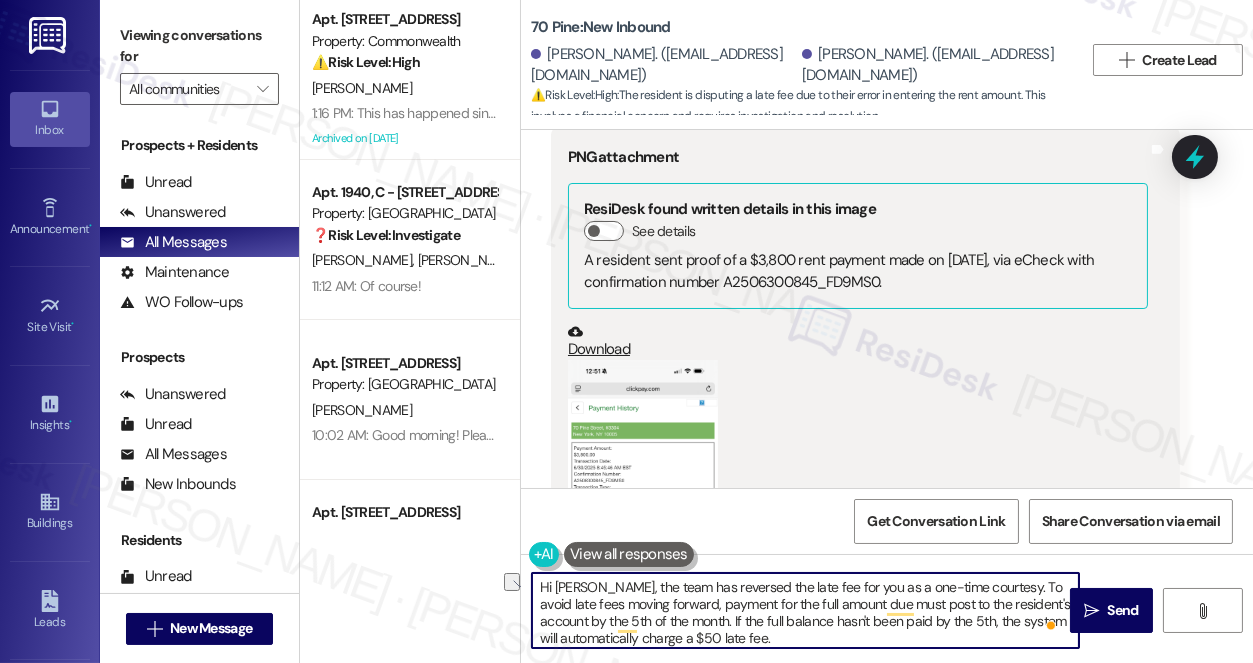 drag, startPoint x: 930, startPoint y: 600, endPoint x: 1008, endPoint y: 597, distance: 78.05767 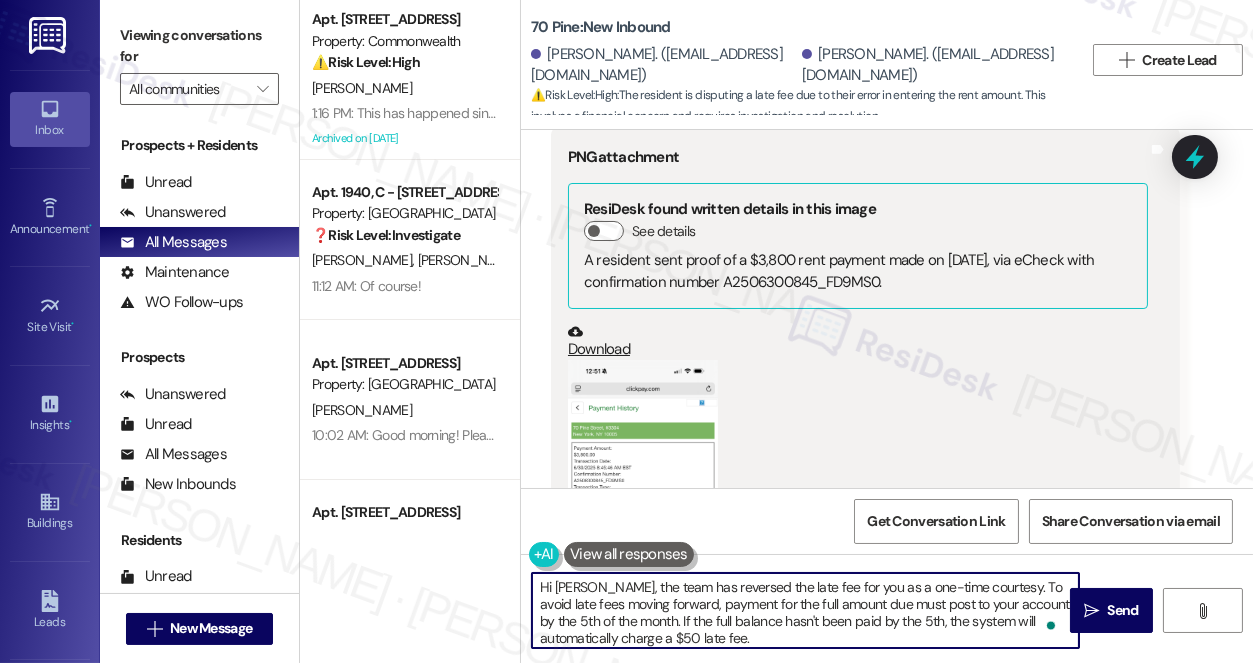 click on "Hi [PERSON_NAME], the team has reversed the late fee for you as a one-time courtesy. To avoid late fees moving forward, payment for the full amount due must post to your account by the 5th of the month. If the full balance hasn't been paid by the 5th, the system will automatically charge a $50 late fee." at bounding box center (805, 610) 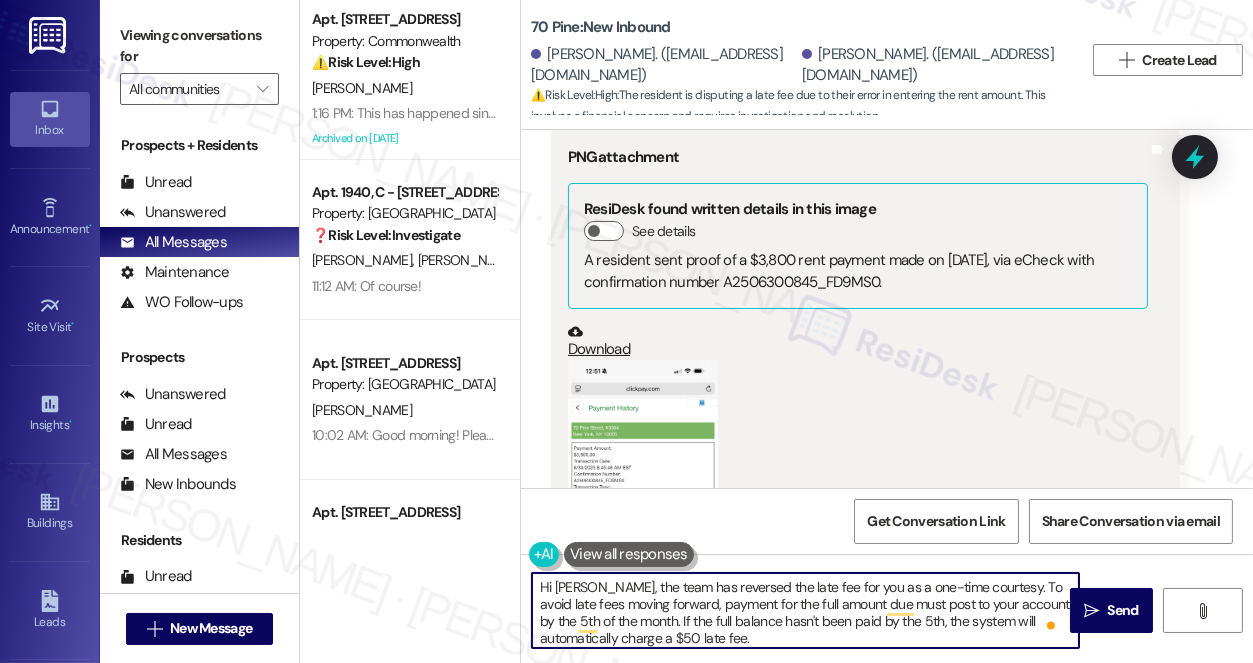 click on "Hi [PERSON_NAME], the team has reversed the late fee for you as a one-time courtesy. To avoid late fees moving forward, payment for the full amount due must post to your account by the 5th of the month. If the full balance hasn't been paid by the 5th, the system will automatically charge a $50 late fee." at bounding box center (805, 610) 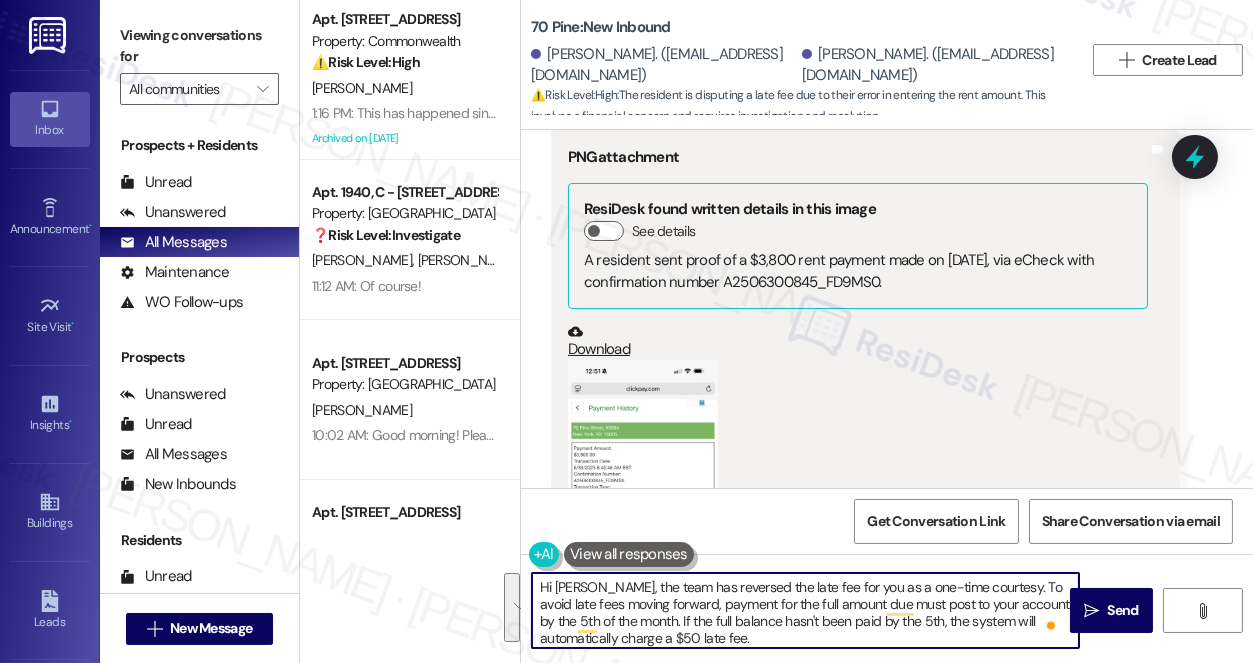 click on "Hi [PERSON_NAME], the team has reversed the late fee for you as a one-time courtesy. To avoid late fees moving forward, payment for the full amount due must post to your account by the 5th of the month. If the full balance hasn't been paid by the 5th, the system will automatically charge a $50 late fee." at bounding box center (805, 610) 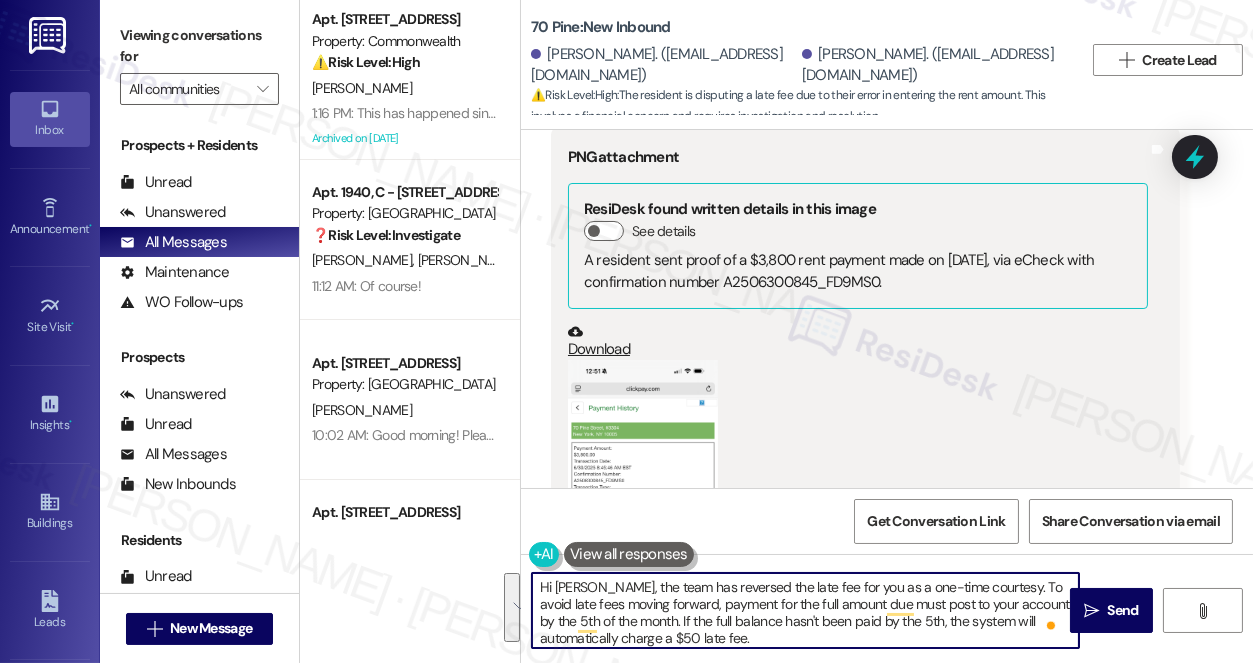 click on "Hi [PERSON_NAME], the team has reversed the late fee for you as a one-time courtesy. To avoid late fees moving forward, payment for the full amount due must post to your account by the 5th of the month. If the full balance hasn't been paid by the 5th, the system will automatically charge a $50 late fee." at bounding box center (805, 610) 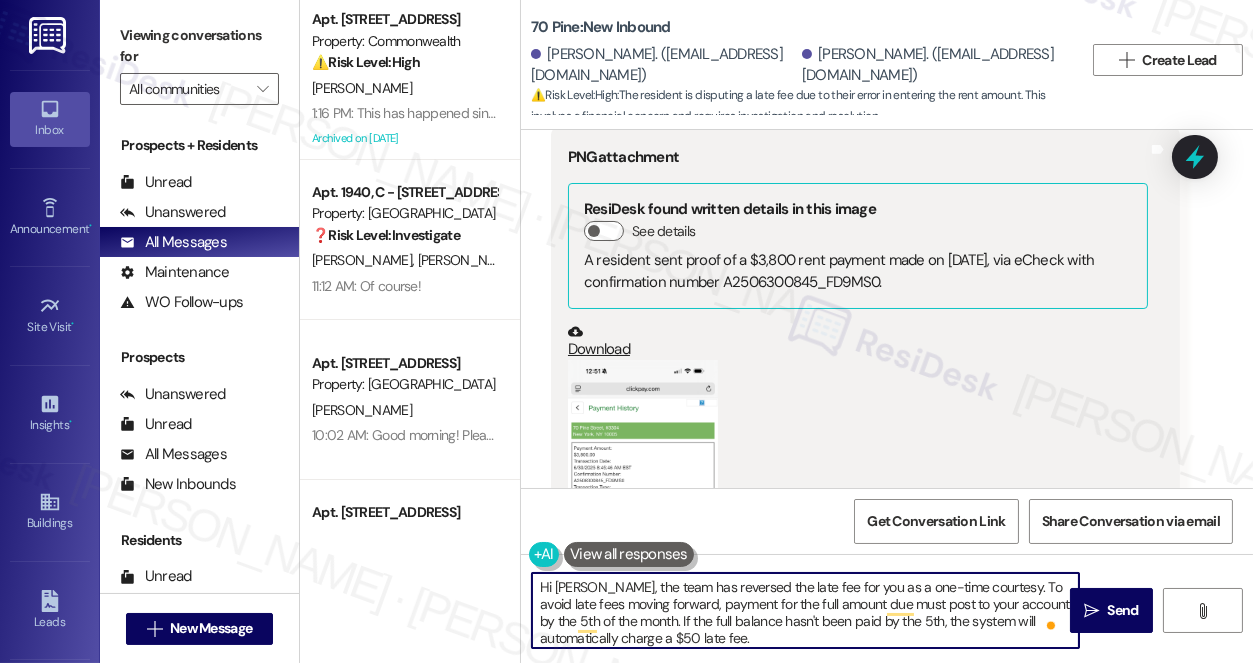 click on "Hi [PERSON_NAME], the team has reversed the late fee for you as a one-time courtesy. To avoid late fees moving forward, payment for the full amount due must post to your account by the 5th of the month. If the full balance hasn't been paid by the 5th, the system will automatically charge a $50 late fee." at bounding box center (805, 610) 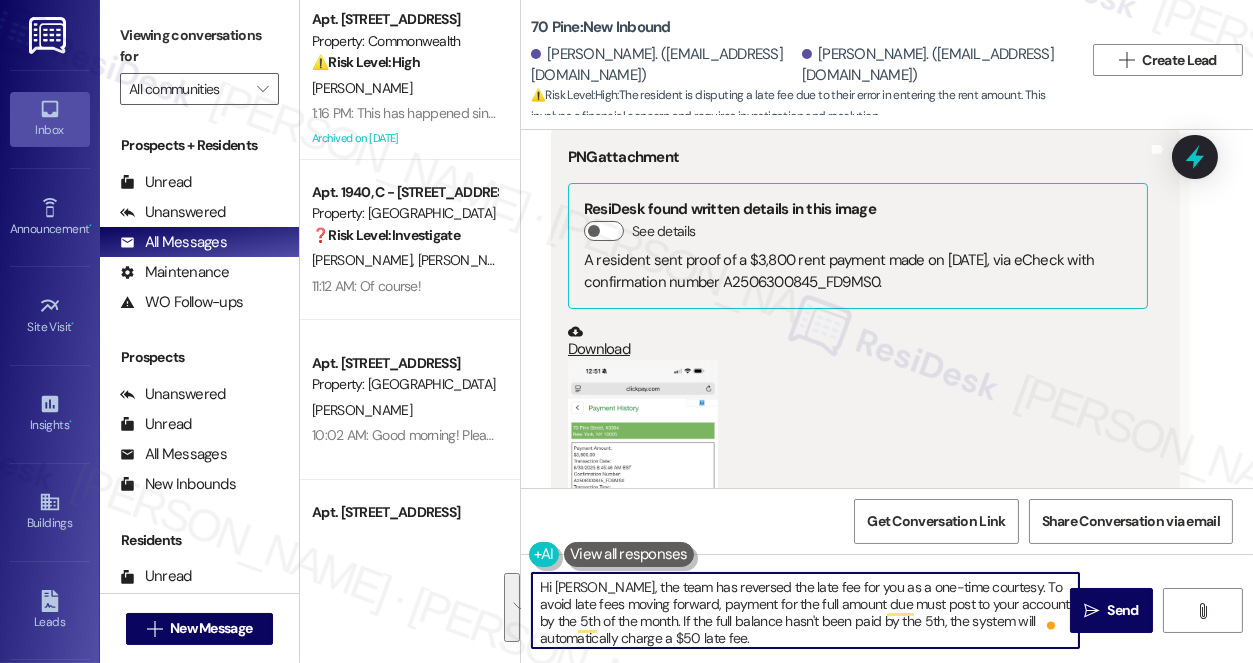 click on "Hi [PERSON_NAME], the team has reversed the late fee for you as a one-time courtesy. To avoid late fees moving forward, payment for the full amount due must post to your account by the 5th of the month. If the full balance hasn't been paid by the 5th, the system will automatically charge a $50 late fee." at bounding box center (805, 610) 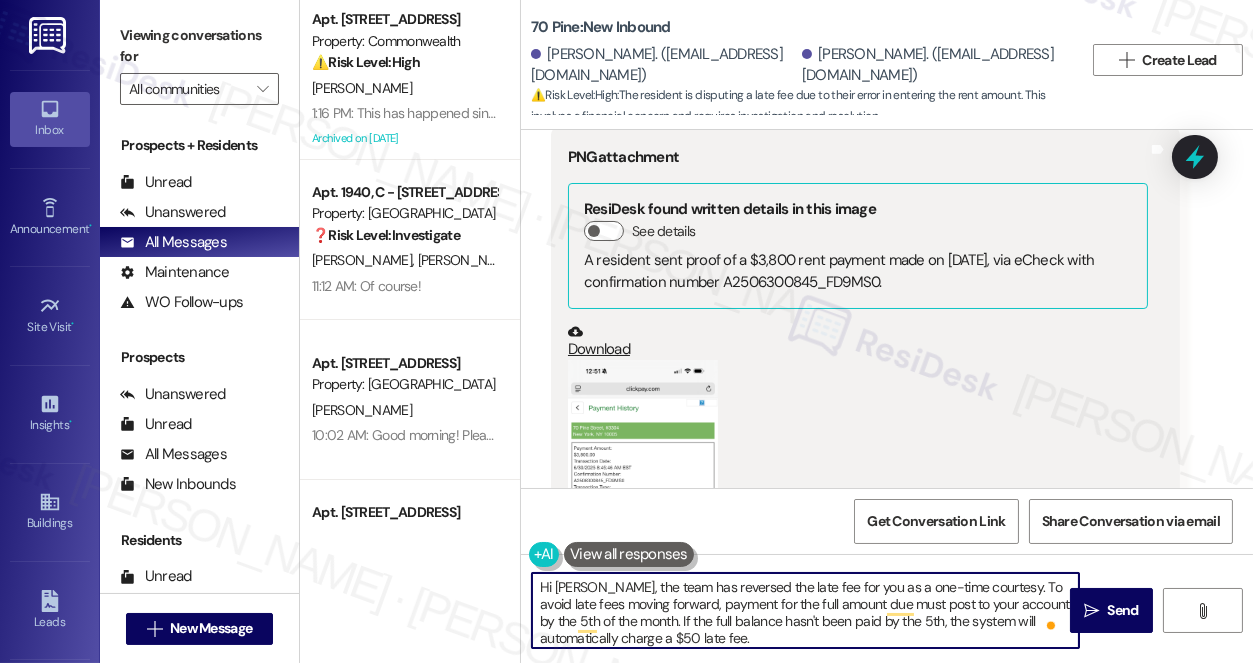 click on "Hi [PERSON_NAME], the team has reversed the late fee for you as a one-time courtesy. To avoid late fees moving forward, payment for the full amount due must post to your account by the 5th of the month. If the full balance hasn't been paid by the 5th, the system will automatically charge a $50 late fee." at bounding box center (805, 610) 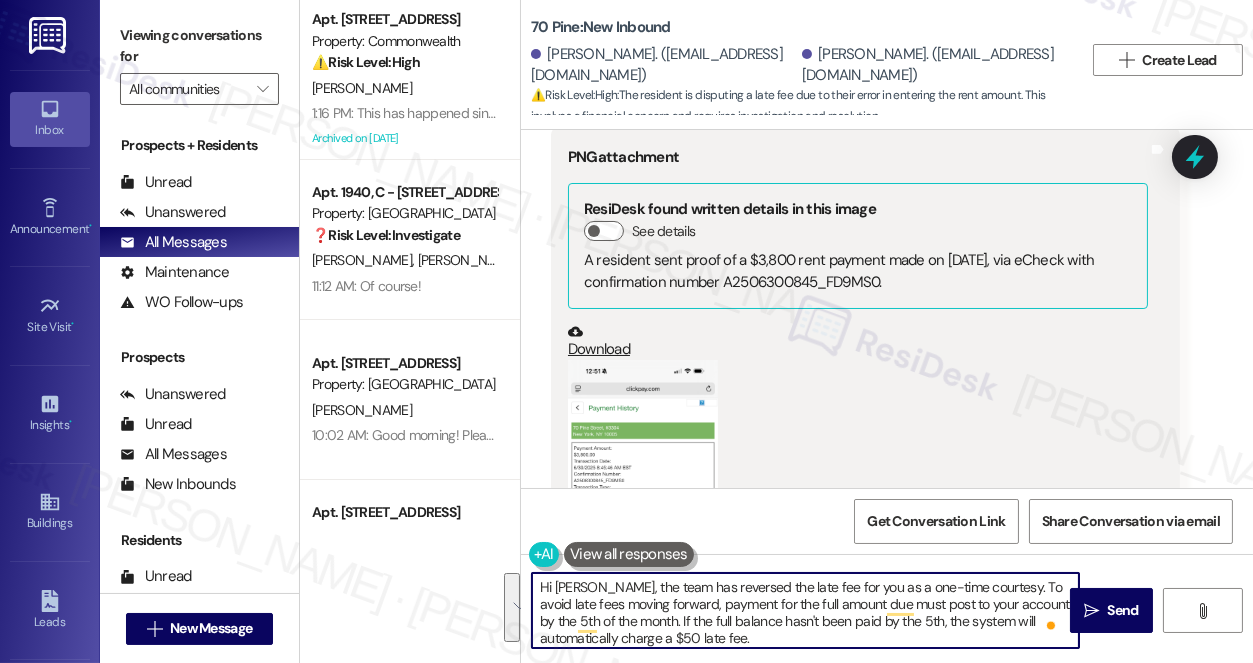 click on "Hi [PERSON_NAME], the team has reversed the late fee for you as a one-time courtesy. To avoid late fees moving forward, payment for the full amount due must post to your account by the 5th of the month. If the full balance hasn't been paid by the 5th, the system will automatically charge a $50 late fee." at bounding box center (805, 610) 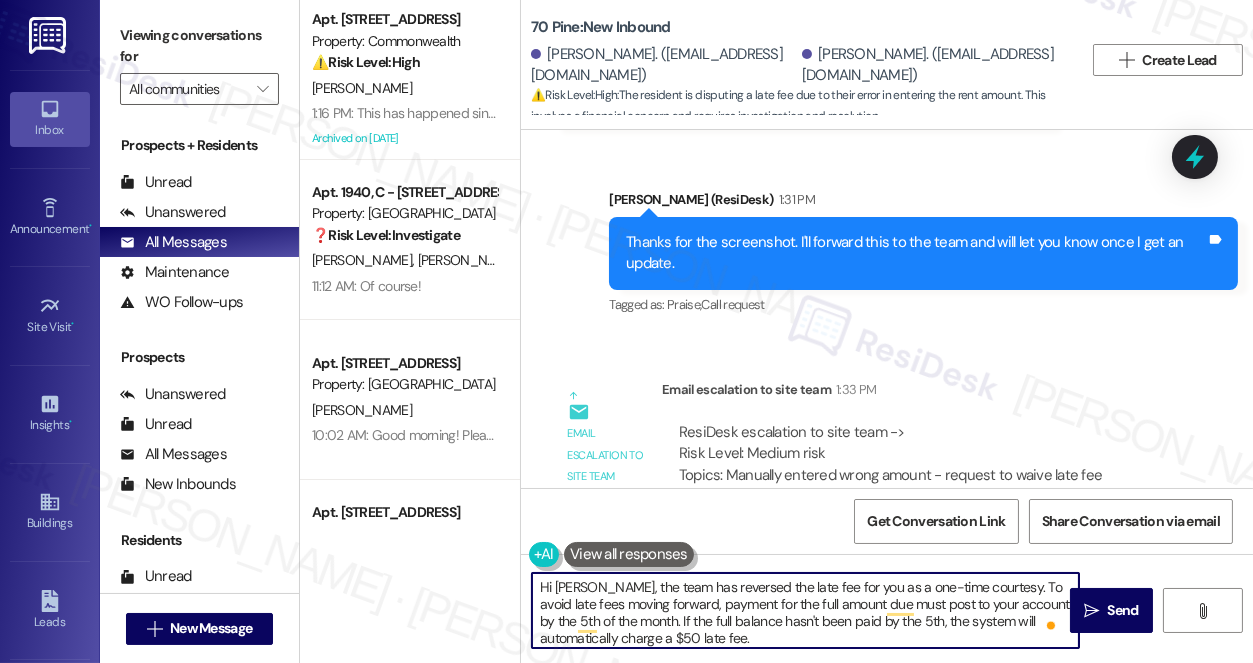 scroll, scrollTop: 10821, scrollLeft: 0, axis: vertical 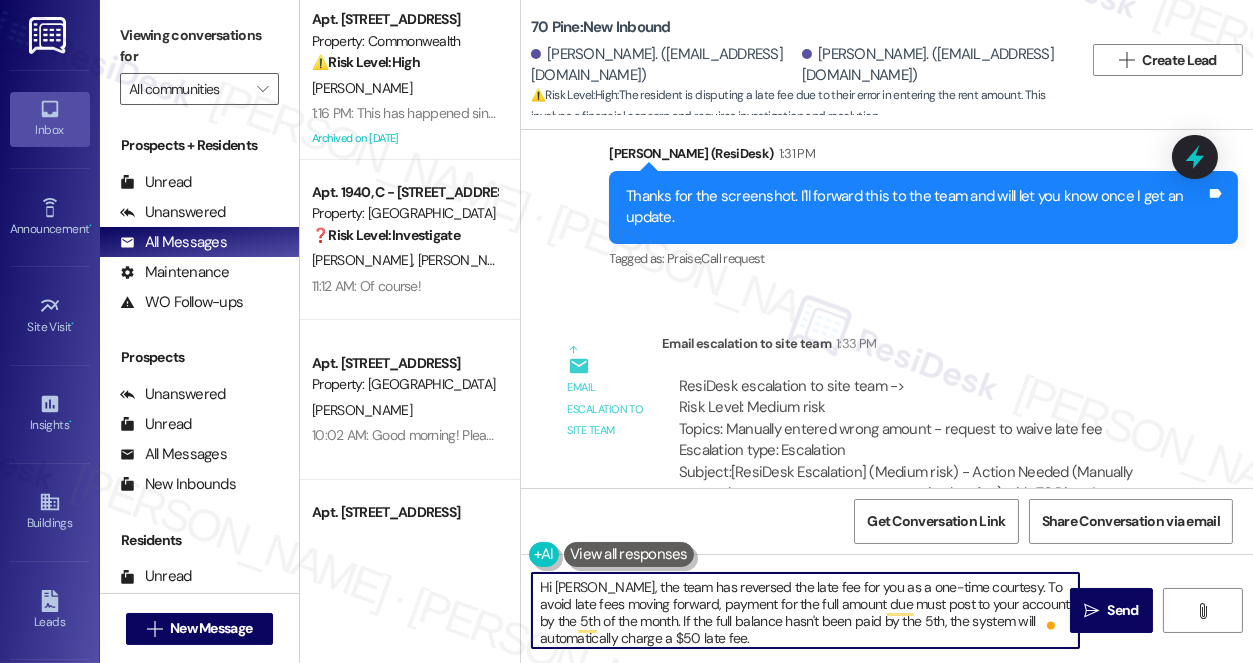click on "Hi [PERSON_NAME], the team has reversed the late fee for you as a one-time courtesy. To avoid late fees moving forward, payment for the full amount due must post to your account by the 5th of the month. If the full balance hasn't been paid by the 5th, the system will automatically charge a $50 late fee." at bounding box center (805, 610) 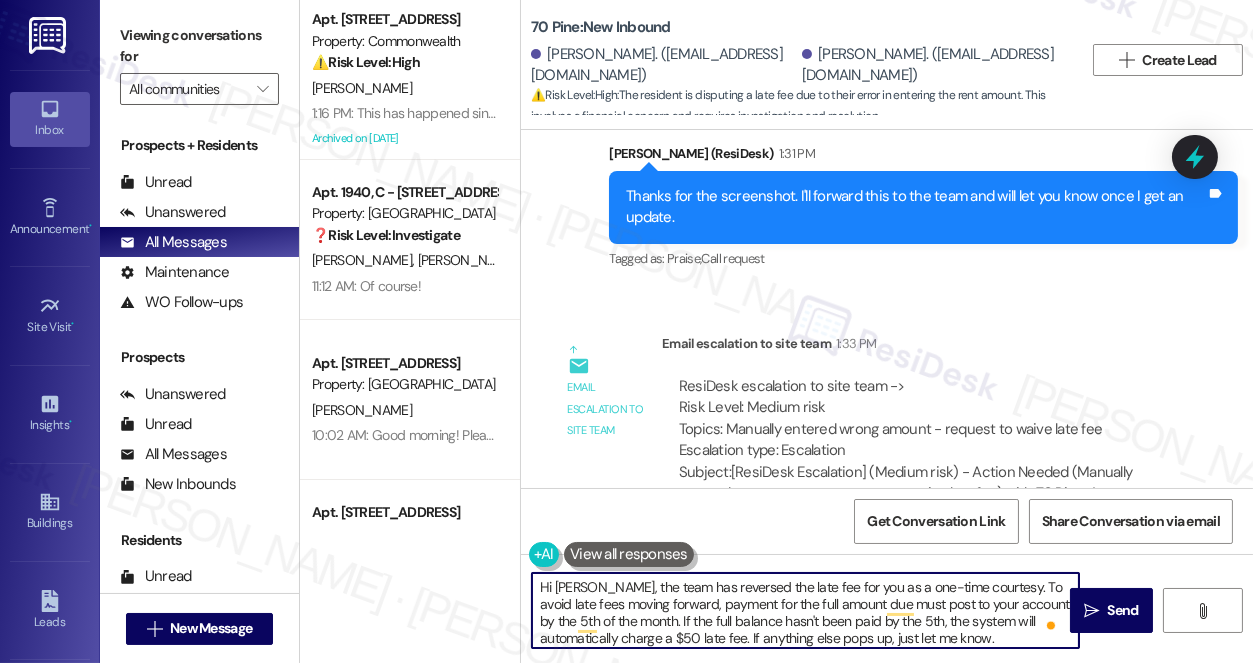 type on "Hi [PERSON_NAME], the team has reversed the late fee for you as a one-time courtesy. To avoid late fees moving forward, payment for the full amount due must post to your account by the 5th of the month. If the full balance hasn't been paid by the 5th, the system will automatically charge a $50 late fee. If anything else pops up, just let me know." 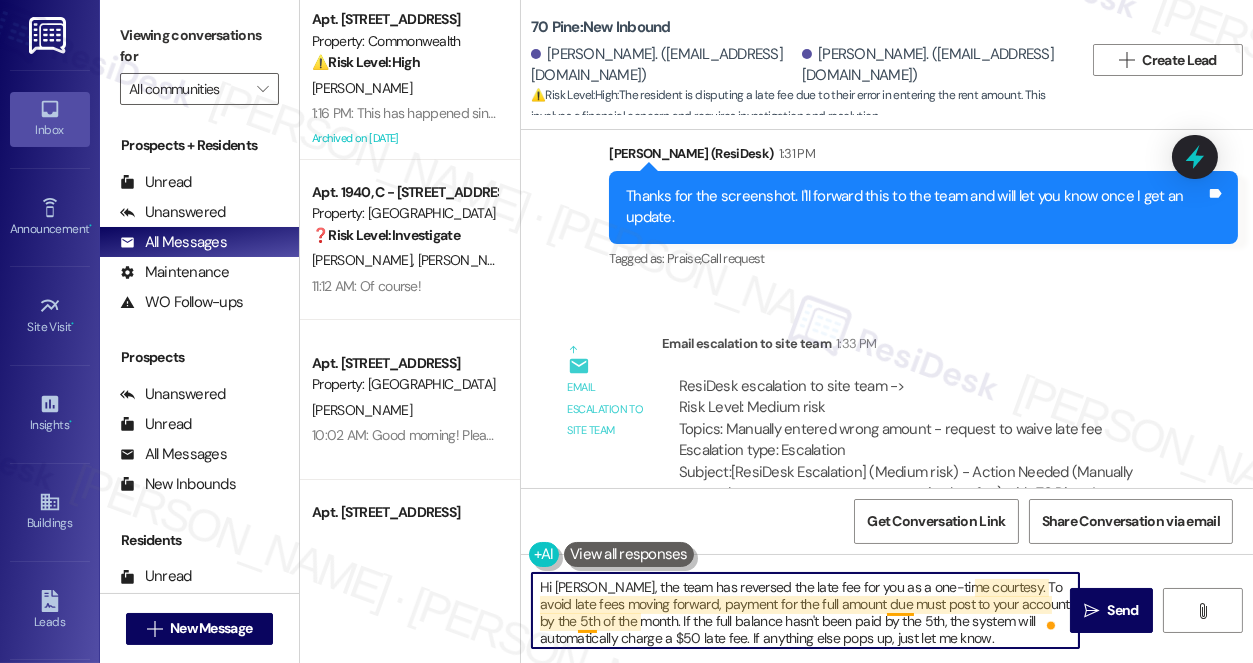 click on "Hi [PERSON_NAME], the team has reversed the late fee for you as a one-time courtesy. To avoid late fees moving forward, payment for the full amount due must post to your account by the 5th of the month. If the full balance hasn't been paid by the 5th, the system will automatically charge a $50 late fee. If anything else pops up, just let me know." at bounding box center (805, 610) 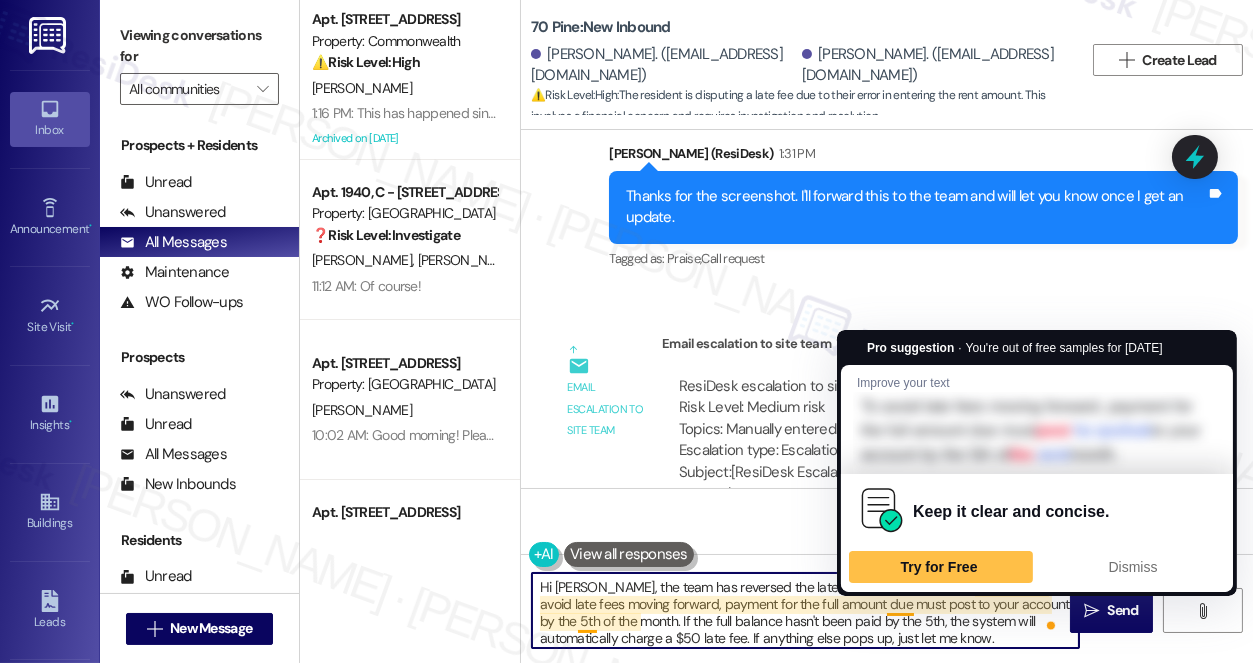 click on "Hi [PERSON_NAME], the team has reversed the late fee for you as a one-time courtesy. To avoid late fees moving forward, payment for the full amount due must post to your account by the 5th of the month. If the full balance hasn't been paid by the 5th, the system will automatically charge a $50 late fee. If anything else pops up, just let me know." at bounding box center [805, 610] 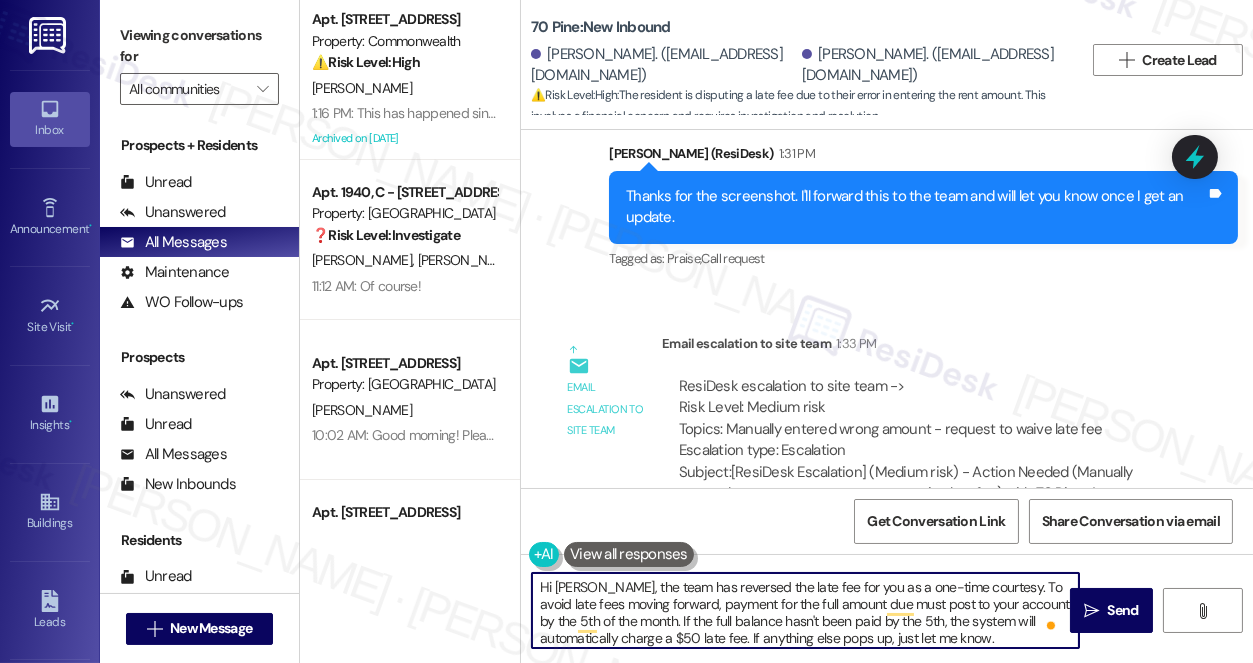 click on "Hi [PERSON_NAME], the team has reversed the late fee for you as a one-time courtesy. To avoid late fees moving forward, payment for the full amount due must post to your account by the 5th of the month. If the full balance hasn't been paid by the 5th, the system will automatically charge a $50 late fee. If anything else pops up, just let me know." at bounding box center [805, 610] 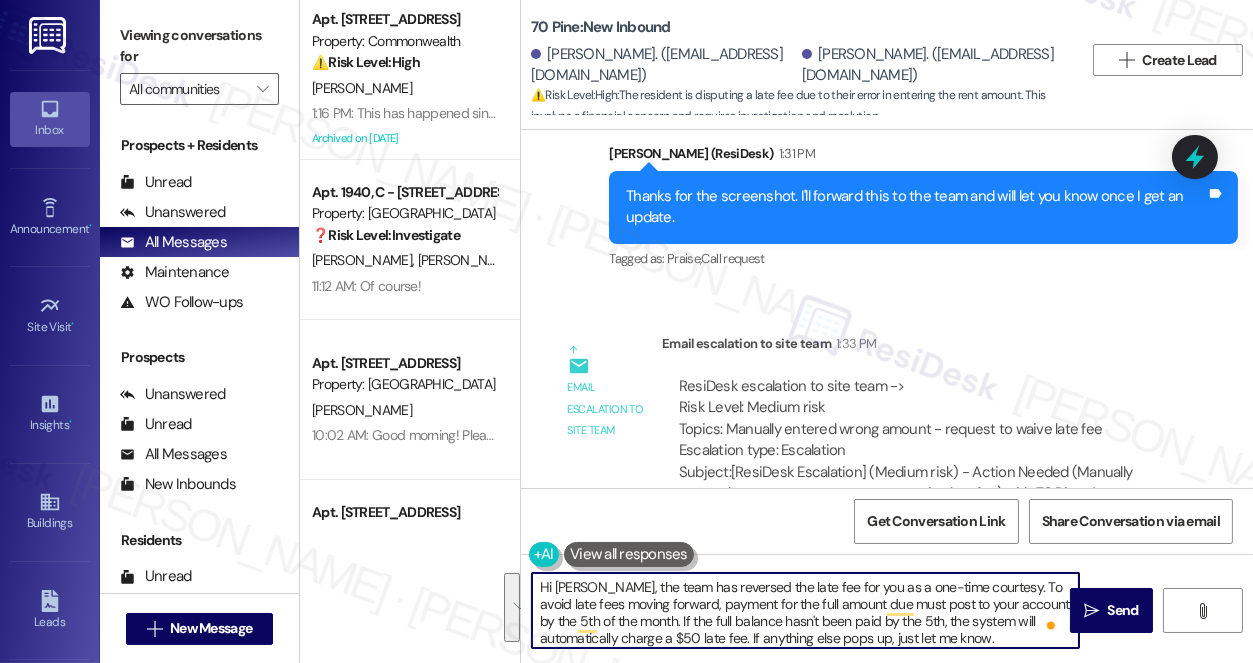 click on "Hi [PERSON_NAME], the team has reversed the late fee for you as a one-time courtesy. To avoid late fees moving forward, payment for the full amount due must post to your account by the 5th of the month. If the full balance hasn't been paid by the 5th, the system will automatically charge a $50 late fee. If anything else pops up, just let me know." at bounding box center (805, 610) 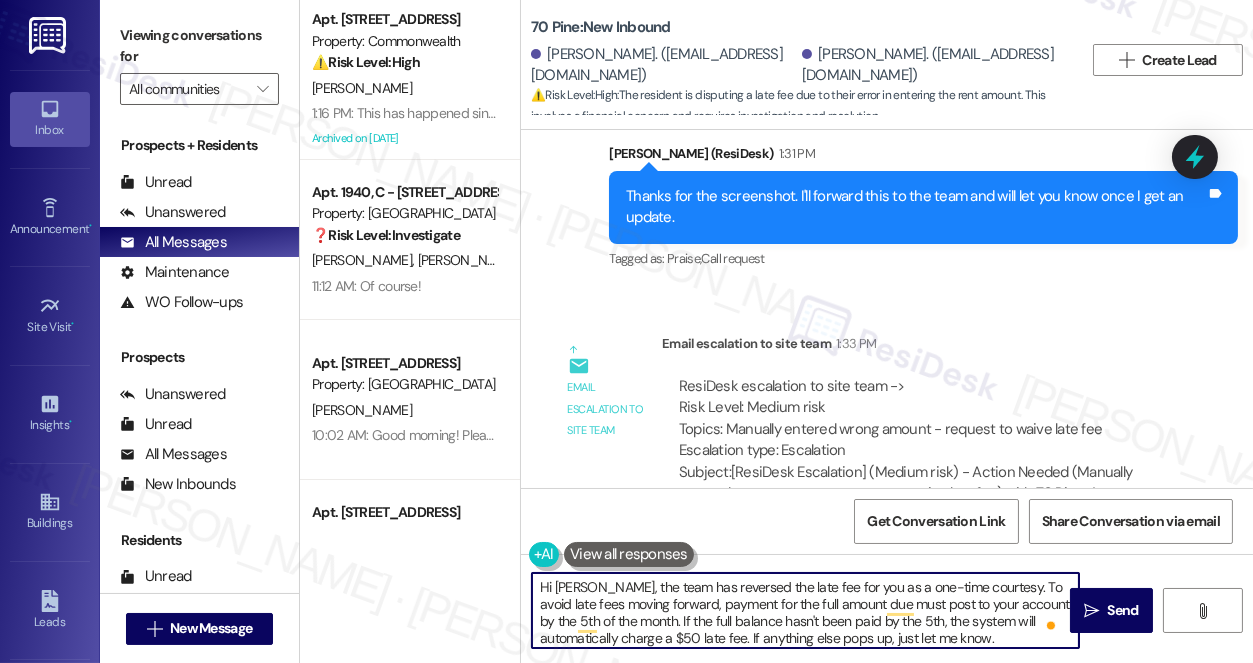 click on "Hi [PERSON_NAME], the team has reversed the late fee for you as a one-time courtesy. To avoid late fees moving forward, payment for the full amount due must post to your account by the 5th of the month. If the full balance hasn't been paid by the 5th, the system will automatically charge a $50 late fee. If anything else pops up, just let me know." at bounding box center (805, 610) 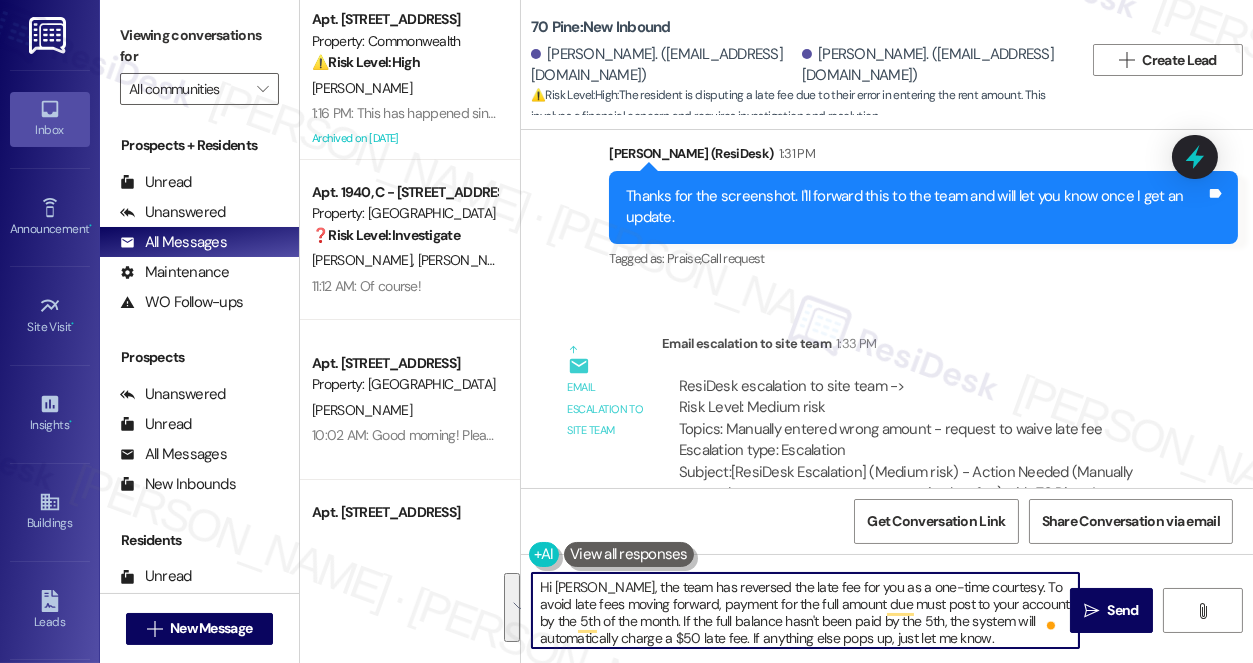 click on "Hi [PERSON_NAME], the team has reversed the late fee for you as a one-time courtesy. To avoid late fees moving forward, payment for the full amount due must post to your account by the 5th of the month. If the full balance hasn't been paid by the 5th, the system will automatically charge a $50 late fee. If anything else pops up, just let me know." at bounding box center (805, 610) 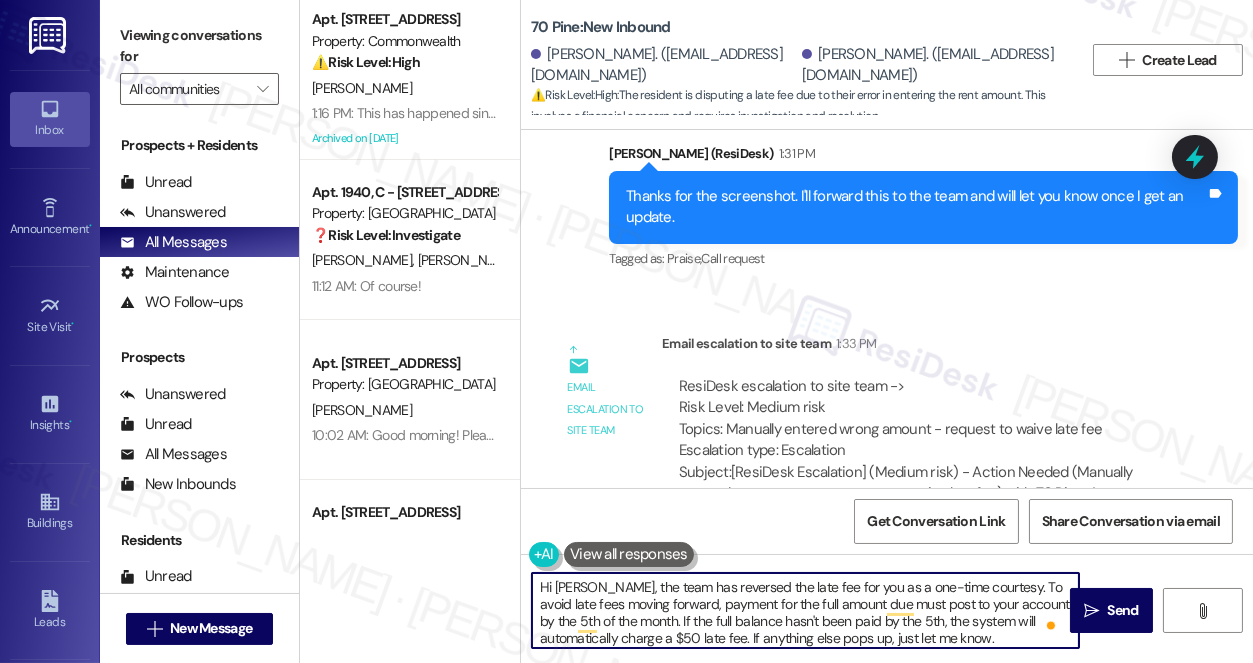click on "Hi [PERSON_NAME], the team has reversed the late fee for you as a one-time courtesy. To avoid late fees moving forward, payment for the full amount due must post to your account by the 5th of the month. If the full balance hasn't been paid by the 5th, the system will automatically charge a $50 late fee. If anything else pops up, just let me know." at bounding box center [805, 610] 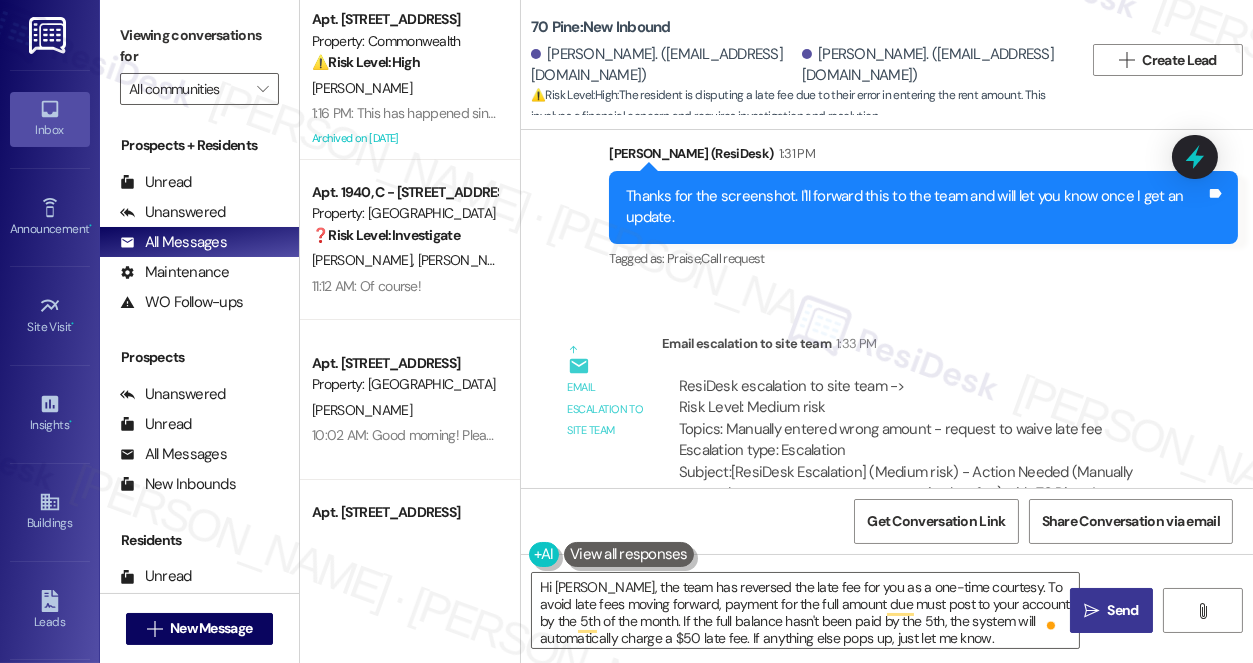 click on " Send" at bounding box center (1111, 610) 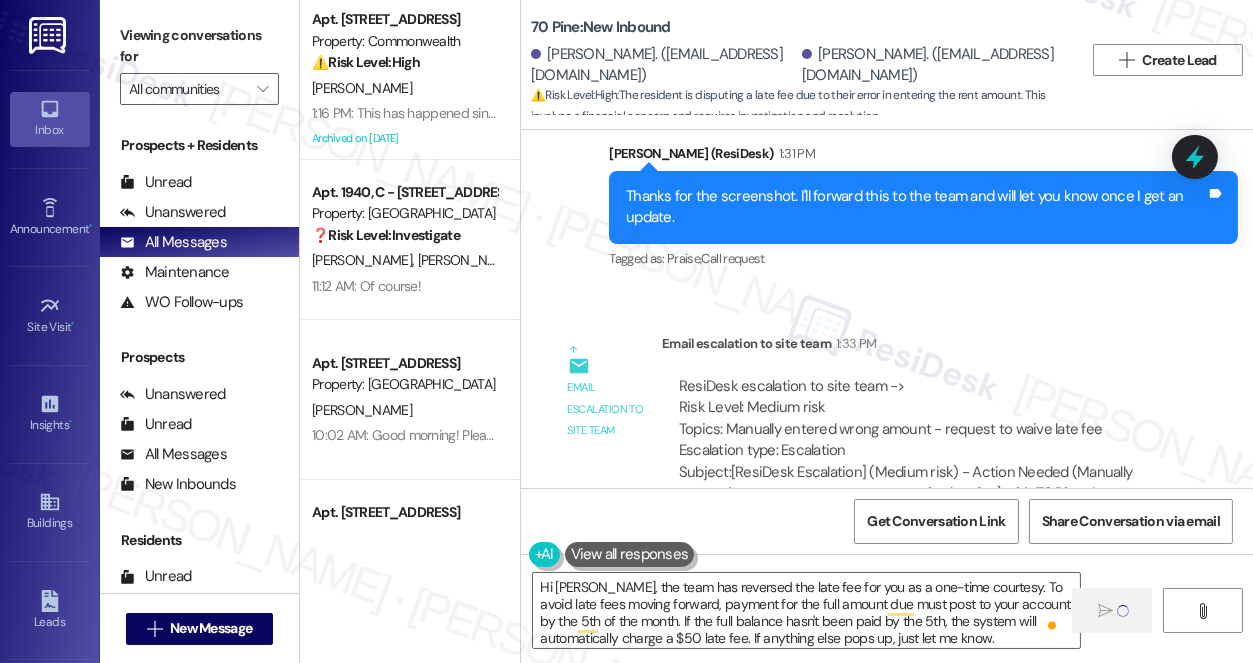type 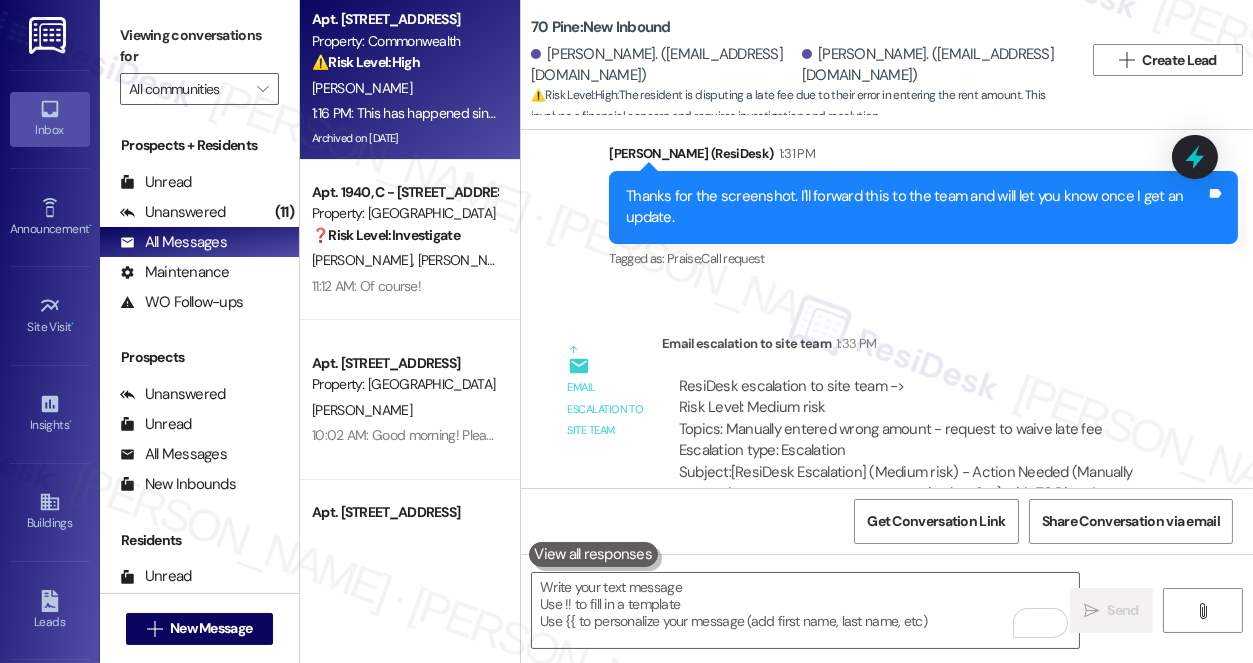click on "[PERSON_NAME]" at bounding box center (362, 88) 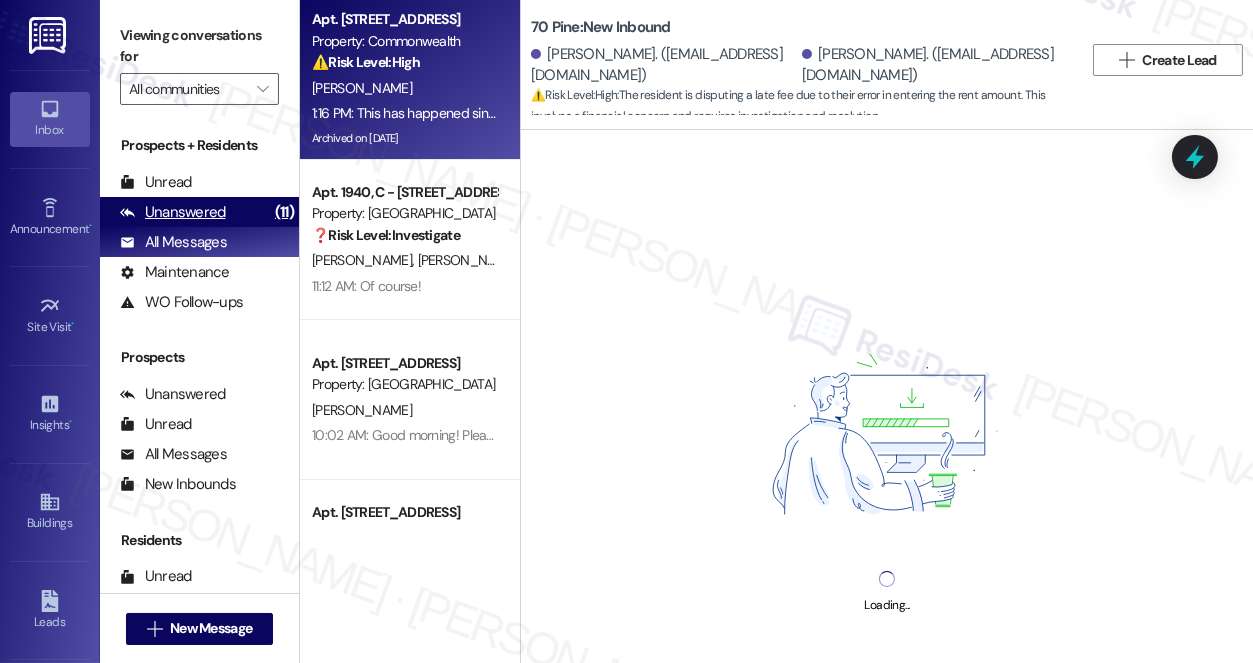 click on "Unanswered (11)" at bounding box center [199, 212] 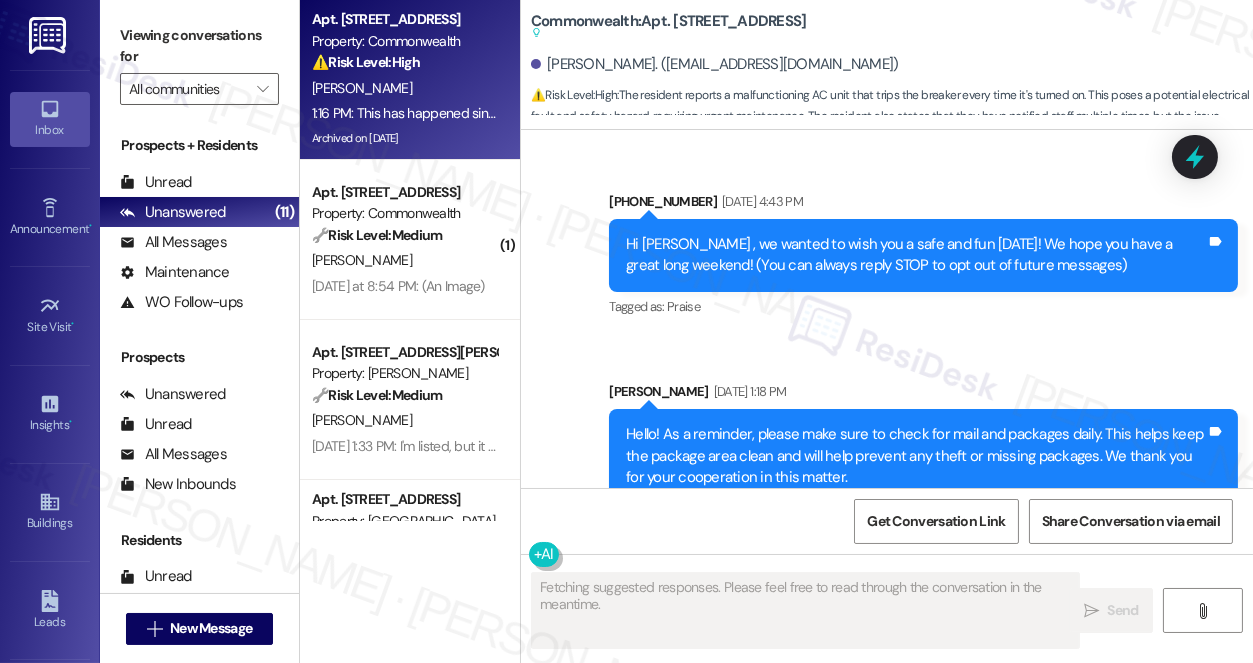 scroll, scrollTop: 52109, scrollLeft: 0, axis: vertical 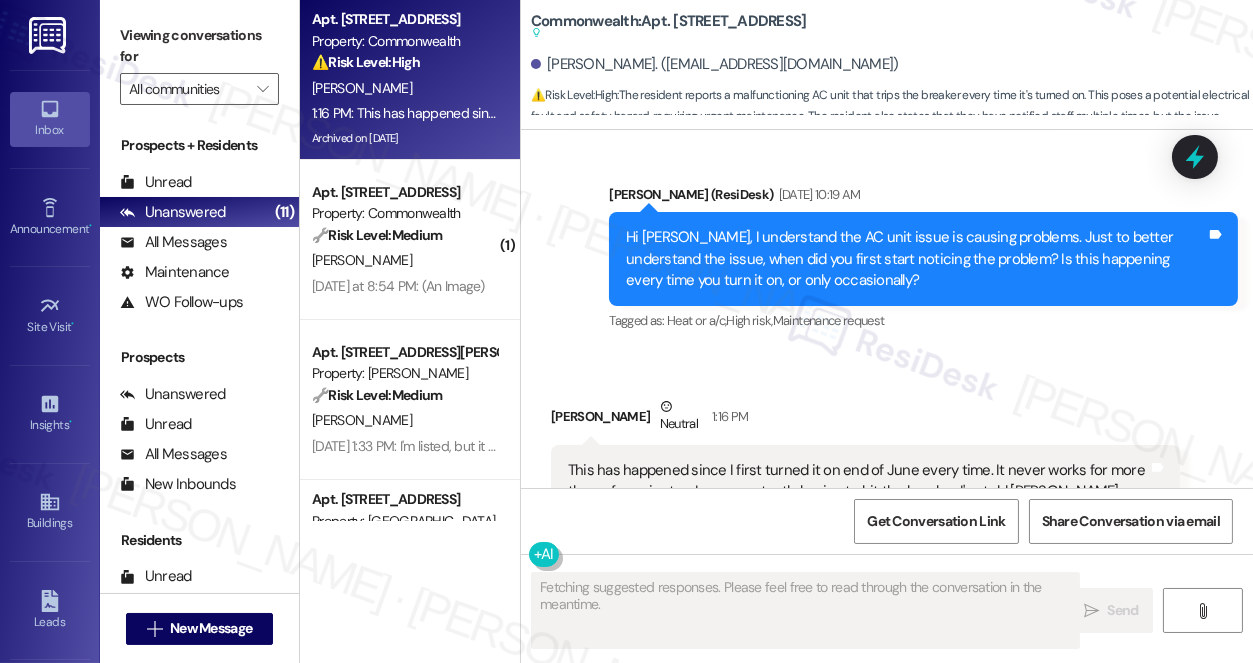 click on "This has happened since I first turned it on end of June every time. It never works for more than a few minutes. I was constantly having to hit the breaker. I've told [PERSON_NAME] about it several times, he knows and has seen me hit the breakers several times." at bounding box center (858, 492) 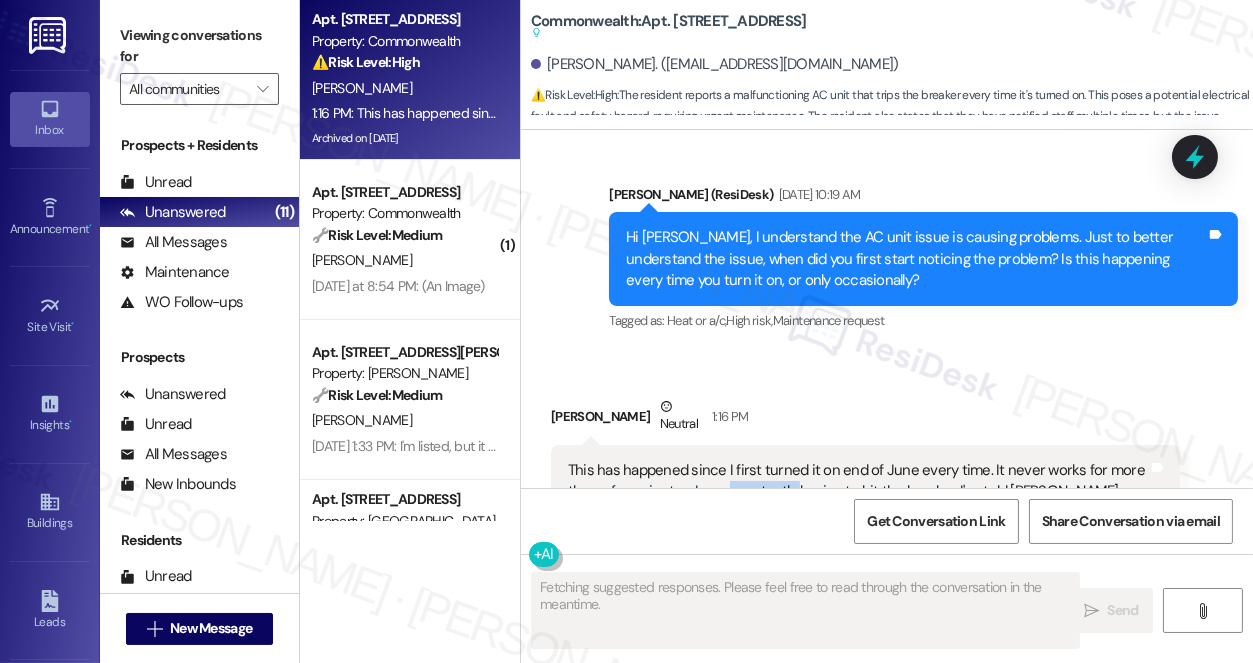 click on "This has happened since I first turned it on end of June every time. It never works for more than a few minutes. I was constantly having to hit the breaker. I've told [PERSON_NAME] about it several times, he knows and has seen me hit the breakers several times." at bounding box center (858, 492) 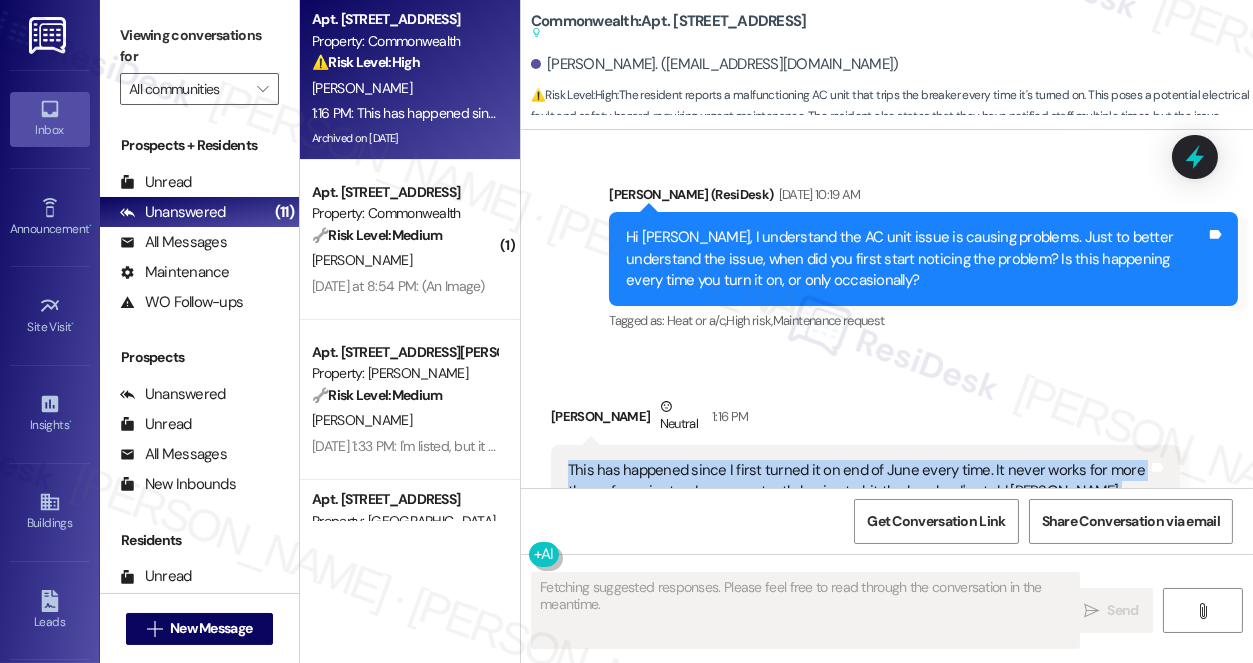 click on "This has happened since I first turned it on end of June every time. It never works for more than a few minutes. I was constantly having to hit the breaker. I've told [PERSON_NAME] about it several times, he knows and has seen me hit the breakers several times." at bounding box center [858, 492] 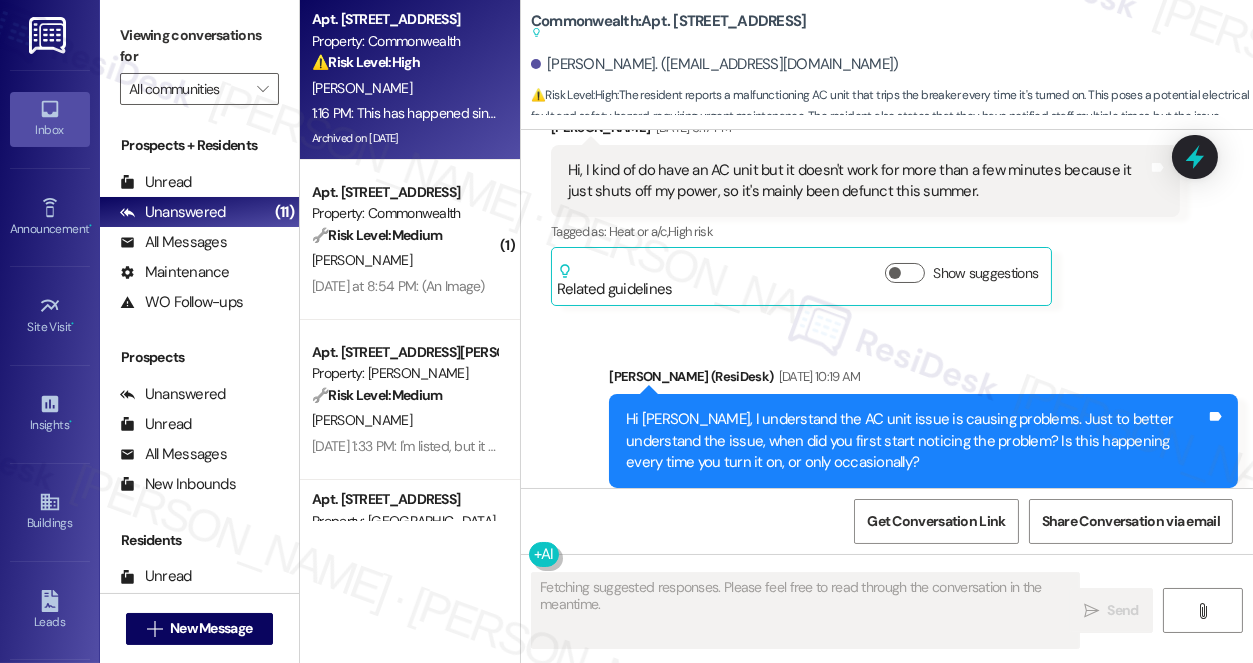scroll, scrollTop: 51836, scrollLeft: 0, axis: vertical 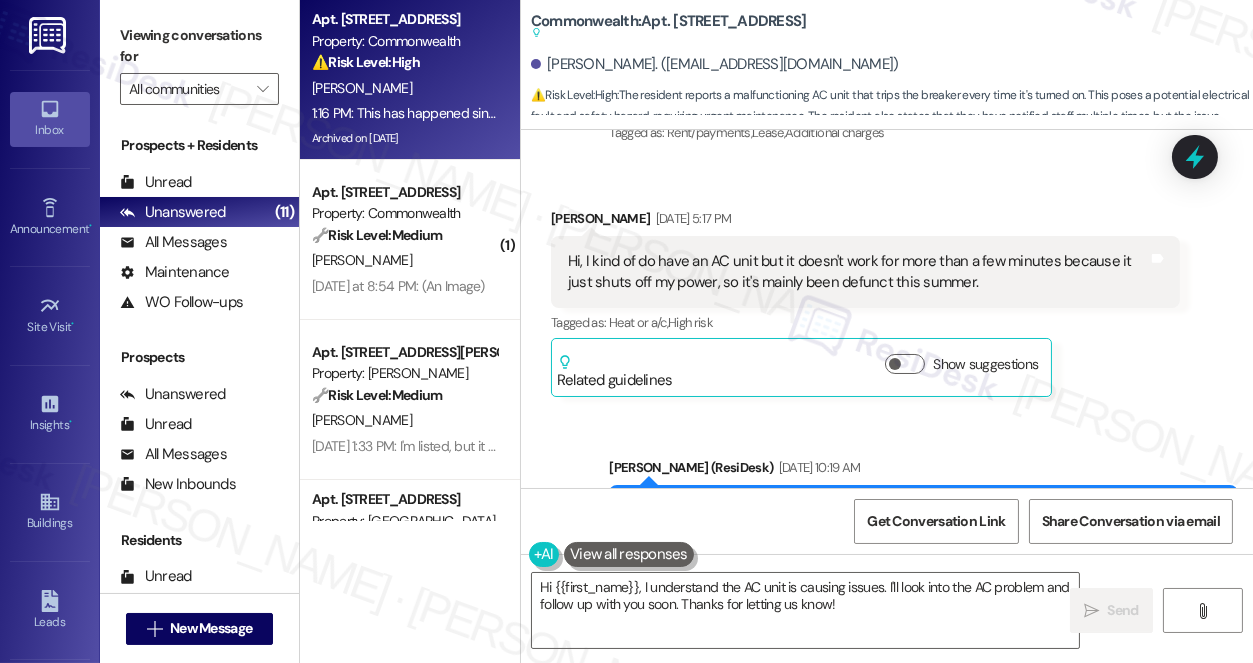 click on "Hi, I kind of do have an AC unit but it doesn't work for more than a few minutes because it just shuts off my power, so it's mainly been defunct this summer." at bounding box center (858, 272) 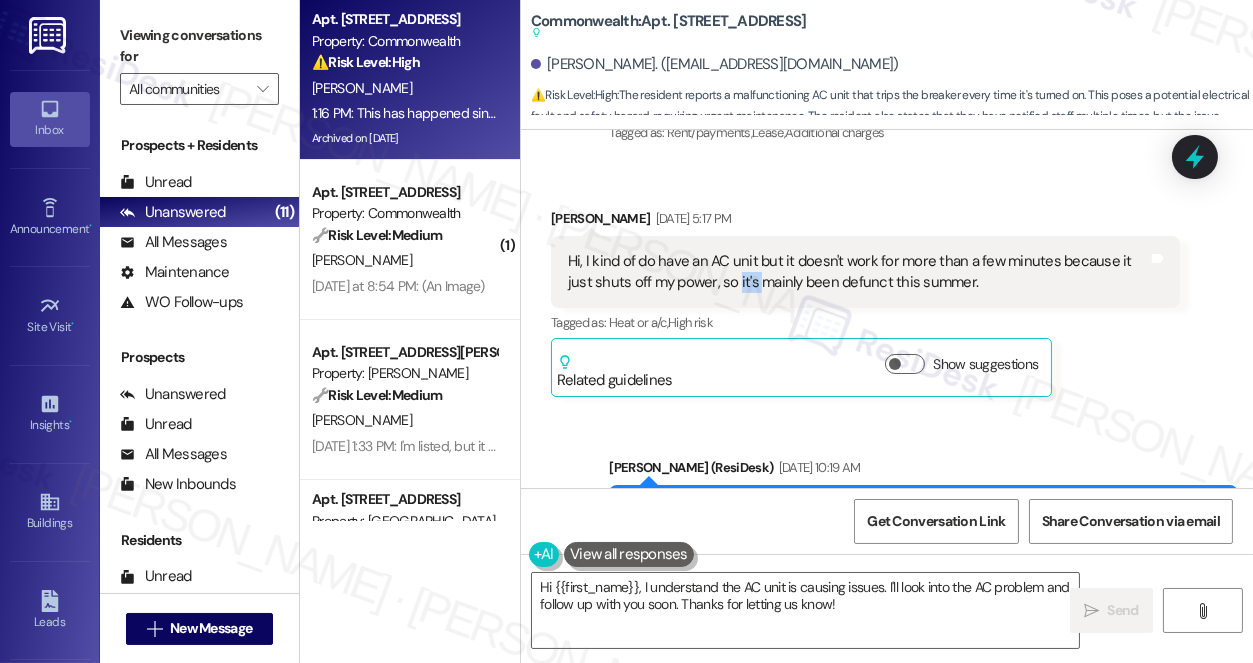 click on "Hi, I kind of do have an AC unit but it doesn't work for more than a few minutes because it just shuts off my power, so it's mainly been defunct this summer." at bounding box center [858, 272] 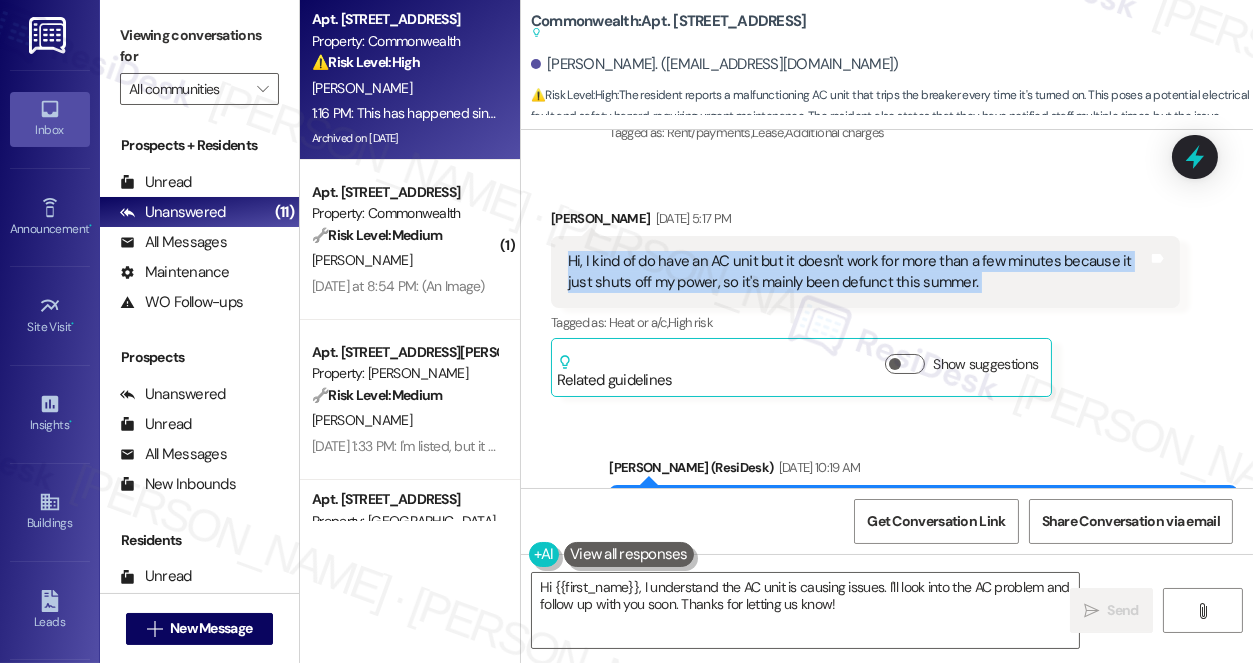 click on "Hi, I kind of do have an AC unit but it doesn't work for more than a few minutes because it just shuts off my power, so it's mainly been defunct this summer." at bounding box center (858, 272) 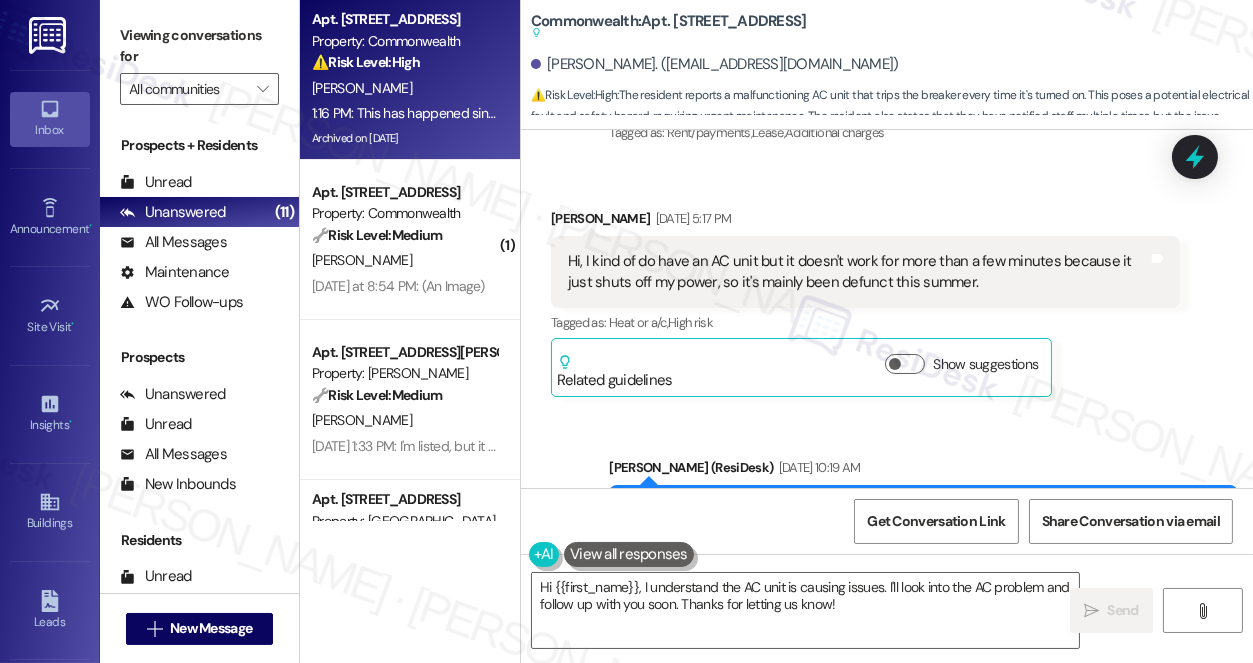 click on "Hi, I kind of do have an AC unit but it doesn't work for more than a few minutes because it just shuts off my power, so it's mainly been defunct this summer." at bounding box center (858, 272) 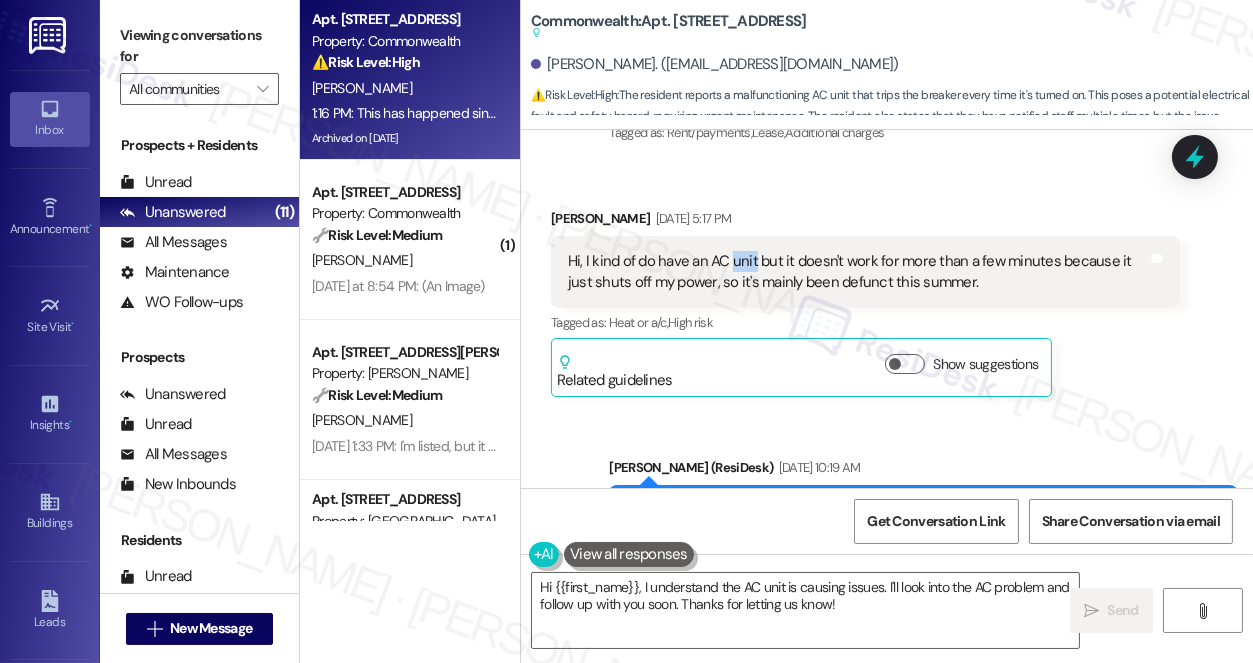 click on "Hi, I kind of do have an AC unit but it doesn't work for more than a few minutes because it just shuts off my power, so it's mainly been defunct this summer." at bounding box center (858, 272) 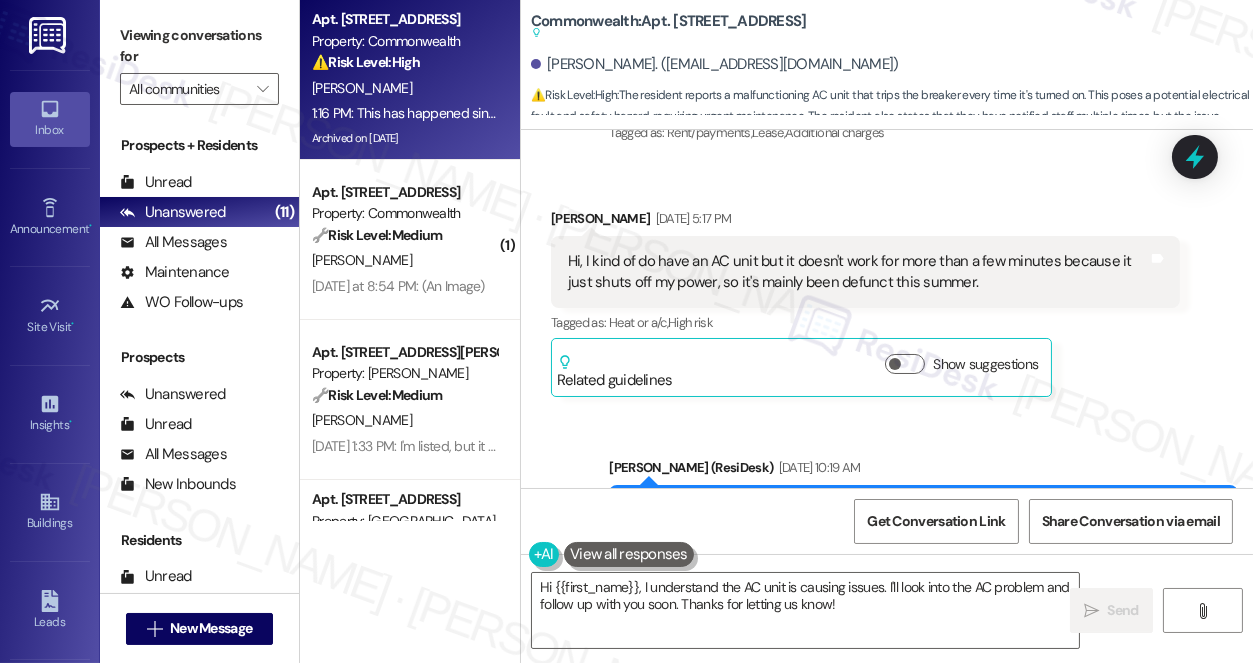click on "Hi, I kind of do have an AC unit but it doesn't work for more than a few minutes because it just shuts off my power, so it's mainly been defunct this summer." at bounding box center [858, 272] 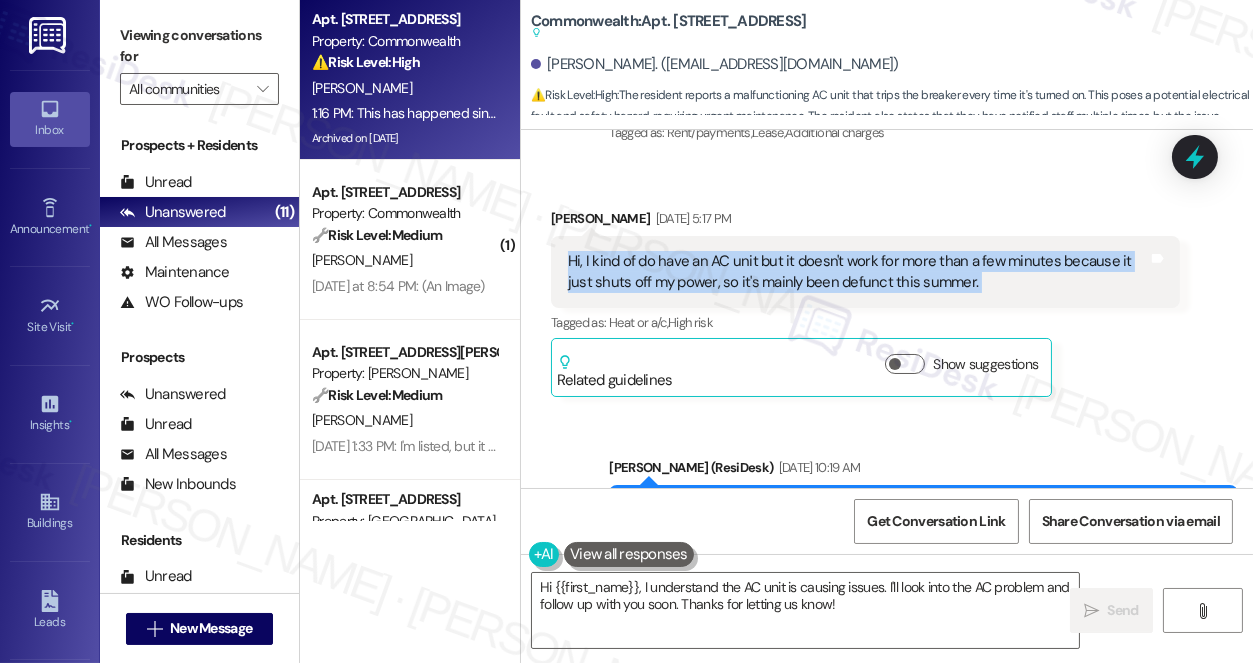 click on "Hi, I kind of do have an AC unit but it doesn't work for more than a few minutes because it just shuts off my power, so it's mainly been defunct this summer." at bounding box center (858, 272) 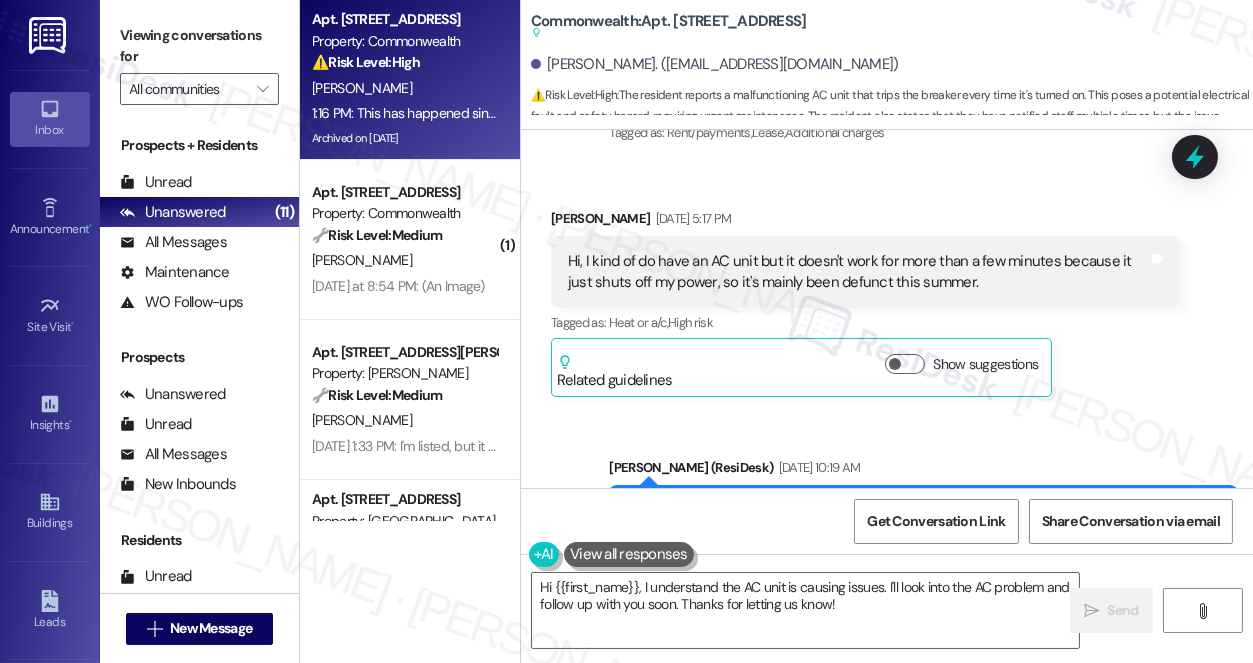 click on "Viewing conversations for" at bounding box center [199, 46] 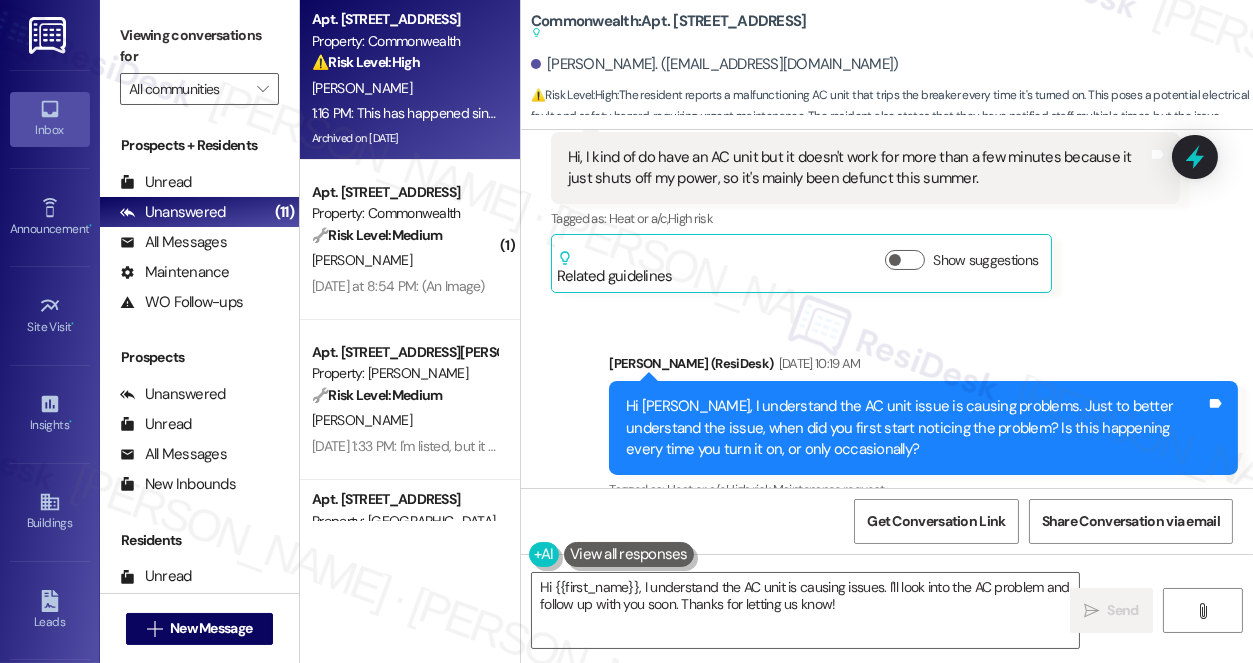 scroll, scrollTop: 52018, scrollLeft: 0, axis: vertical 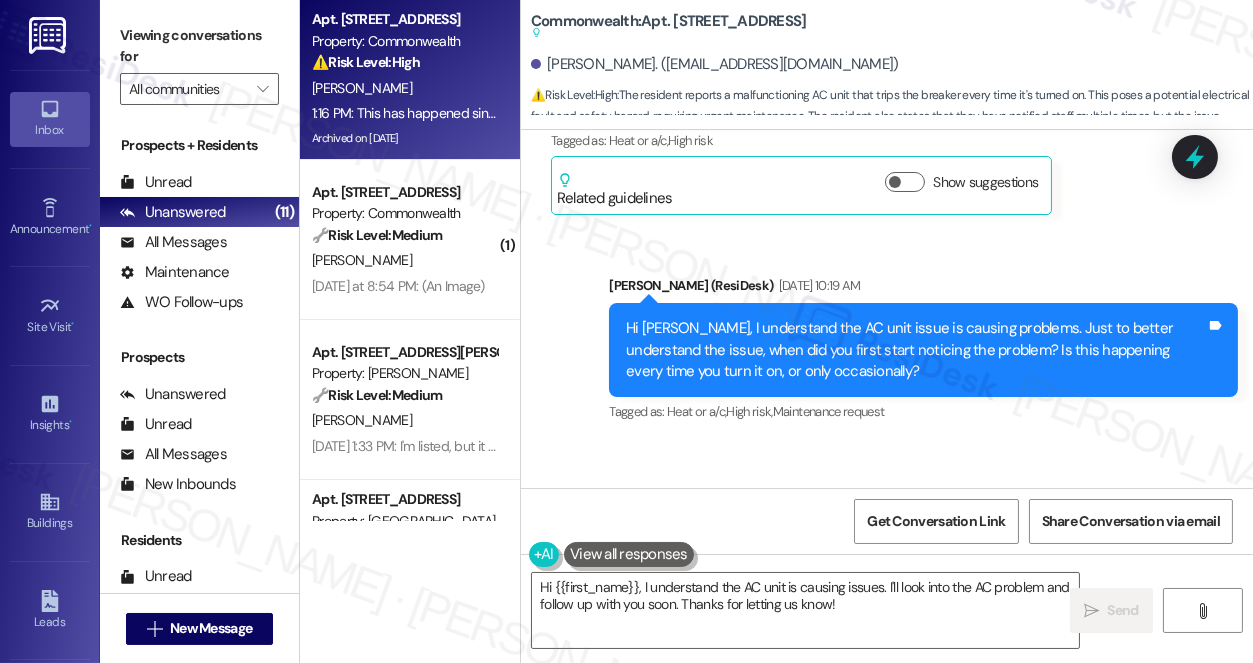 click on "Hi [PERSON_NAME], I understand the AC unit issue is causing problems. Just to better understand the issue, when did you first start noticing the problem? Is this happening every time you turn it on, or only occasionally?" at bounding box center (916, 350) 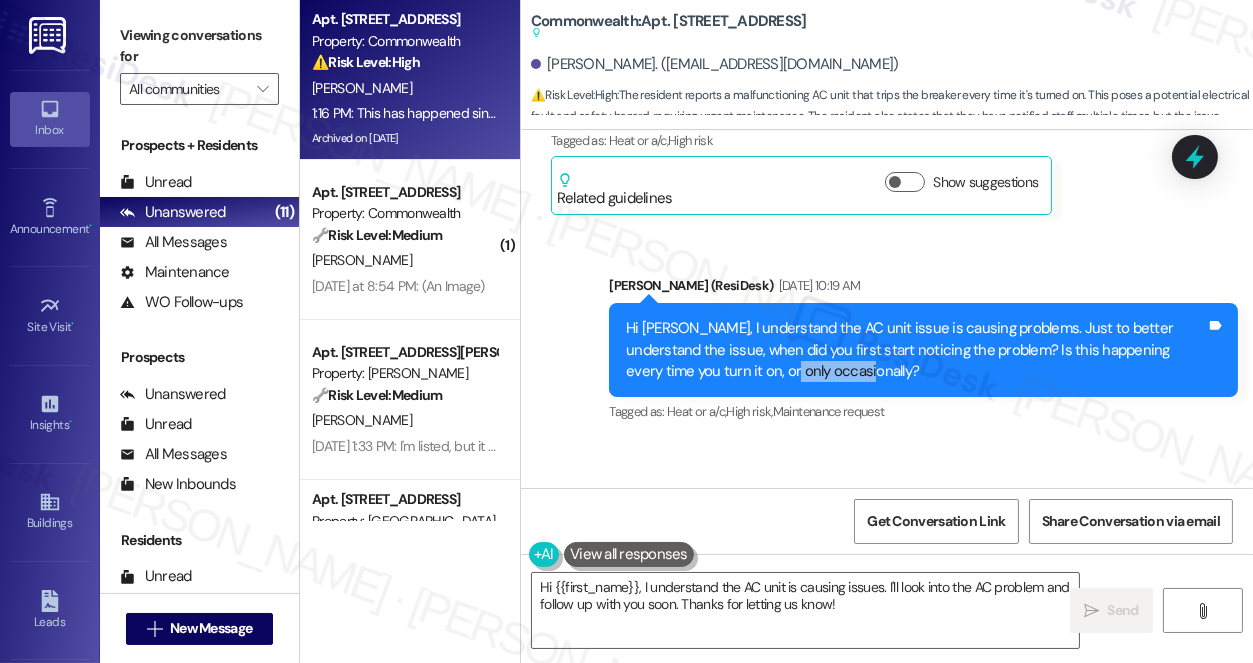 click on "Hi [PERSON_NAME], I understand the AC unit issue is causing problems. Just to better understand the issue, when did you first start noticing the problem? Is this happening every time you turn it on, or only occasionally?" at bounding box center [916, 350] 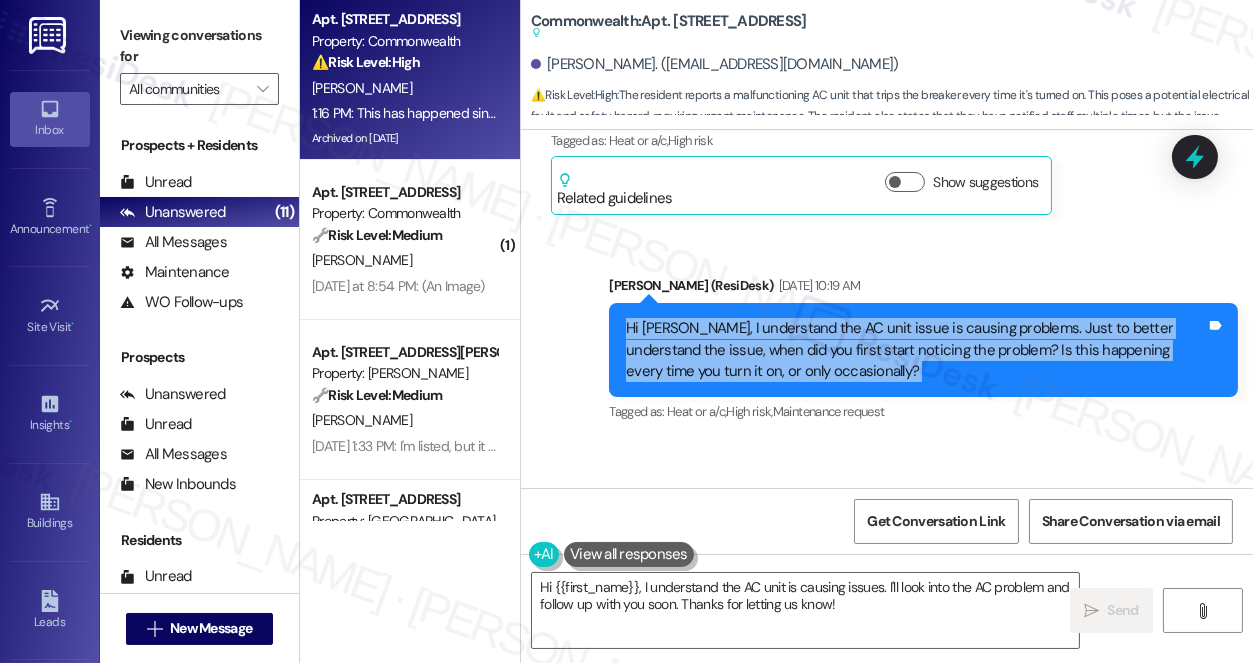 click on "Hi [PERSON_NAME], I understand the AC unit issue is causing problems. Just to better understand the issue, when did you first start noticing the problem? Is this happening every time you turn it on, or only occasionally?" at bounding box center [916, 350] 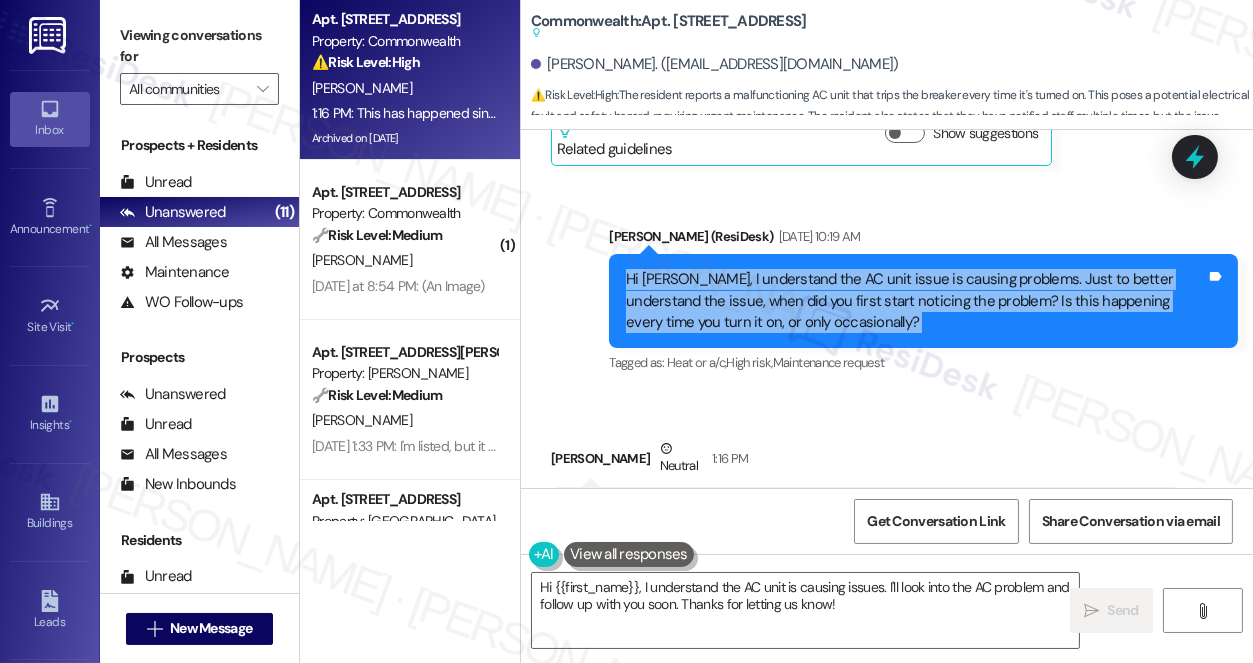 scroll, scrollTop: 52109, scrollLeft: 0, axis: vertical 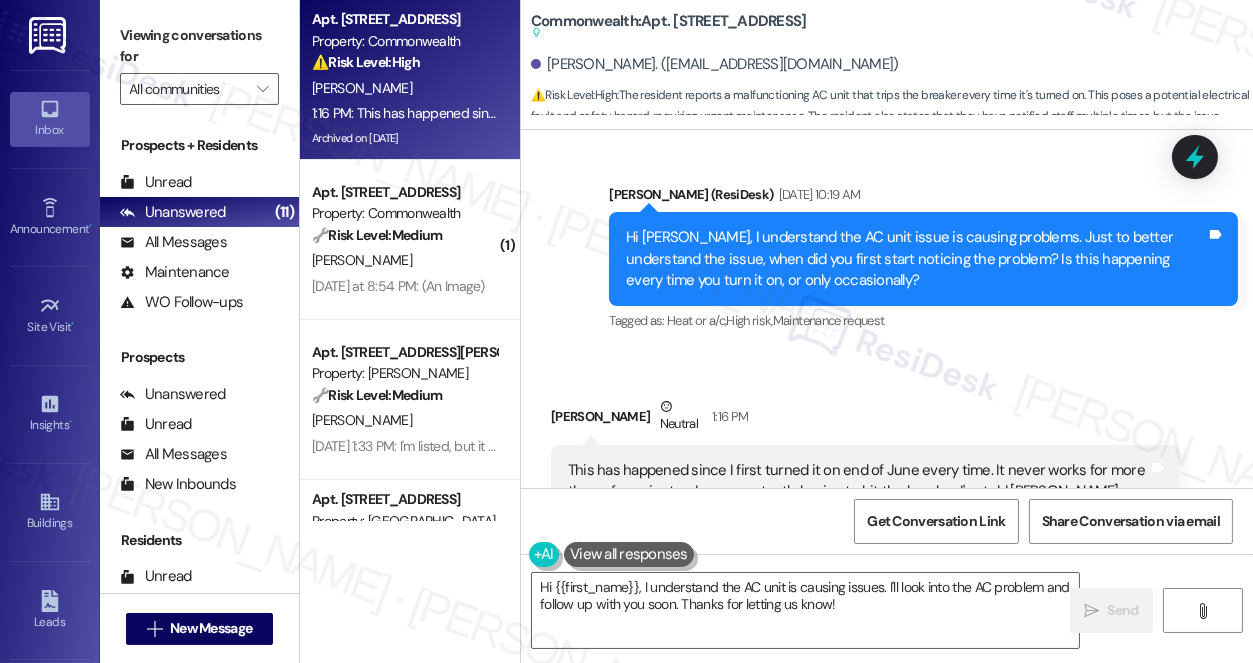 click on "This has happened since I first turned it on end of June every time. It never works for more than a few minutes. I was constantly having to hit the breaker. I've told [PERSON_NAME] about it several times, he knows and has seen me hit the breakers several times." at bounding box center [858, 492] 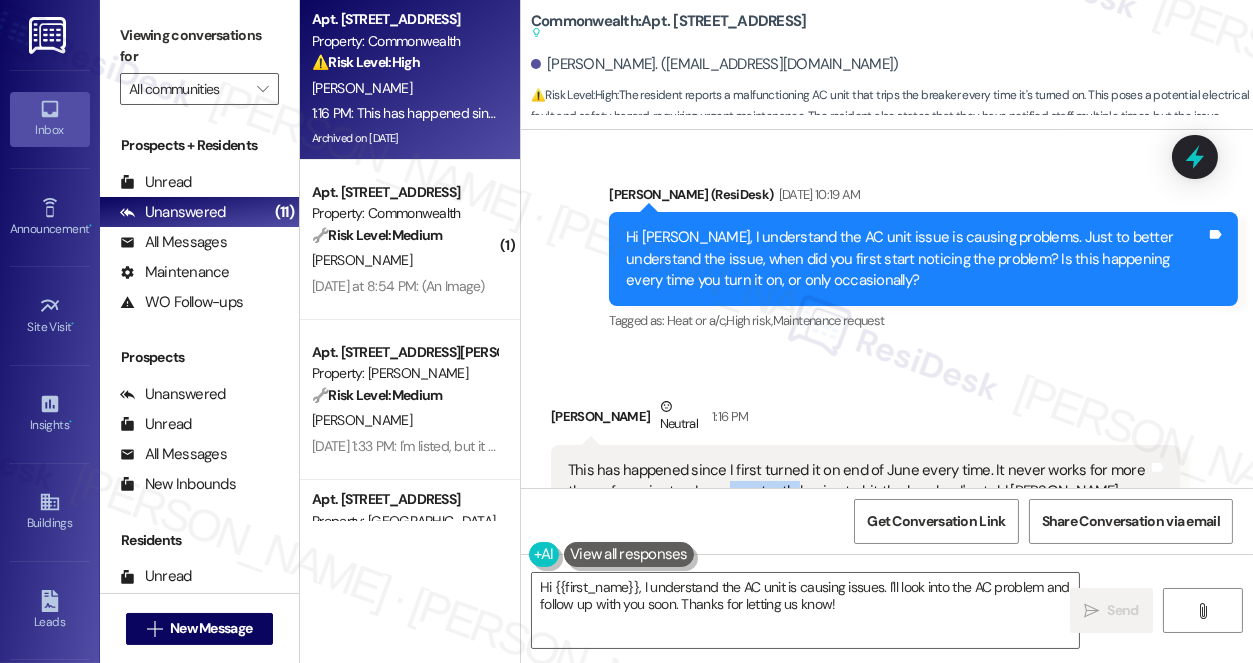 click on "This has happened since I first turned it on end of June every time. It never works for more than a few minutes. I was constantly having to hit the breaker. I've told [PERSON_NAME] about it several times, he knows and has seen me hit the breakers several times." at bounding box center [858, 492] 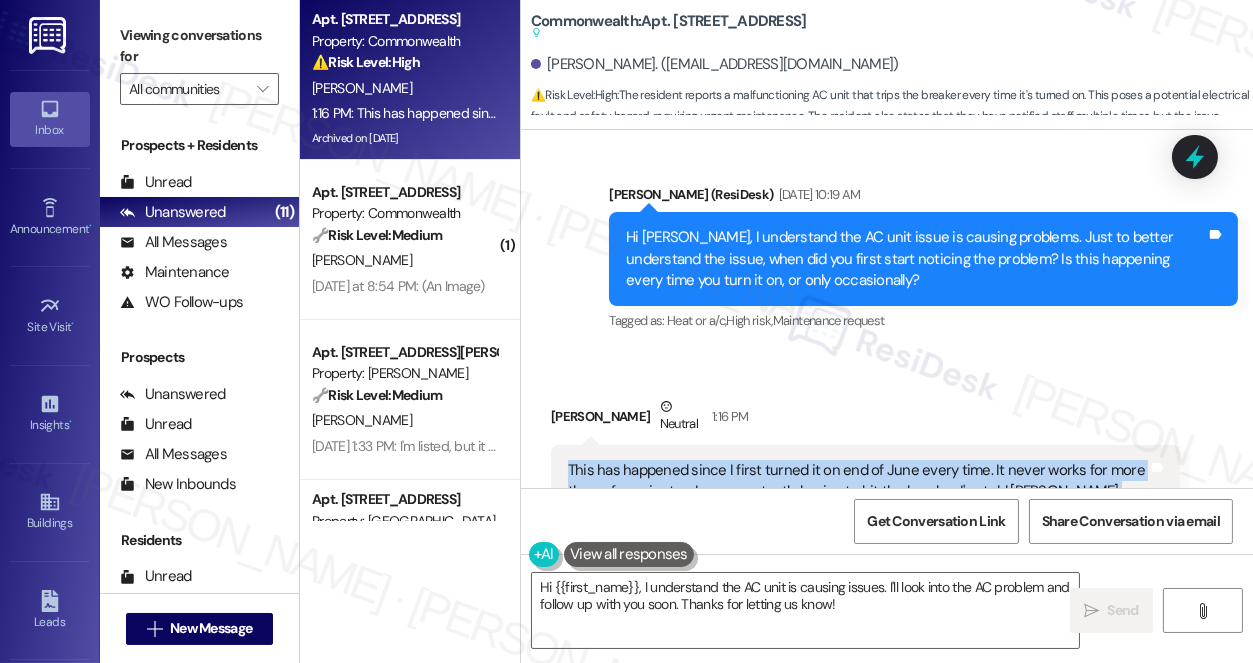 click on "This has happened since I first turned it on end of June every time. It never works for more than a few minutes. I was constantly having to hit the breaker. I've told [PERSON_NAME] about it several times, he knows and has seen me hit the breakers several times." at bounding box center (858, 492) 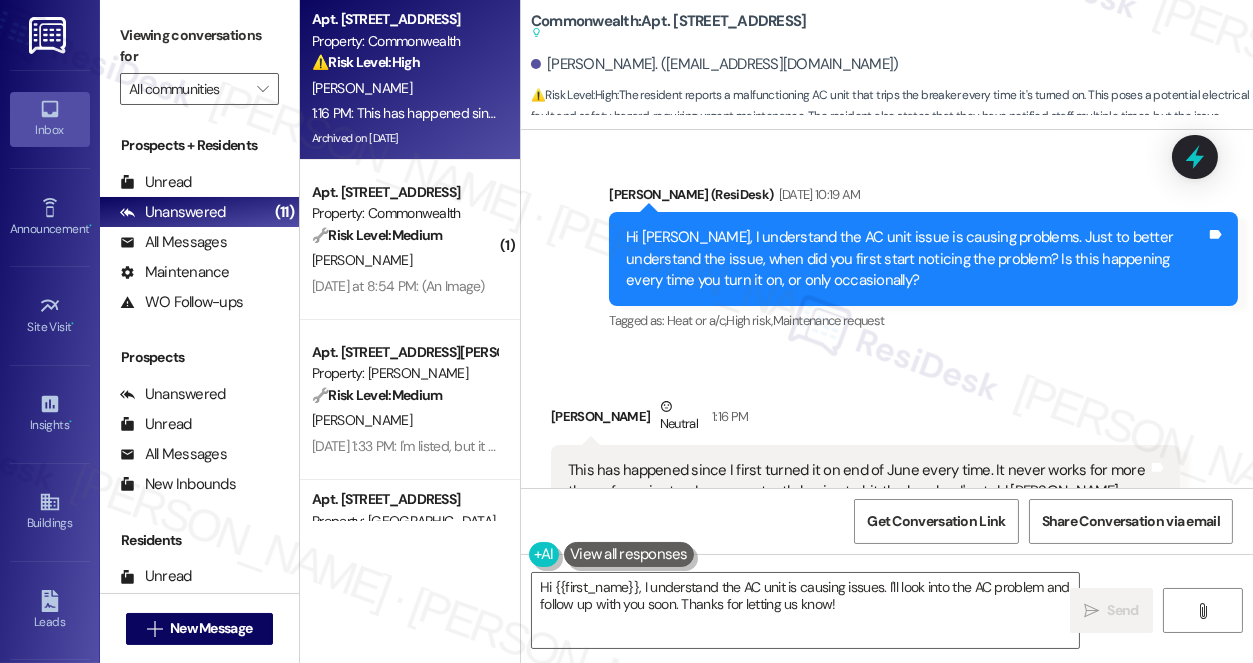click on "Viewing conversations for" at bounding box center [199, 46] 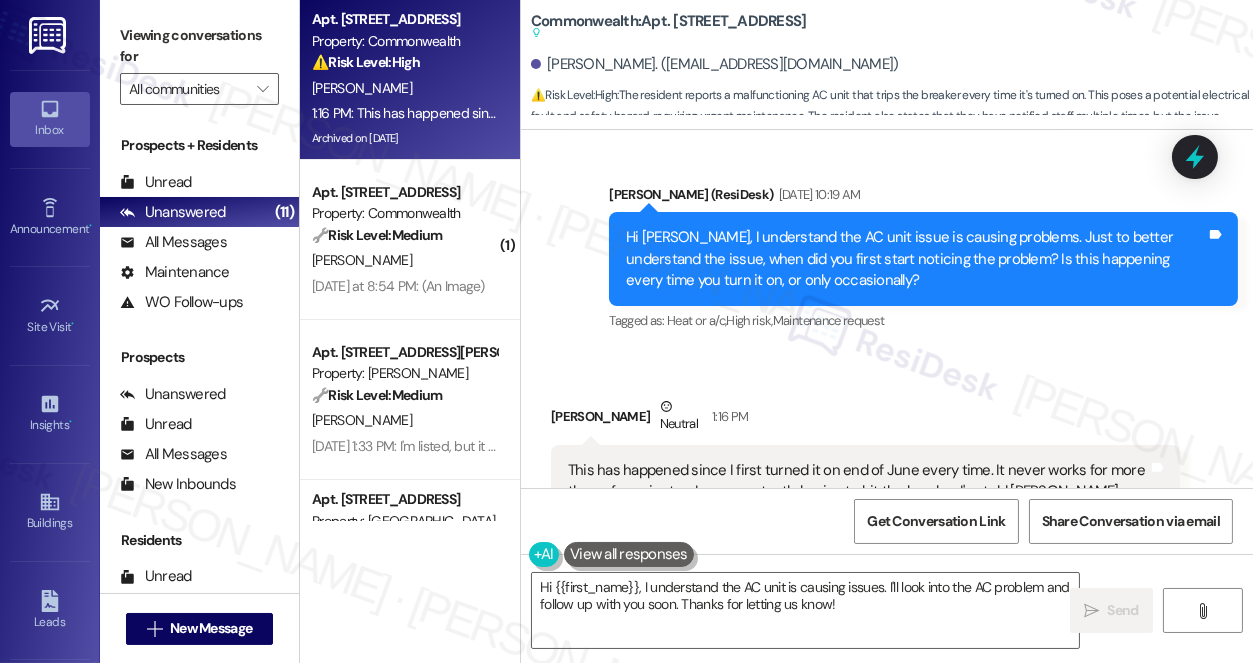 click on "Viewing conversations for All communities " at bounding box center (199, 62) 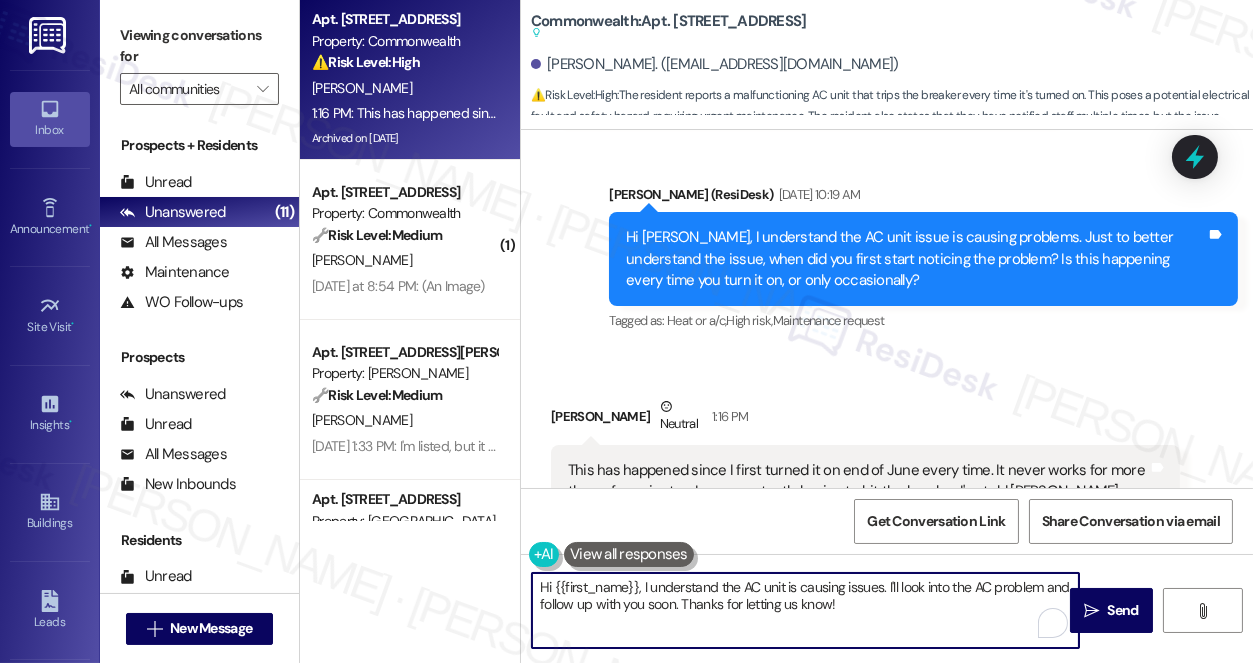 click on "Hi {{first_name}}, I understand the AC unit is causing issues. I'll look into the AC problem and follow up with you soon. Thanks for letting us know!" at bounding box center [805, 610] 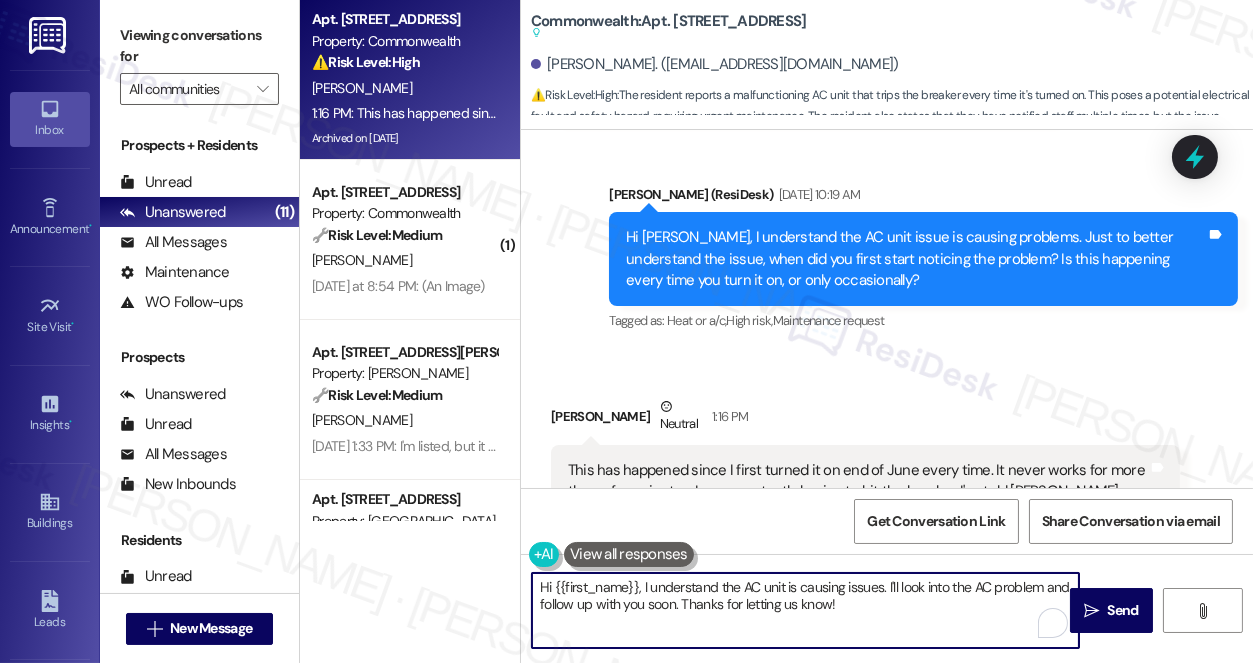 click on "Hi {{first_name}}, I understand the AC unit is causing issues. I'll look into the AC problem and follow up with you soon. Thanks for letting us know!" at bounding box center [805, 610] 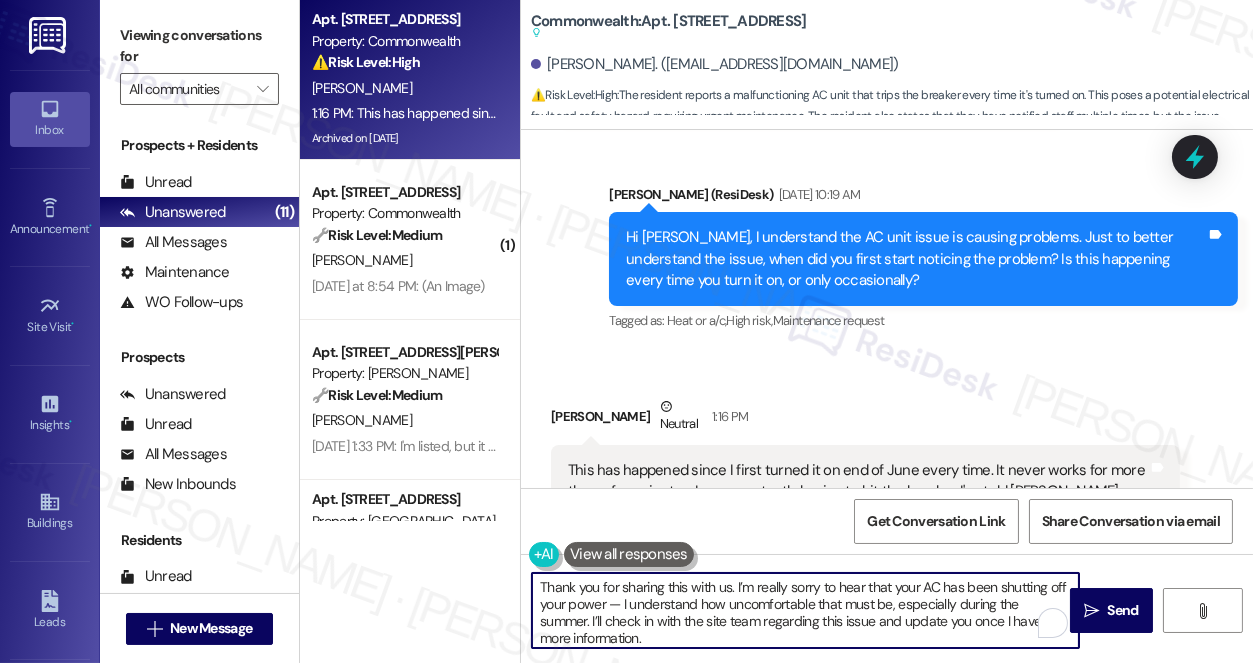 scroll, scrollTop: 50, scrollLeft: 0, axis: vertical 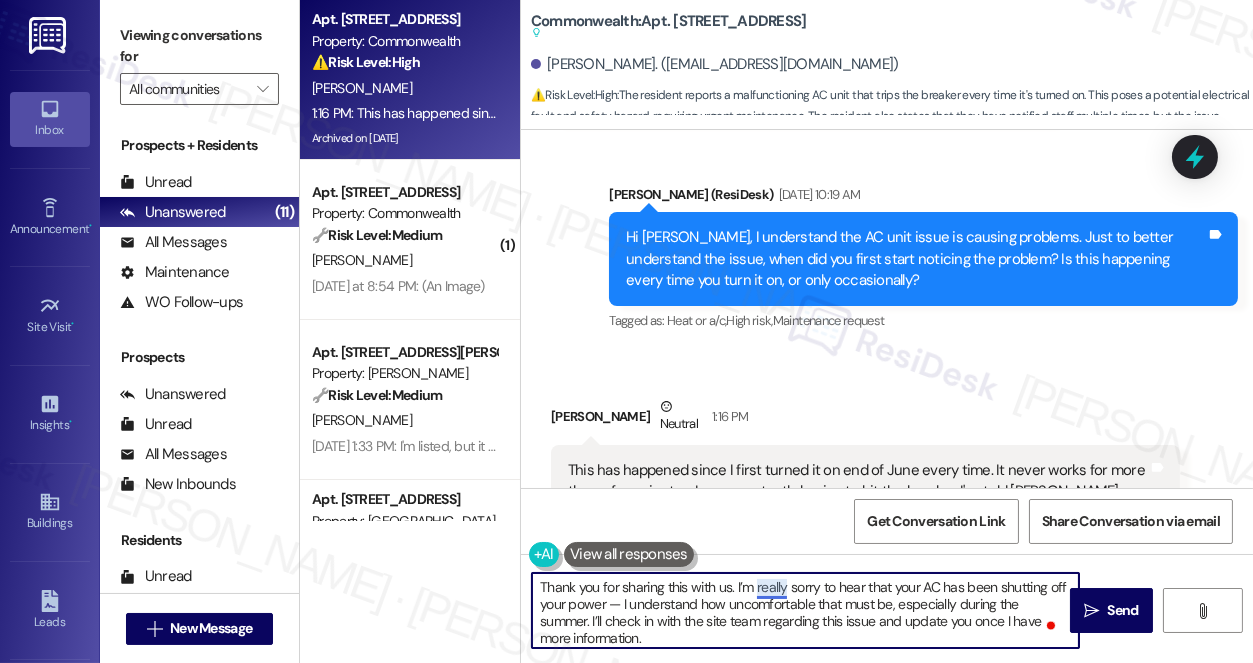 click on "Thank you for sharing this with us. I’m really sorry to hear that your AC has been shutting off your power — I understand how uncomfortable that must be, especially during the summer. I’ll check in with the site team regarding this issue and update you once I have more information.
Just to confirm, have you already submitted a maintenance request in the system for this concern? That will help ensure it’s officially tracked." at bounding box center [805, 610] 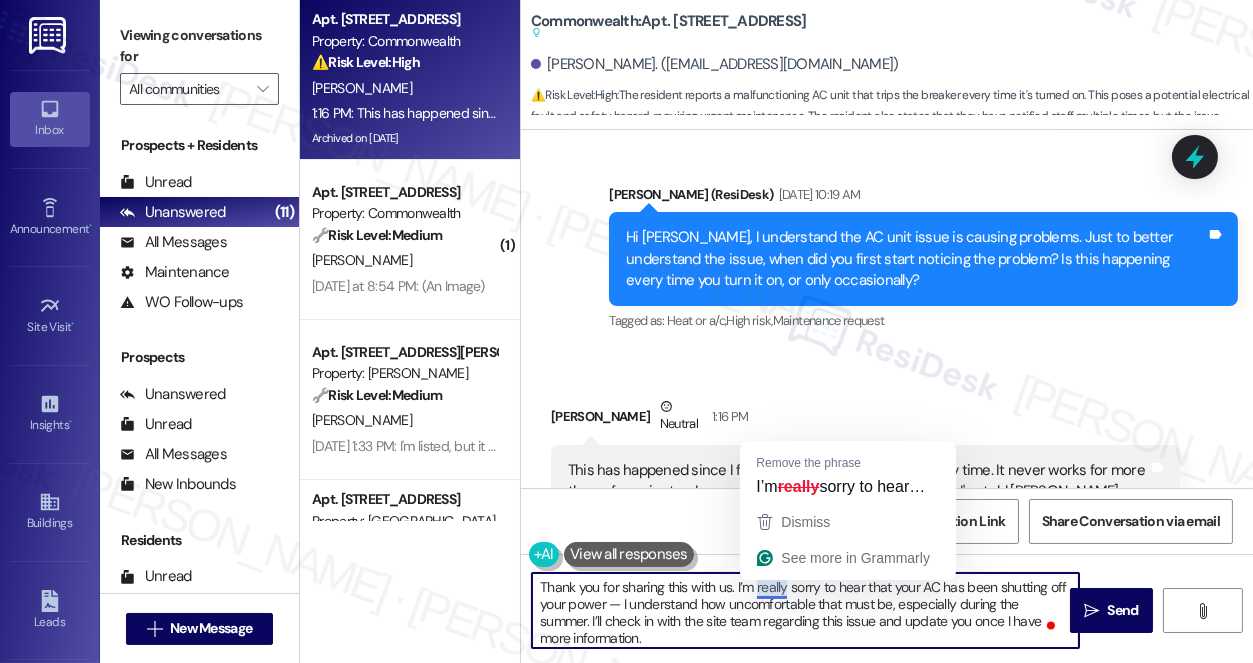 click on "Thank you for sharing this with us. I’m really sorry to hear that your AC has been shutting off your power — I understand how uncomfortable that must be, especially during the summer. I’ll check in with the site team regarding this issue and update you once I have more information.
Just to confirm, have you already submitted a maintenance request in the system for this concern? That will help ensure it’s officially tracked." at bounding box center [805, 610] 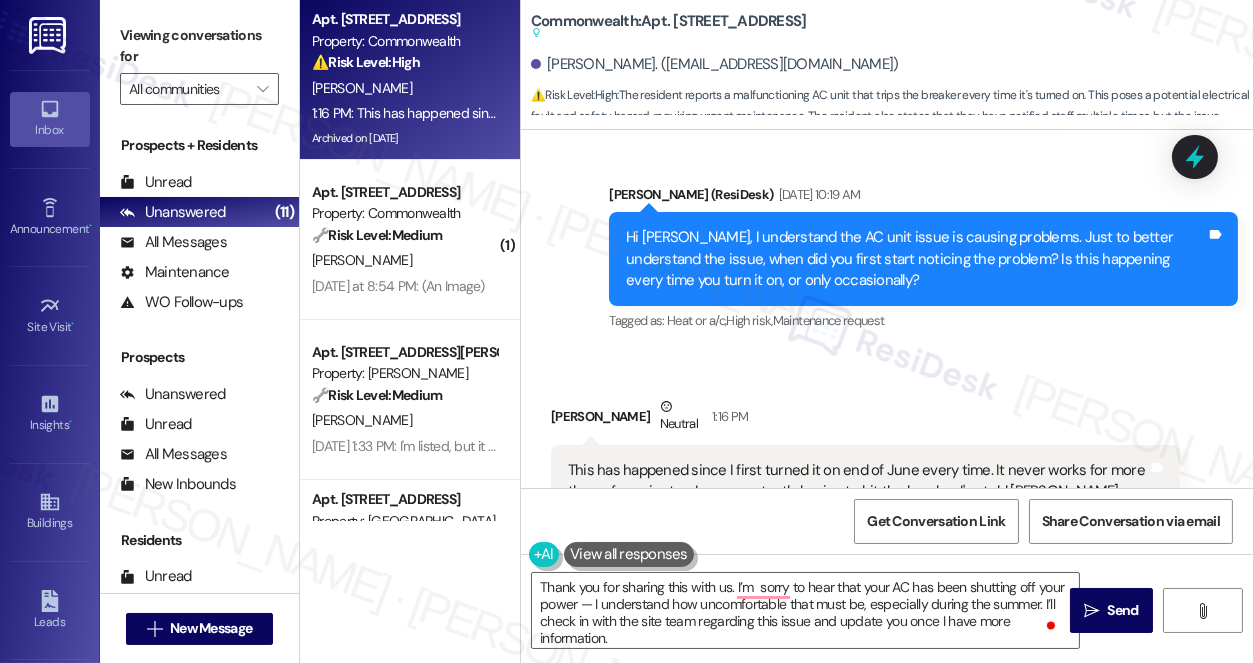 click on "[PERSON_NAME]   Neutral 1:16 PM" at bounding box center (865, 420) 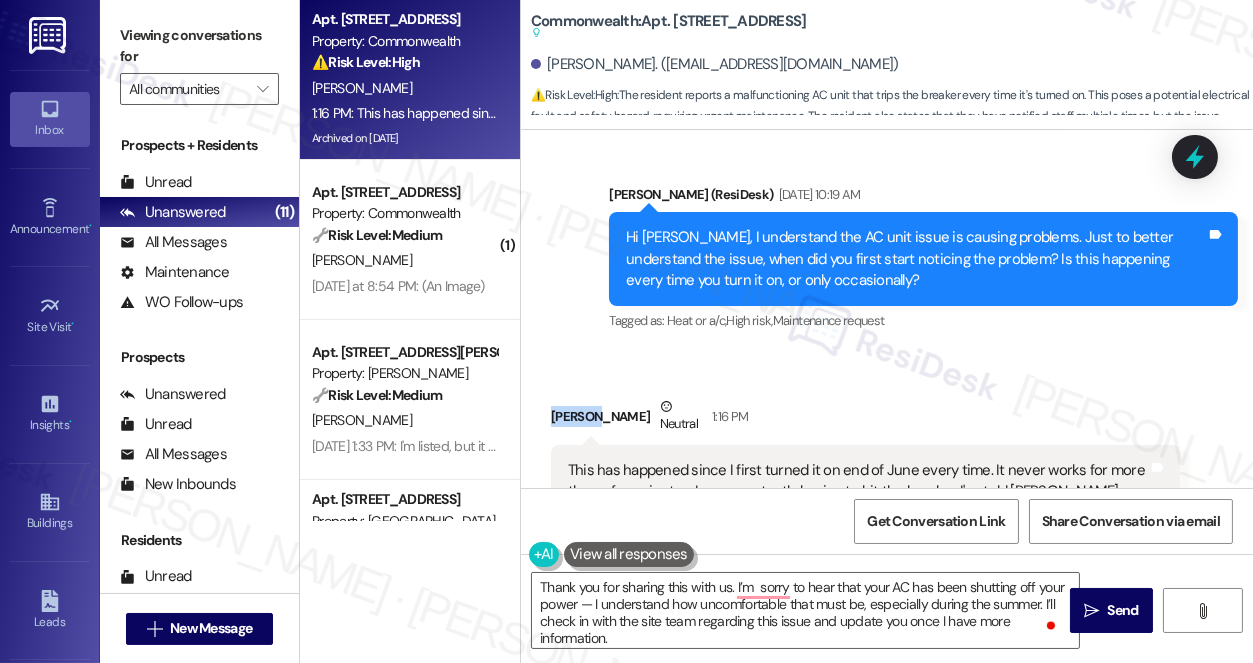 click on "[PERSON_NAME]   Neutral 1:16 PM" at bounding box center (865, 420) 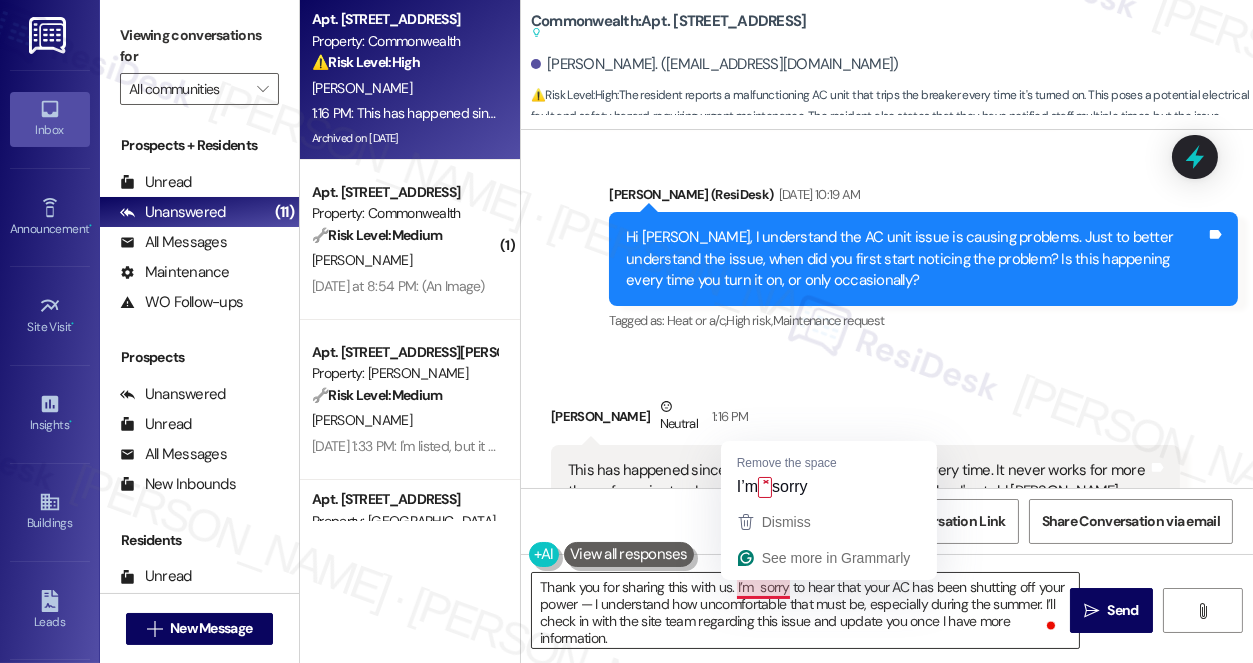 click on "Thank you for sharing this with us. I’m  sorry to hear that your AC has been shutting off your power — I understand how uncomfortable that must be, especially during the summer. I’ll check in with the site team regarding this issue and update you once I have more information.
Just to confirm, have you already submitted a maintenance request in the system for this concern? That will help ensure it’s officially tracked." at bounding box center [805, 610] 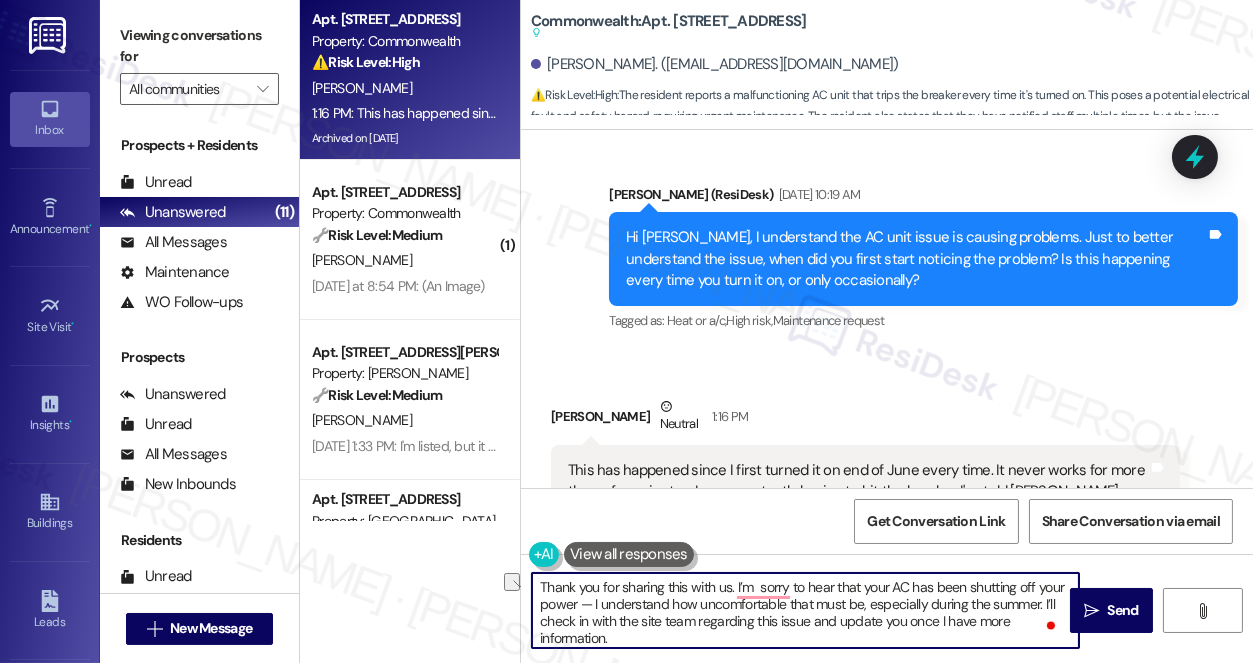 drag, startPoint x: 731, startPoint y: 584, endPoint x: 429, endPoint y: 584, distance: 302 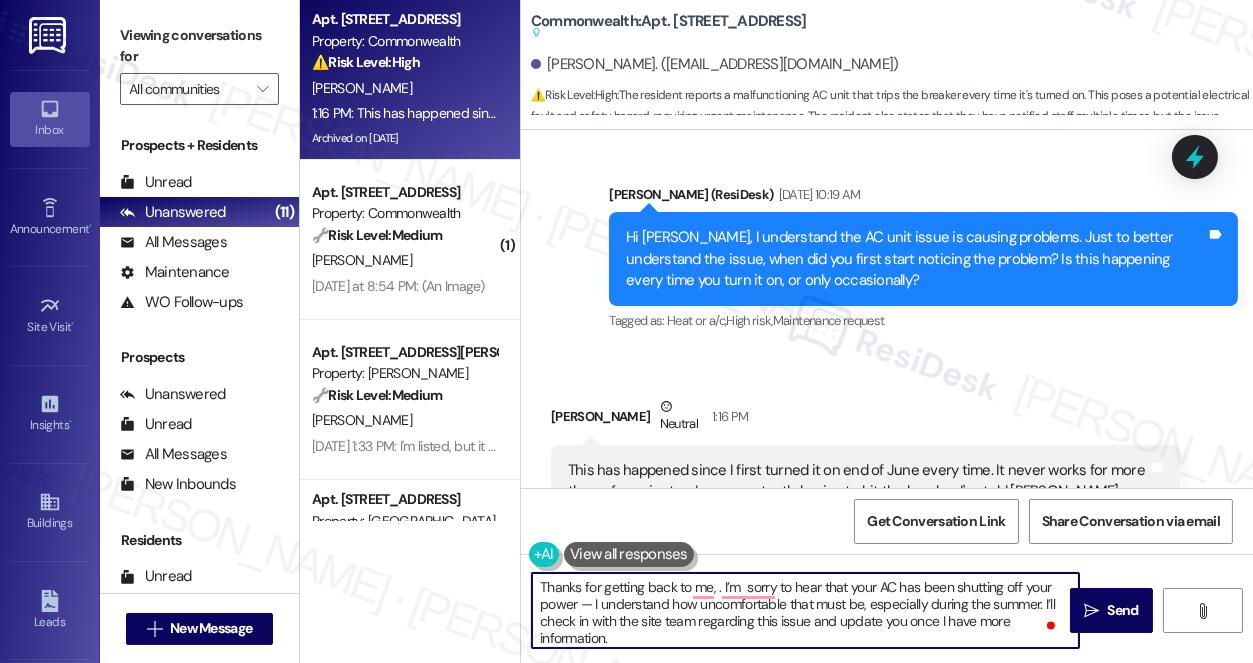 paste on "[PERSON_NAME]" 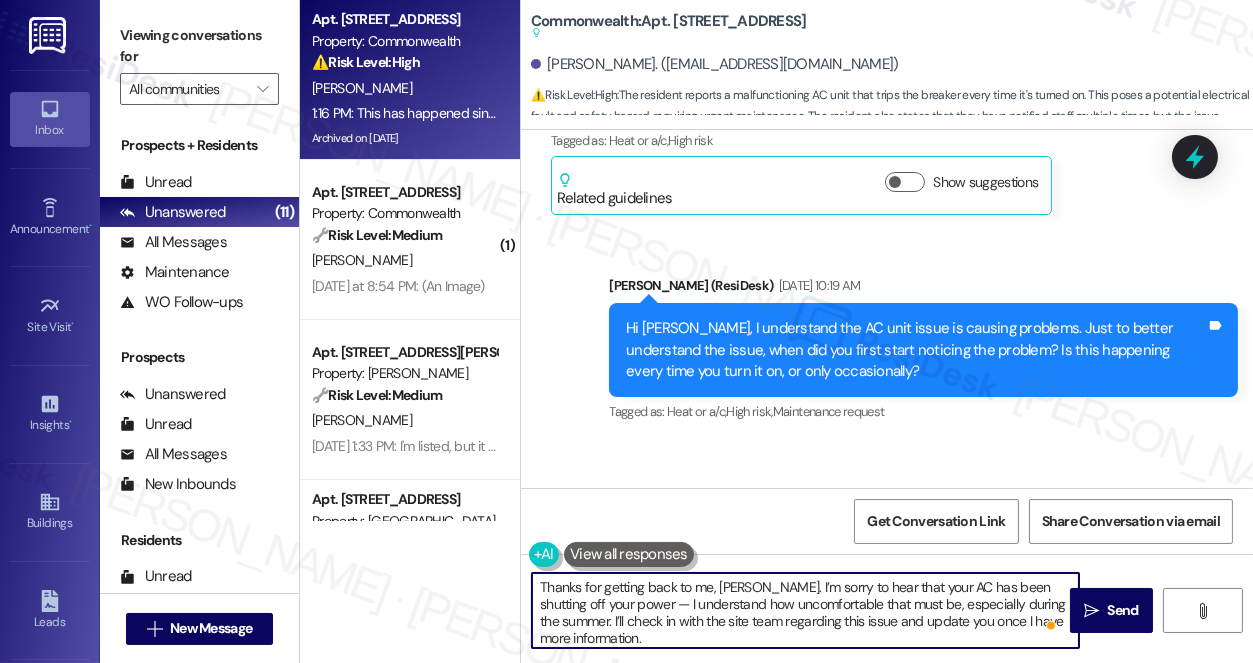 scroll, scrollTop: 51927, scrollLeft: 0, axis: vertical 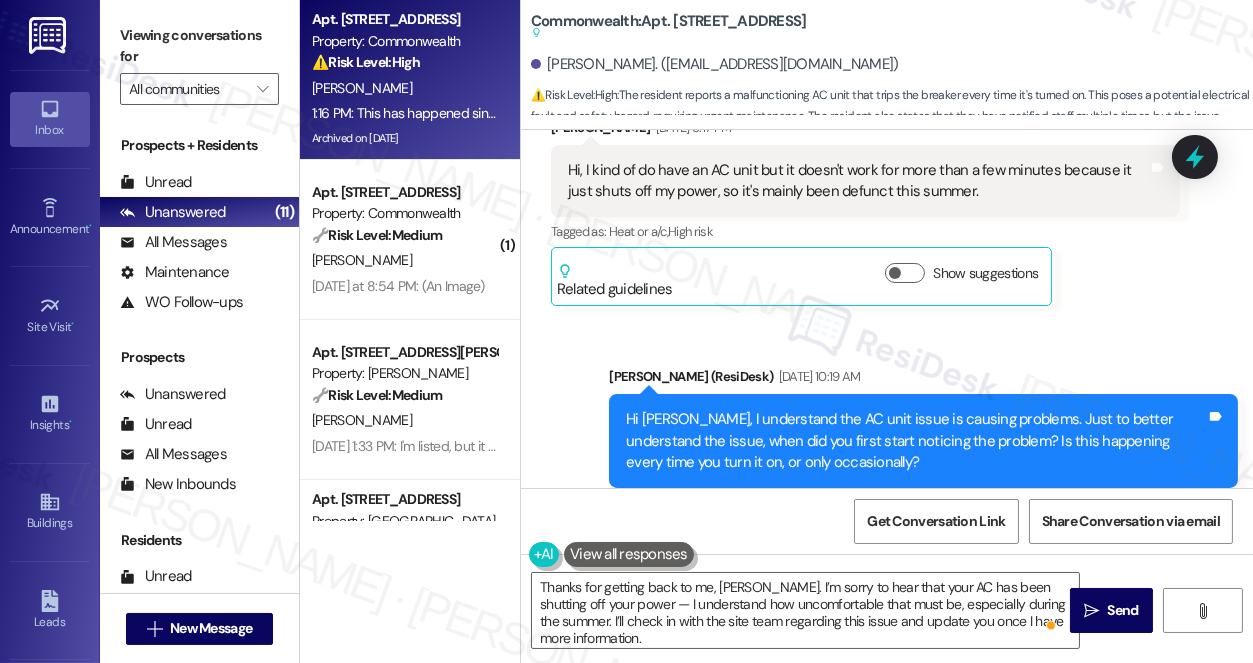 click on "Hi [PERSON_NAME], I understand the AC unit issue is causing problems. Just to better understand the issue, when did you first start noticing the problem? Is this happening every time you turn it on, or only occasionally?" at bounding box center [916, 441] 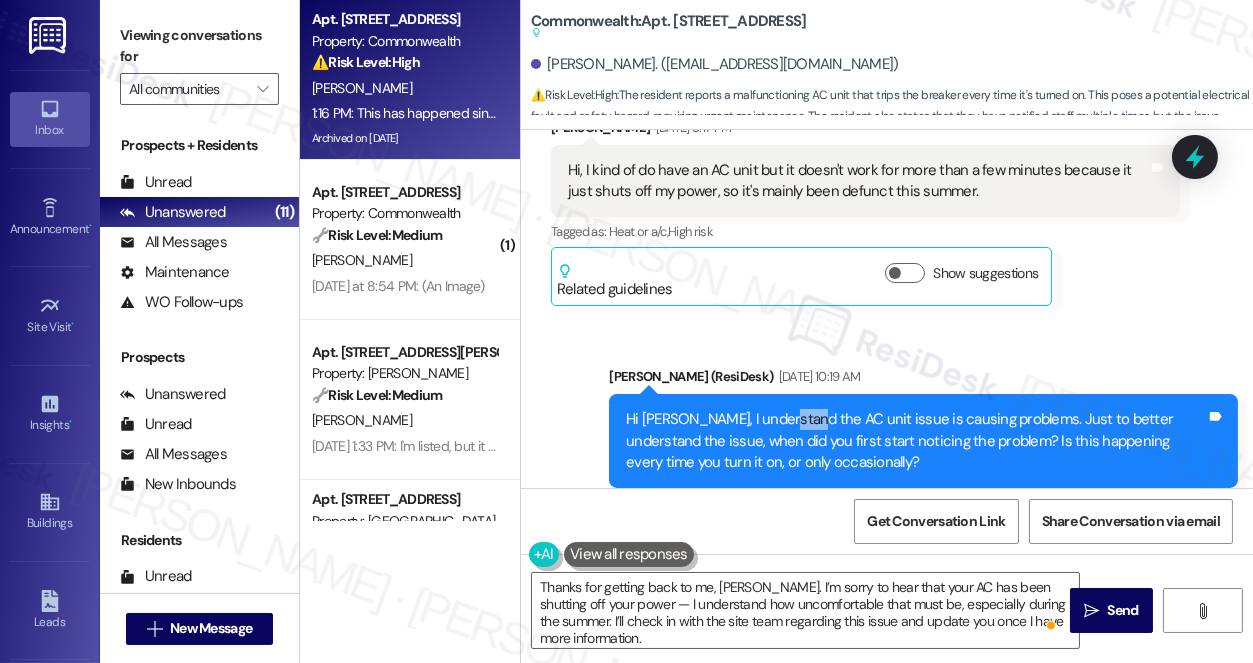 click on "Hi [PERSON_NAME], I understand the AC unit issue is causing problems. Just to better understand the issue, when did you first start noticing the problem? Is this happening every time you turn it on, or only occasionally?" at bounding box center [916, 441] 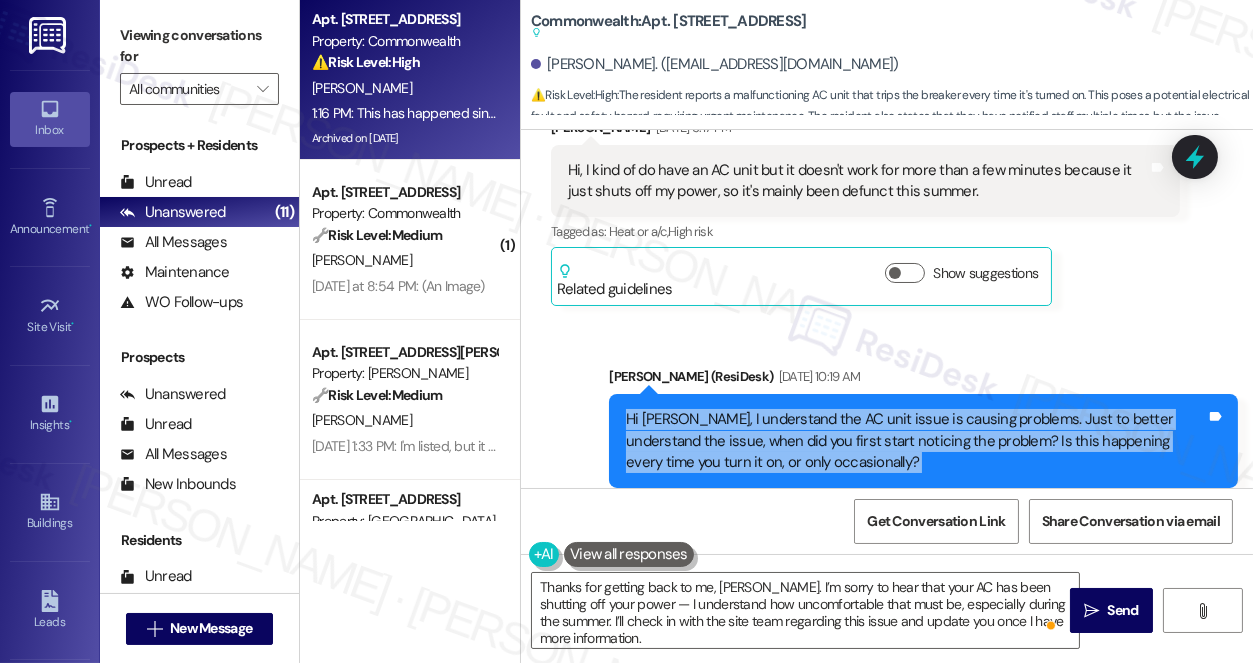 click on "Hi [PERSON_NAME], I understand the AC unit issue is causing problems. Just to better understand the issue, when did you first start noticing the problem? Is this happening every time you turn it on, or only occasionally?" at bounding box center (916, 441) 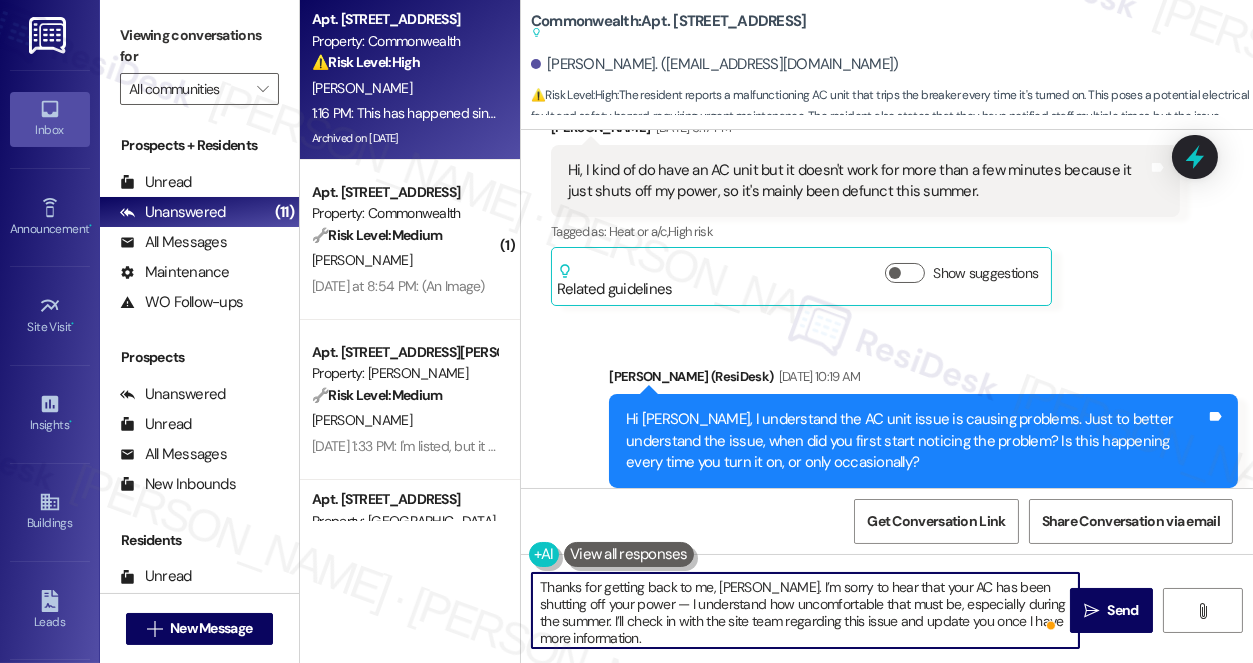 click on "Thanks for getting back to me, [PERSON_NAME]. I’m sorry to hear that your AC has been shutting off your power — I understand how uncomfortable that must be, especially during the summer. I’ll check in with the site team regarding this issue and update you once I have more information.
Just to confirm, have you already submitted a maintenance request in the system for this concern? That will help ensure it’s officially tracked." at bounding box center (805, 610) 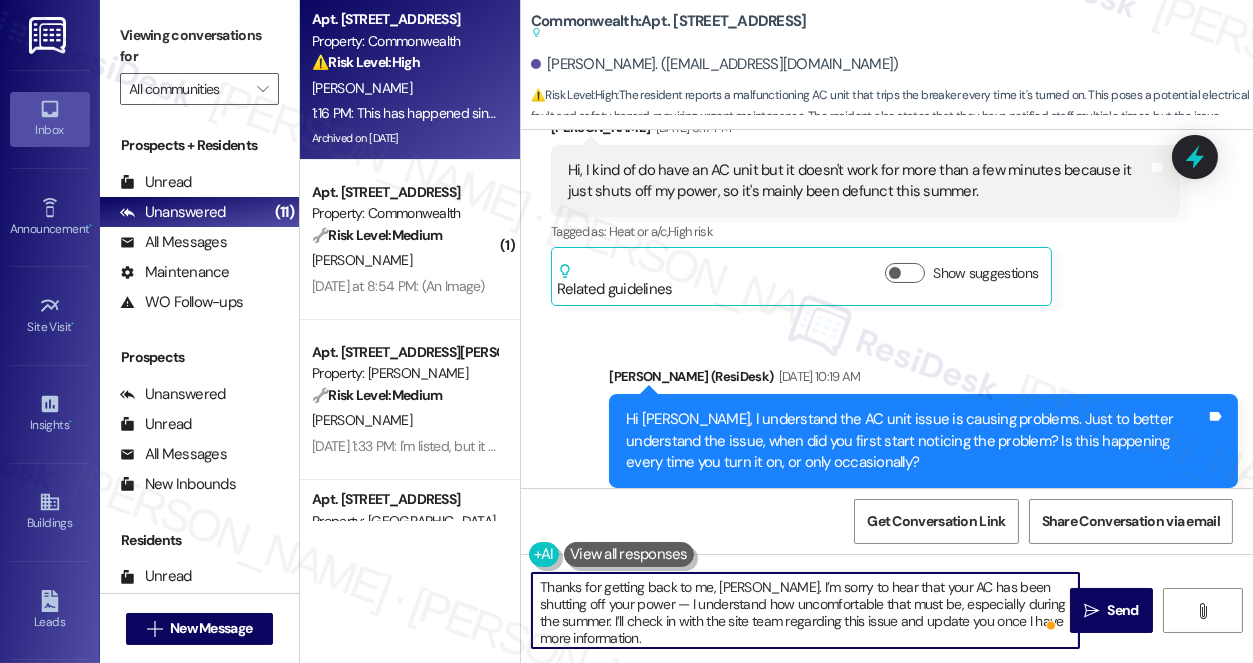scroll, scrollTop: 56, scrollLeft: 0, axis: vertical 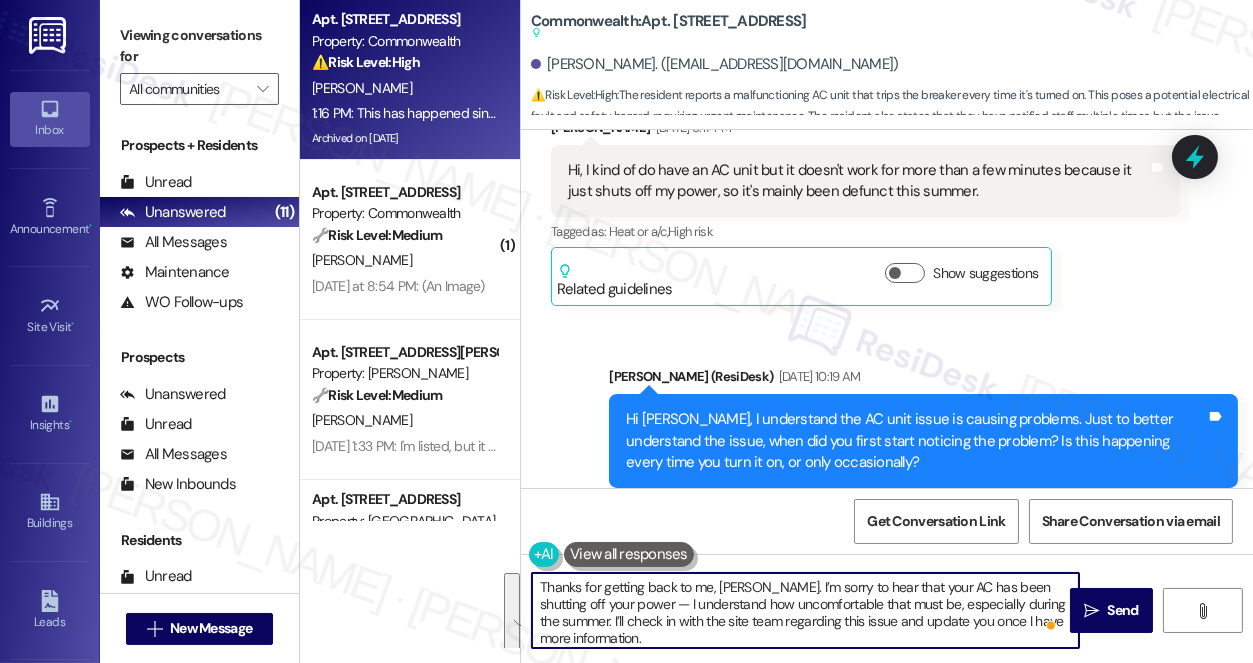 drag, startPoint x: 631, startPoint y: 614, endPoint x: 775, endPoint y: 585, distance: 146.89111 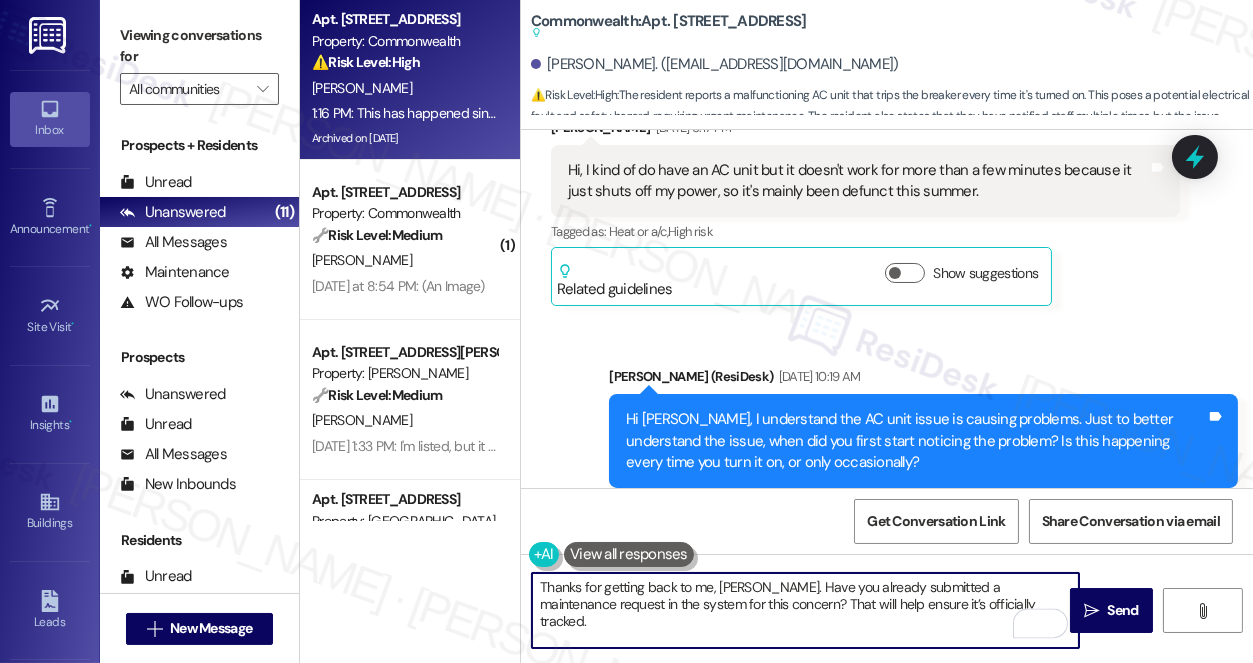 click on "Thanks for getting back to me, [PERSON_NAME]. Have you already submitted a maintenance request in the system for this concern? That will help ensure it’s officially tracked." at bounding box center [805, 610] 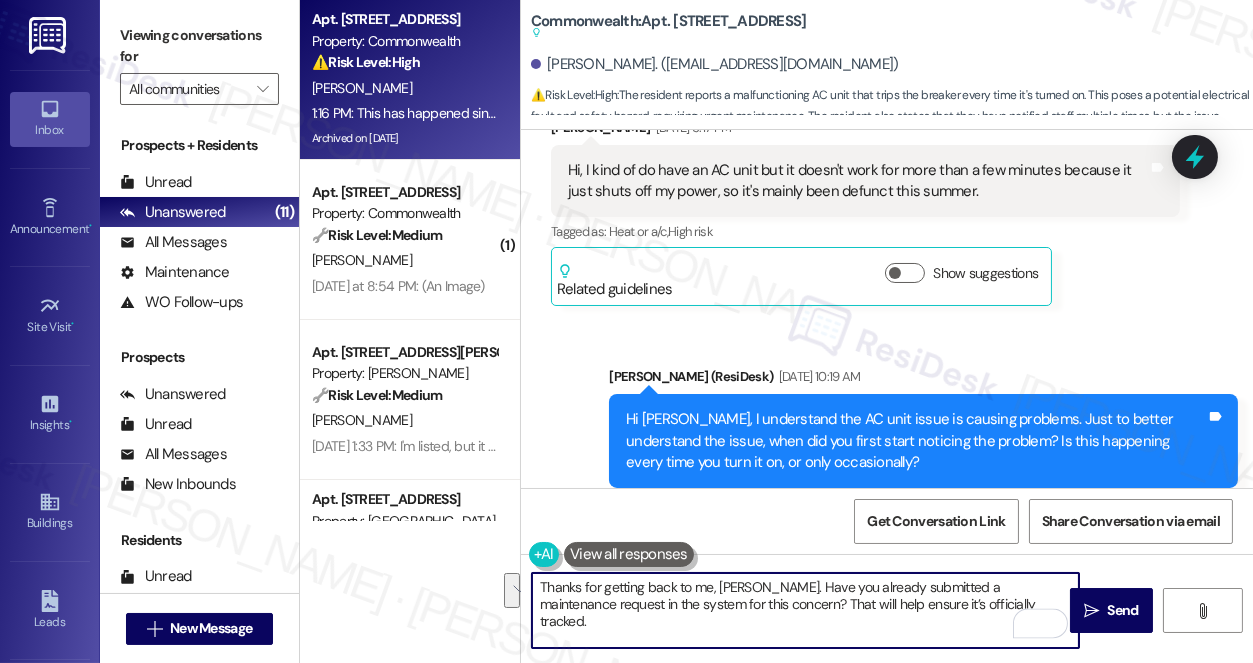 click on "Received via SMS [PERSON_NAME]   Neutral 1:16 PM This has happened since I first turned it on end of June every time. It never works for more than a few minutes. I was constantly having to hit the breaker. I've told [PERSON_NAME] about it several times, he knows and has seen me hit the breakers several times.  Tags and notes Tagged as:   Maintenance request ,  Click to highlight conversations about Maintenance request Bad experience Click to highlight conversations about Bad experience" at bounding box center [887, 649] 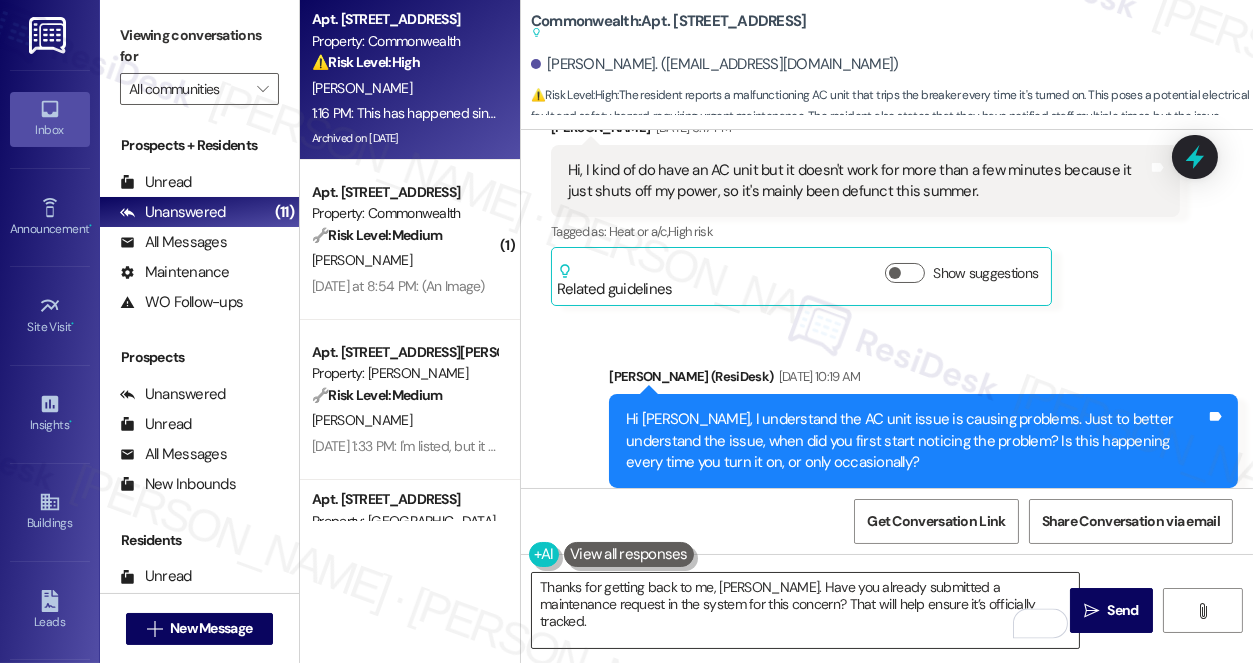 click on "Thanks for getting back to me, [PERSON_NAME]. Have you already submitted a maintenance request in the system for this concern? That will help ensure it’s officially tracked." at bounding box center [805, 610] 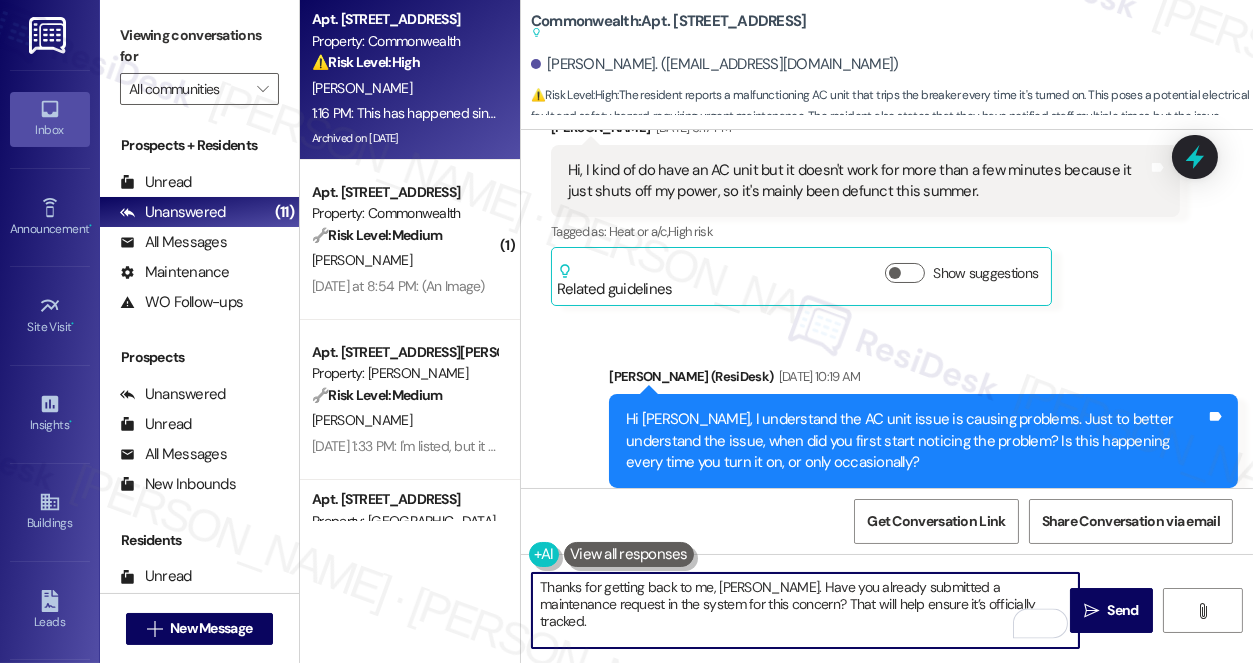 click on "Thanks for getting back to me, [PERSON_NAME]. Have you already submitted a maintenance request in the system for this concern? That will help ensure it’s officially tracked." at bounding box center (805, 610) 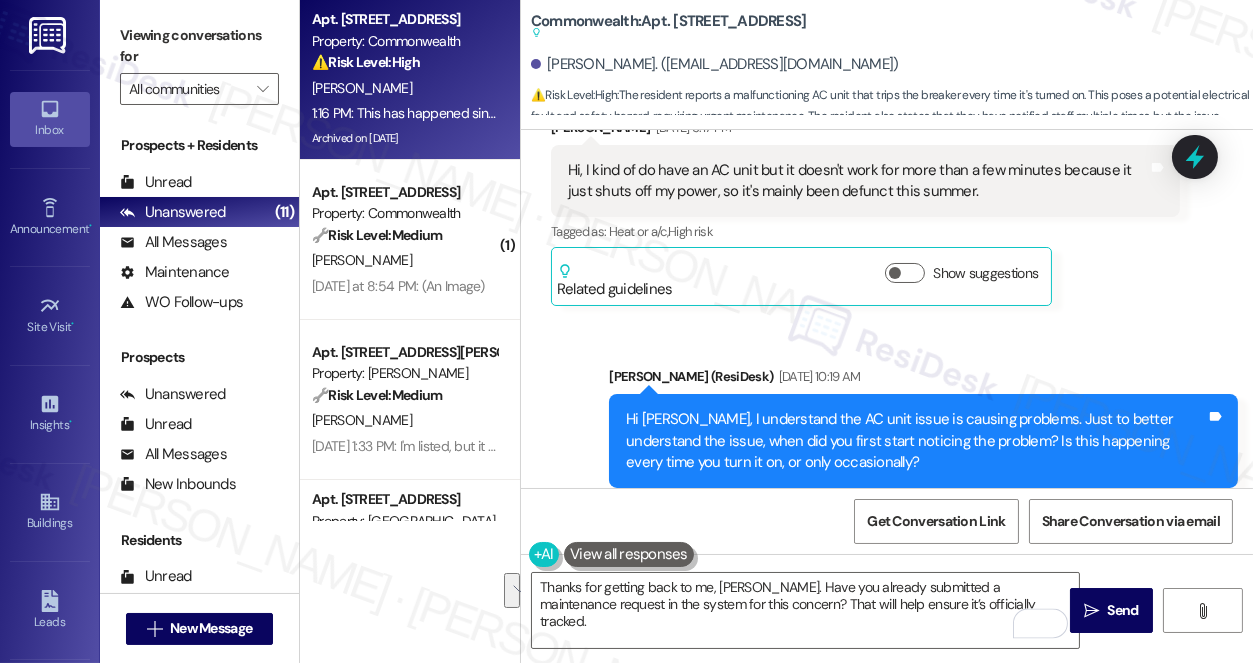 click on "Hi [PERSON_NAME], I understand the AC unit issue is causing problems. Just to better understand the issue, when did you first start noticing the problem? Is this happening every time you turn it on, or only occasionally?" at bounding box center (916, 441) 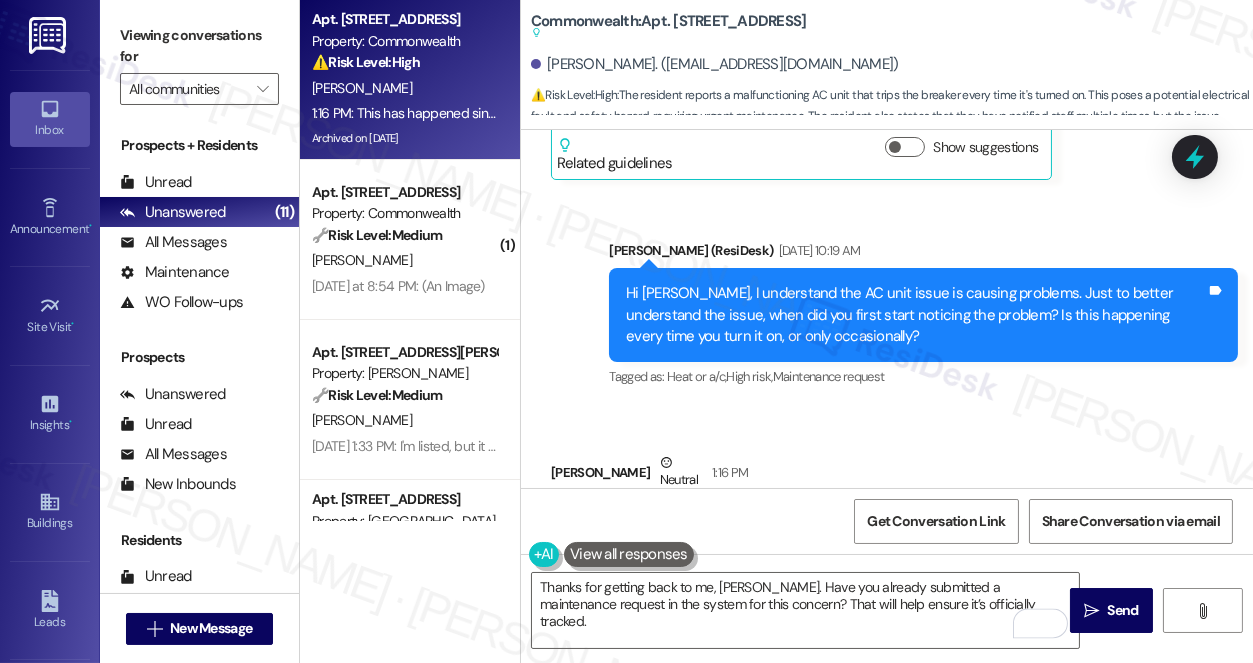 scroll, scrollTop: 52109, scrollLeft: 0, axis: vertical 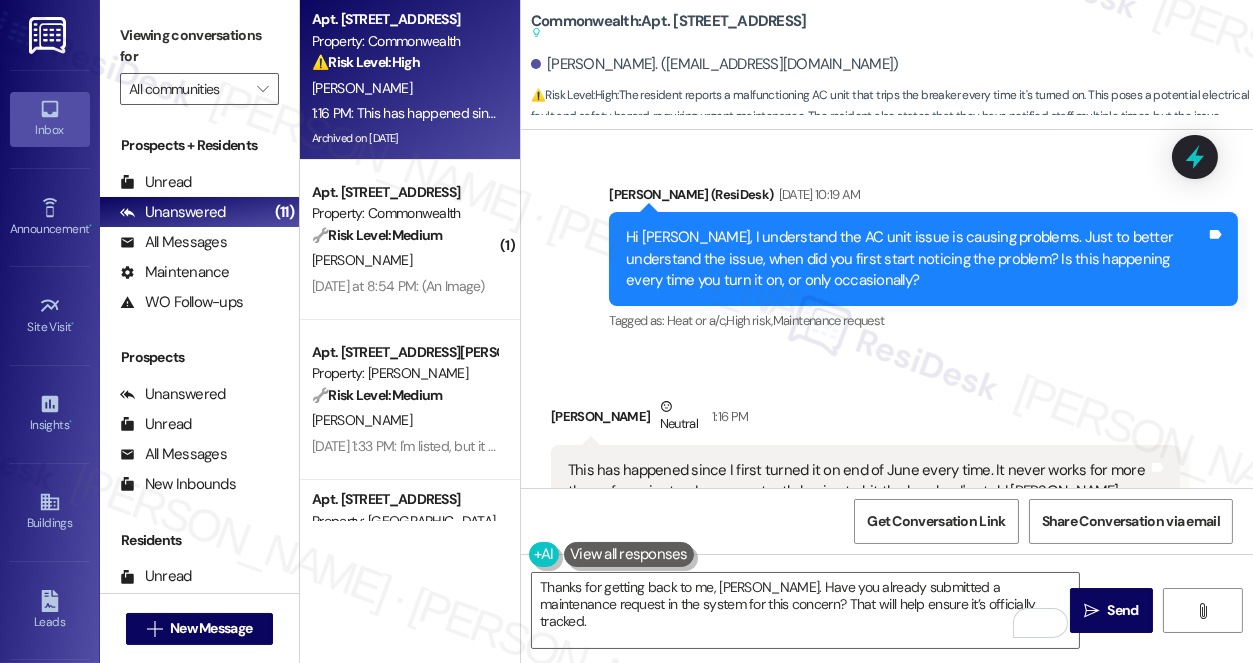 click on "This has happened since I first turned it on end of June every time. It never works for more than a few minutes. I was constantly having to hit the breaker. I've told [PERSON_NAME] about it several times, he knows and has seen me hit the breakers several times." at bounding box center (858, 492) 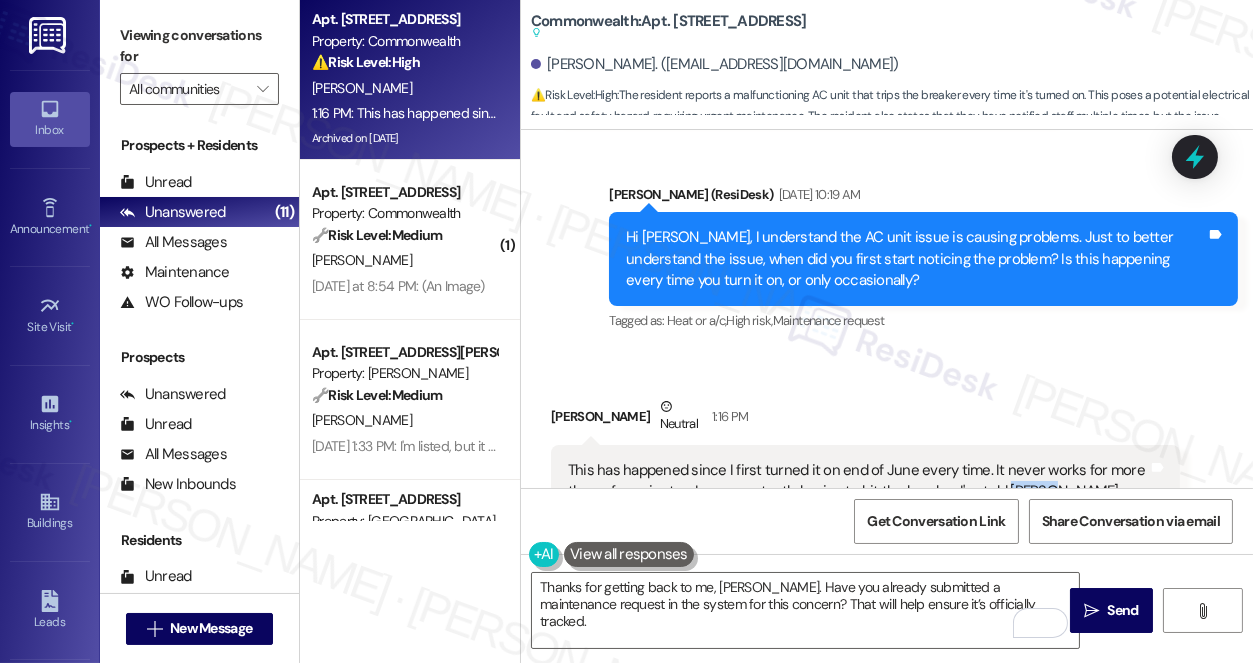 click on "This has happened since I first turned it on end of June every time. It never works for more than a few minutes. I was constantly having to hit the breaker. I've told [PERSON_NAME] about it several times, he knows and has seen me hit the breakers several times." at bounding box center [858, 492] 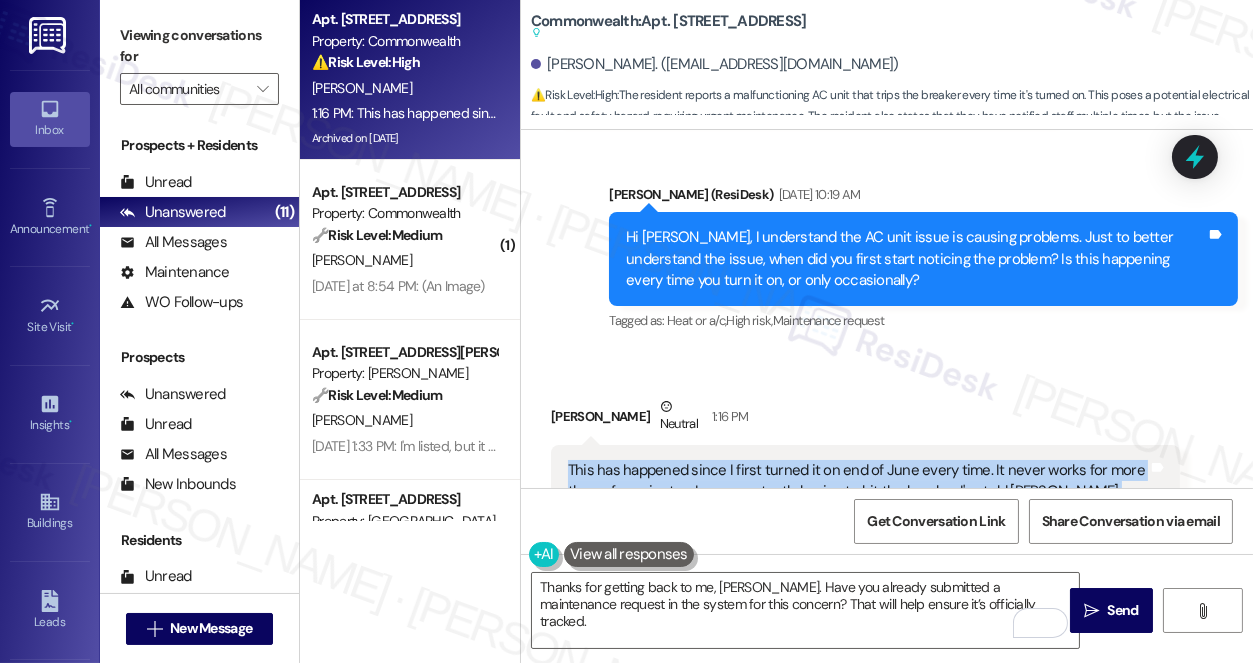 click on "This has happened since I first turned it on end of June every time. It never works for more than a few minutes. I was constantly having to hit the breaker. I've told [PERSON_NAME] about it several times, he knows and has seen me hit the breakers several times." at bounding box center (858, 492) 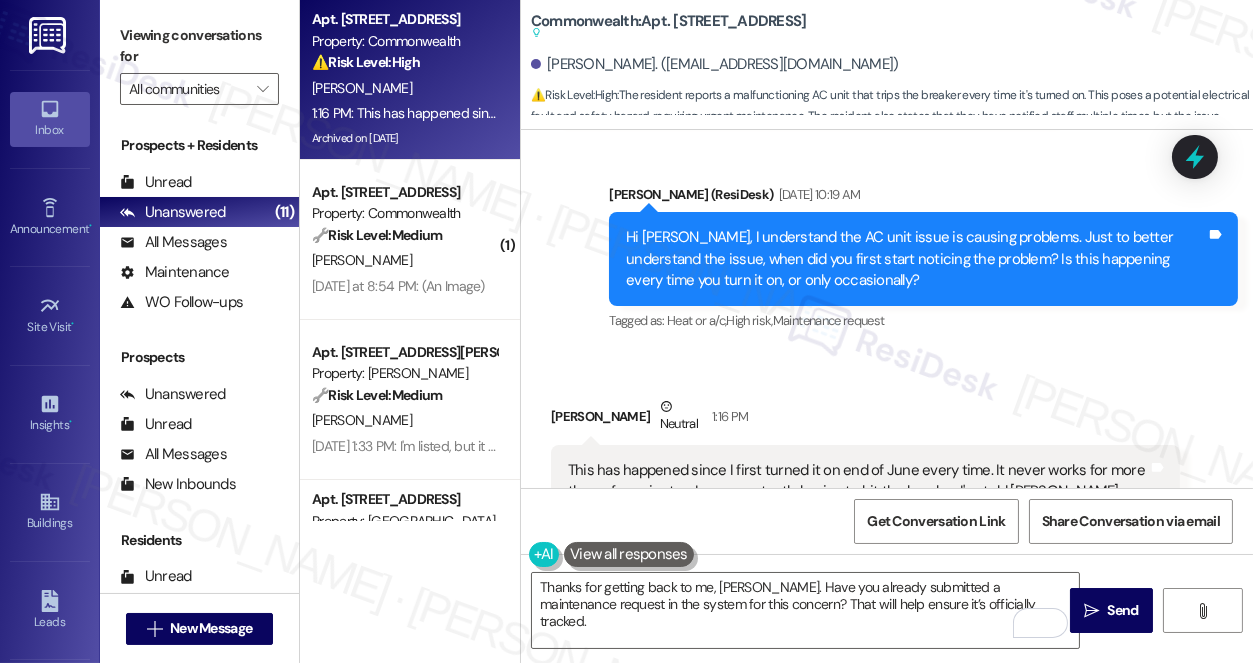 click on "Viewing conversations for" at bounding box center (199, 46) 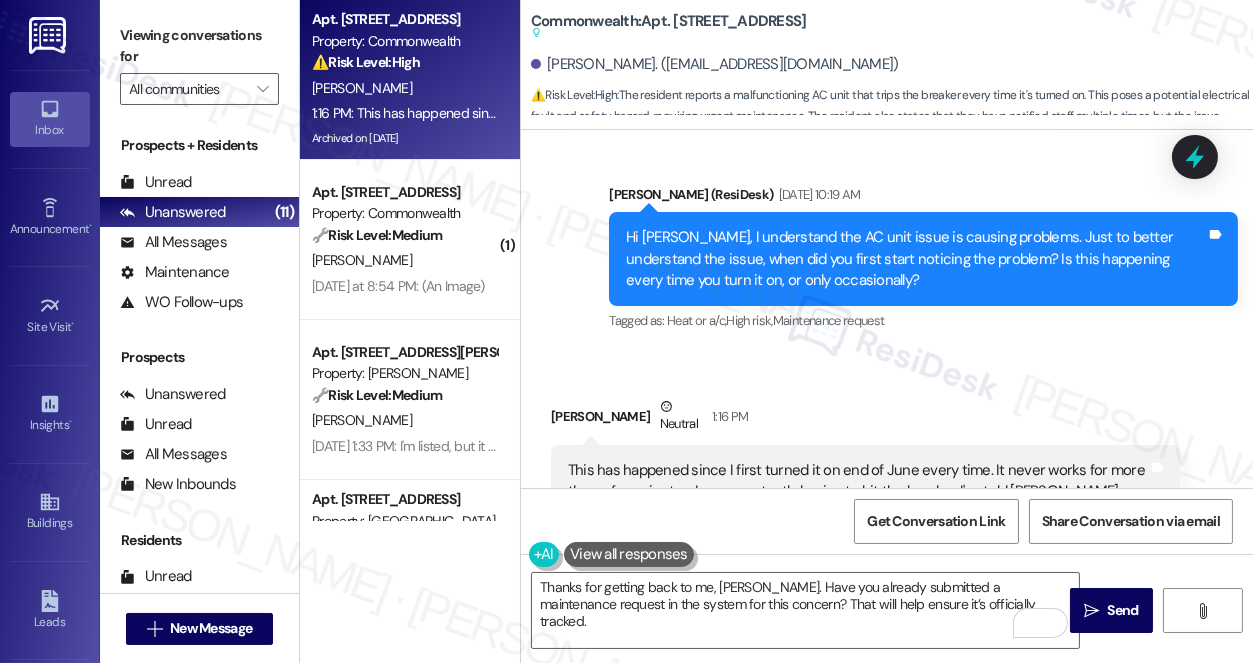 click on "This has happened since I first turned it on end of June every time. It never works for more than a few minutes. I was constantly having to hit the breaker. I've told [PERSON_NAME] about it several times, he knows and has seen me hit the breakers several times." at bounding box center (858, 492) 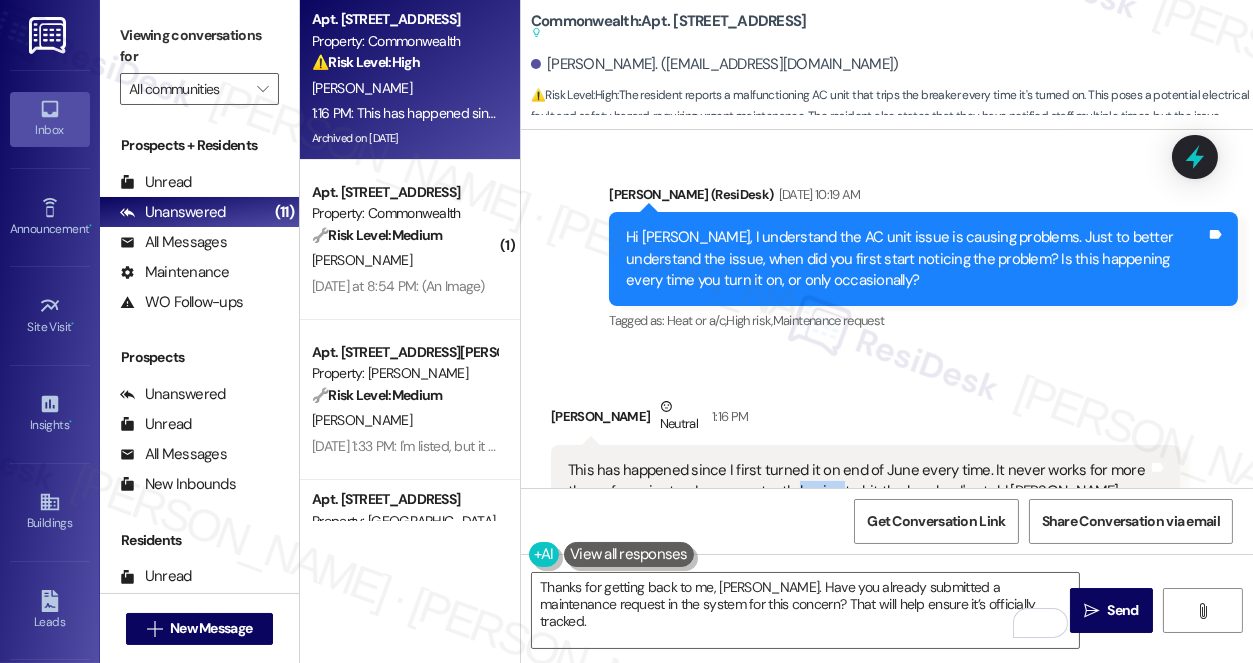 click on "This has happened since I first turned it on end of June every time. It never works for more than a few minutes. I was constantly having to hit the breaker. I've told [PERSON_NAME] about it several times, he knows and has seen me hit the breakers several times." at bounding box center [858, 492] 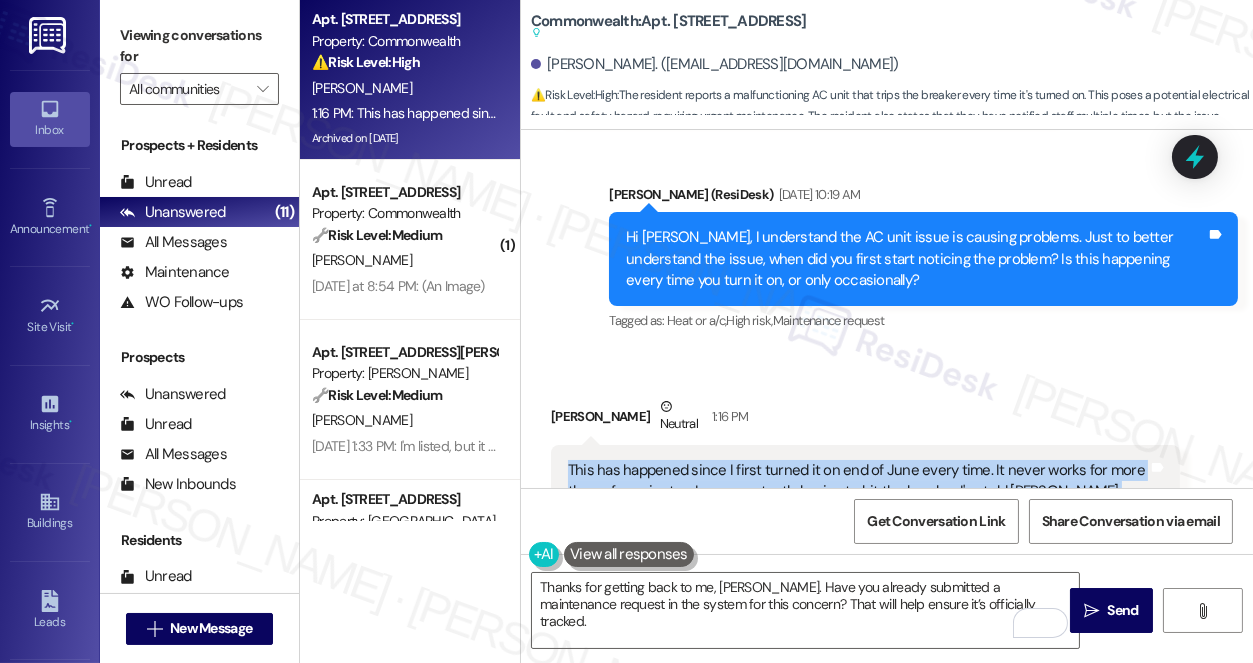 click on "This has happened since I first turned it on end of June every time. It never works for more than a few minutes. I was constantly having to hit the breaker. I've told [PERSON_NAME] about it several times, he knows and has seen me hit the breakers several times." at bounding box center (858, 492) 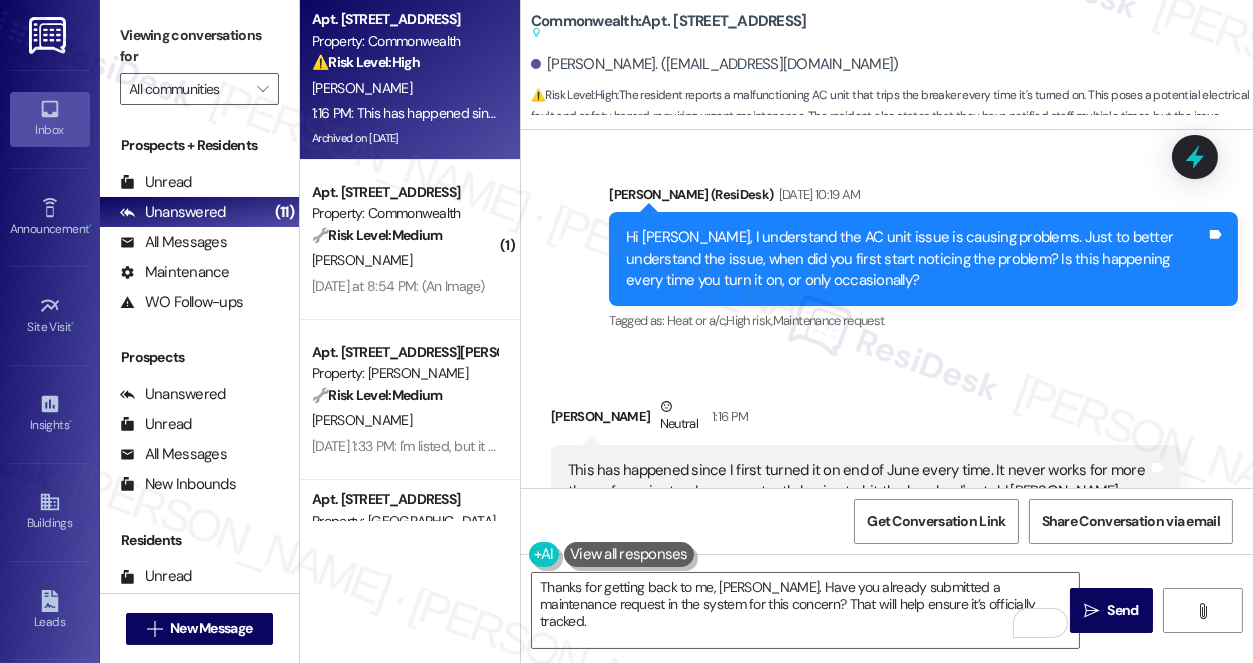click on "Viewing conversations for" at bounding box center [199, 46] 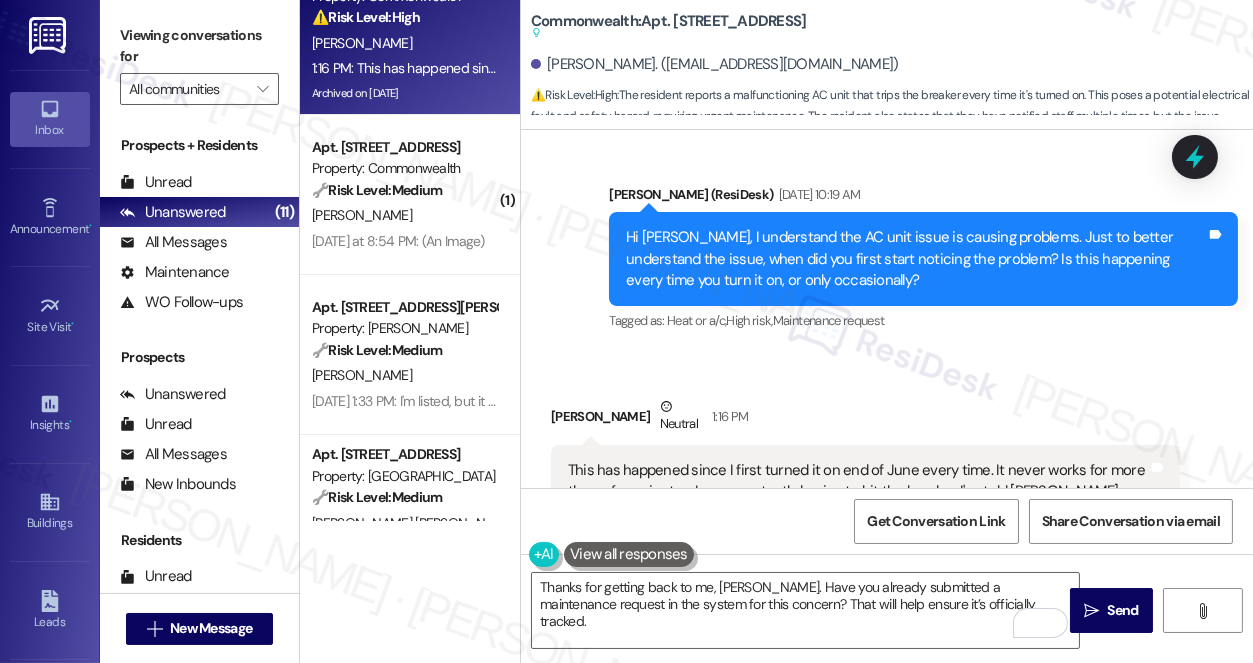 scroll, scrollTop: 0, scrollLeft: 0, axis: both 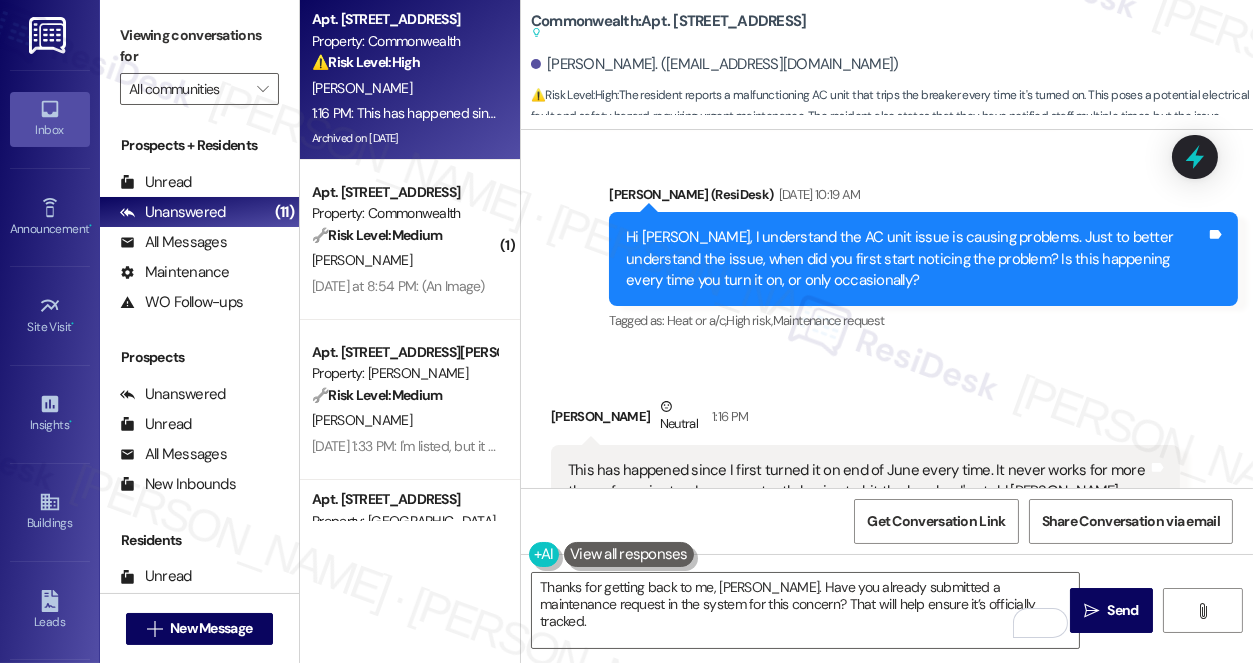 click on "Viewing conversations for" at bounding box center [199, 46] 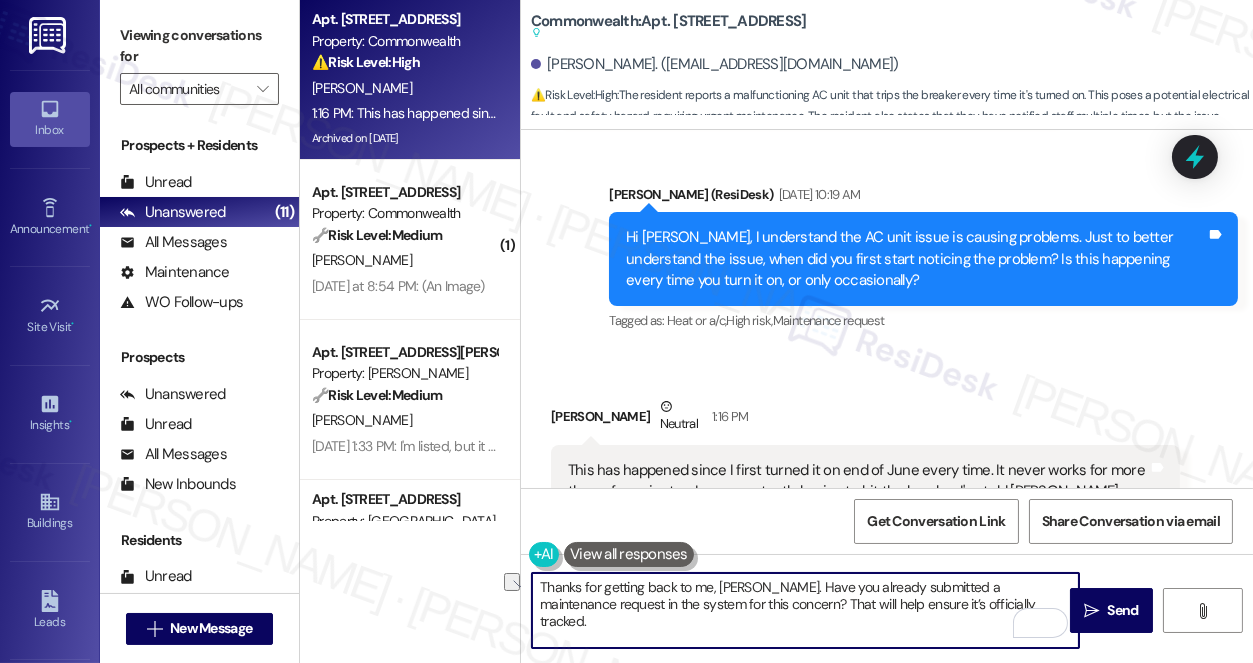 drag, startPoint x: 1006, startPoint y: 608, endPoint x: 768, endPoint y: 608, distance: 238 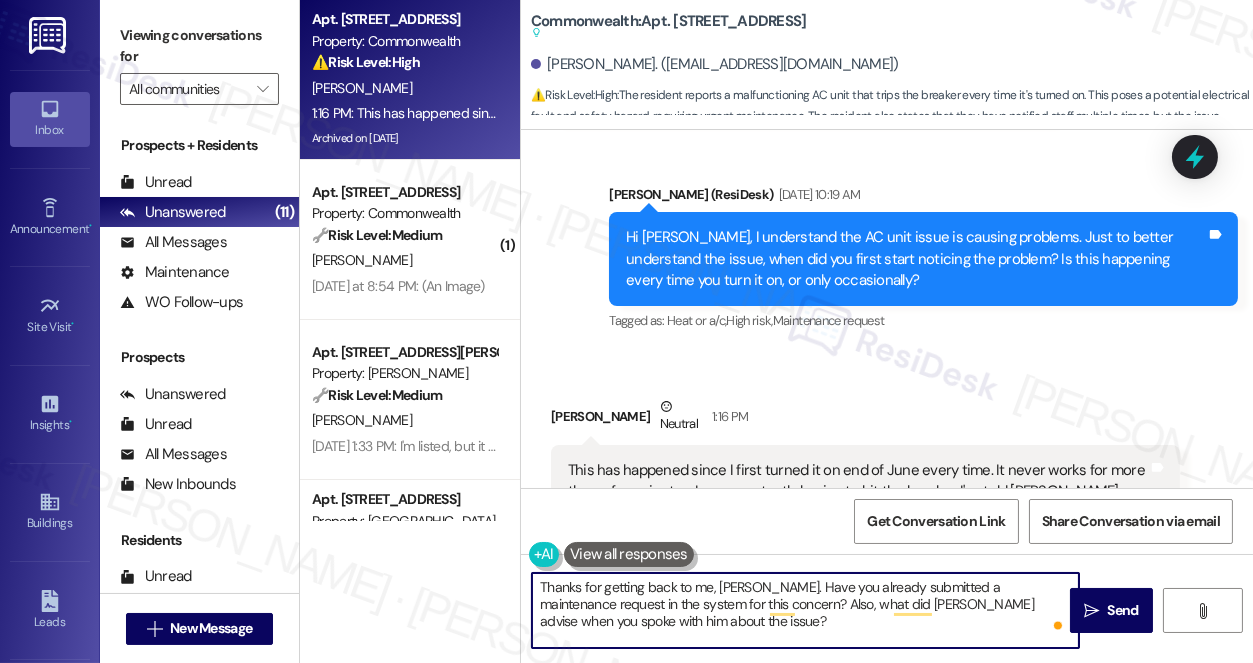 click on "Thanks for getting back to me, [PERSON_NAME]. Have you already submitted a maintenance request in the system for this concern? Also, what did [PERSON_NAME] advise when you spoke with him about the issue?" at bounding box center [805, 610] 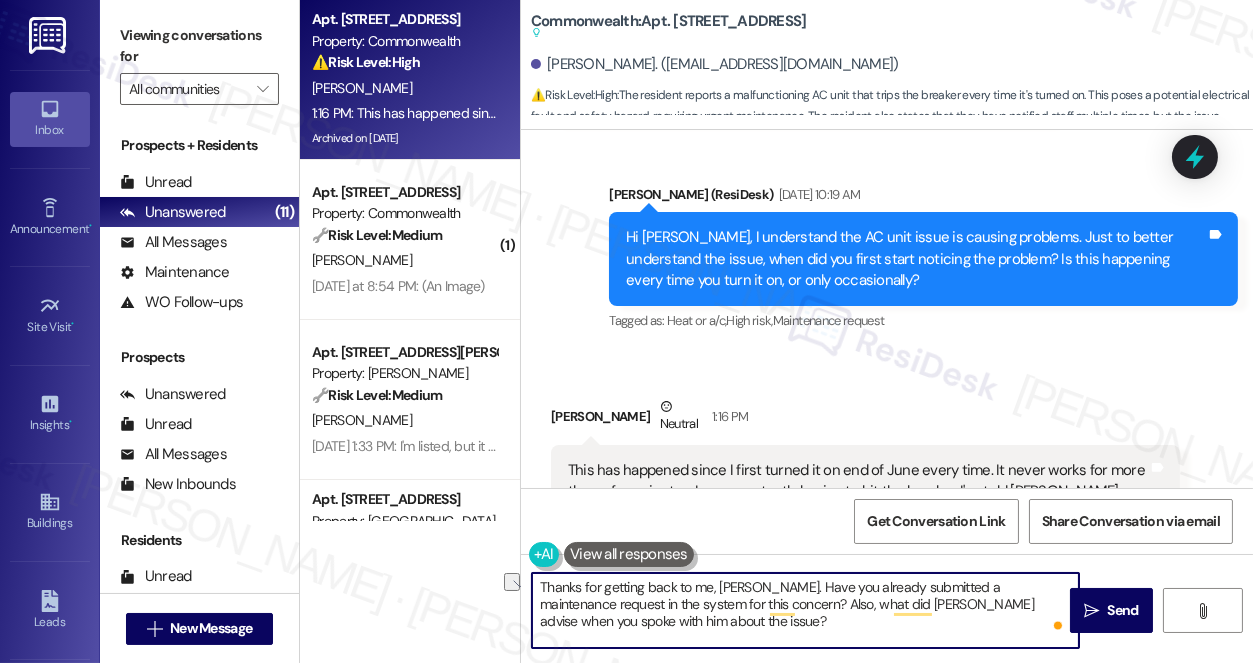 drag, startPoint x: 582, startPoint y: 603, endPoint x: 760, endPoint y: 596, distance: 178.13759 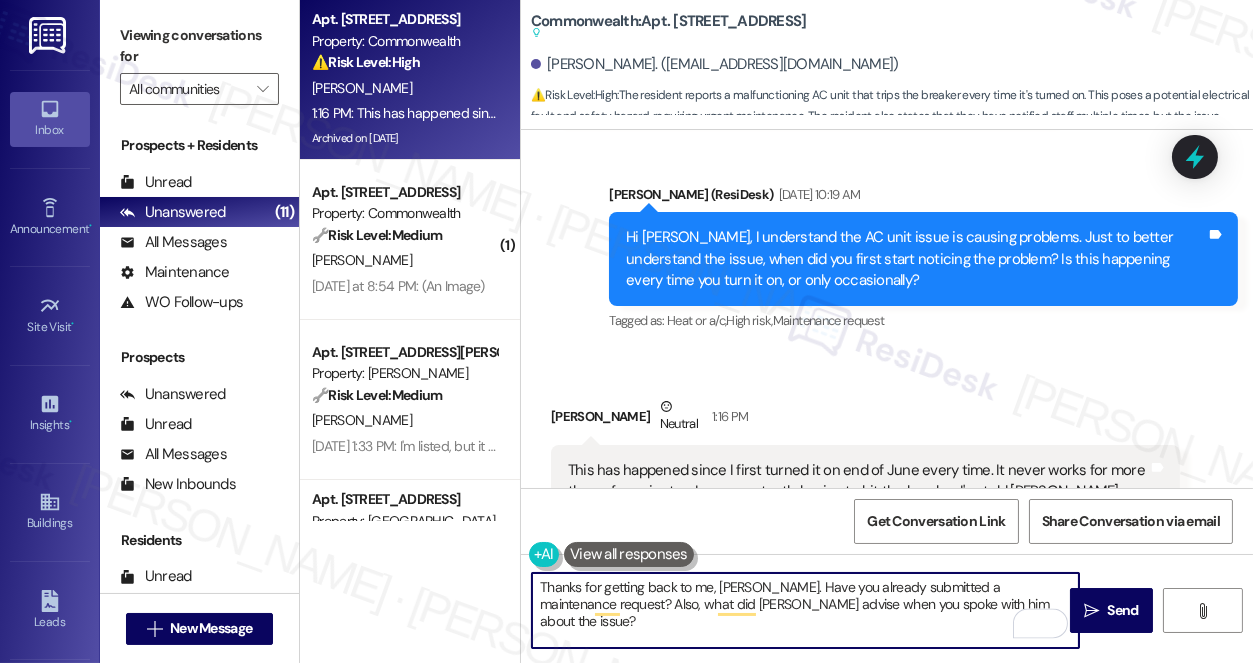 click on "Thanks for getting back to me, [PERSON_NAME]. Have you already submitted a maintenance request? Also, what did [PERSON_NAME] advise when you spoke with him about the issue?" at bounding box center (805, 610) 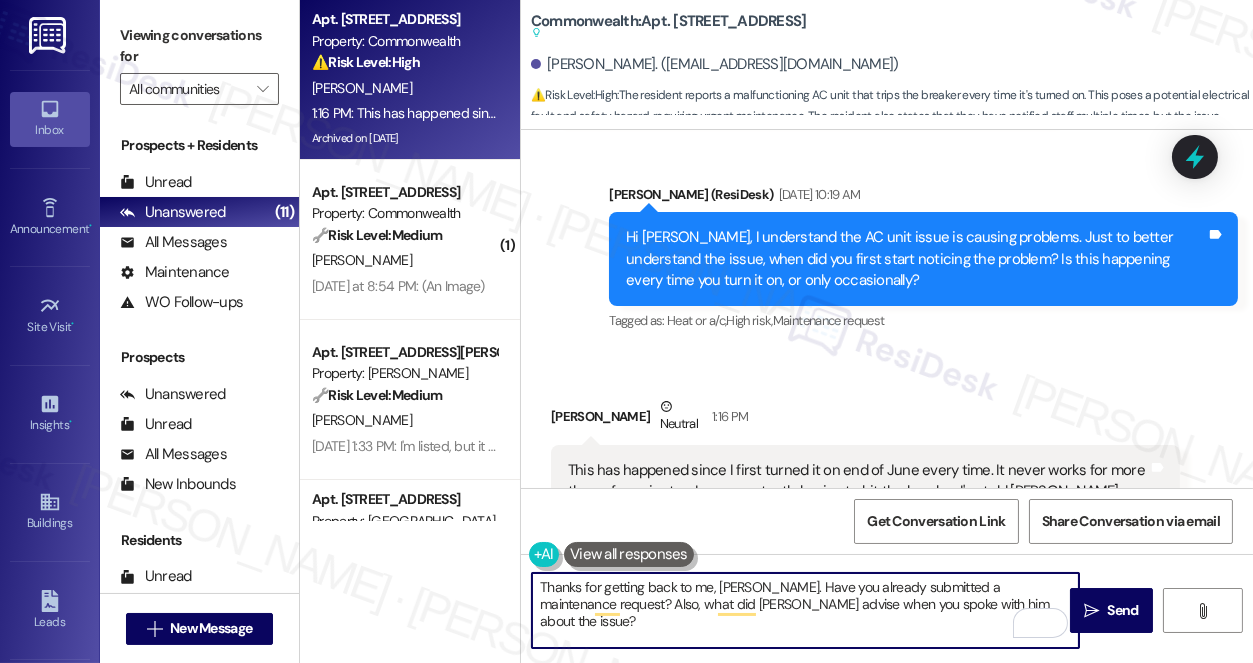 click on "Thanks for getting back to me, [PERSON_NAME]. Have you already submitted a maintenance request? Also, what did [PERSON_NAME] advise when you spoke with him about the issue?" at bounding box center [805, 610] 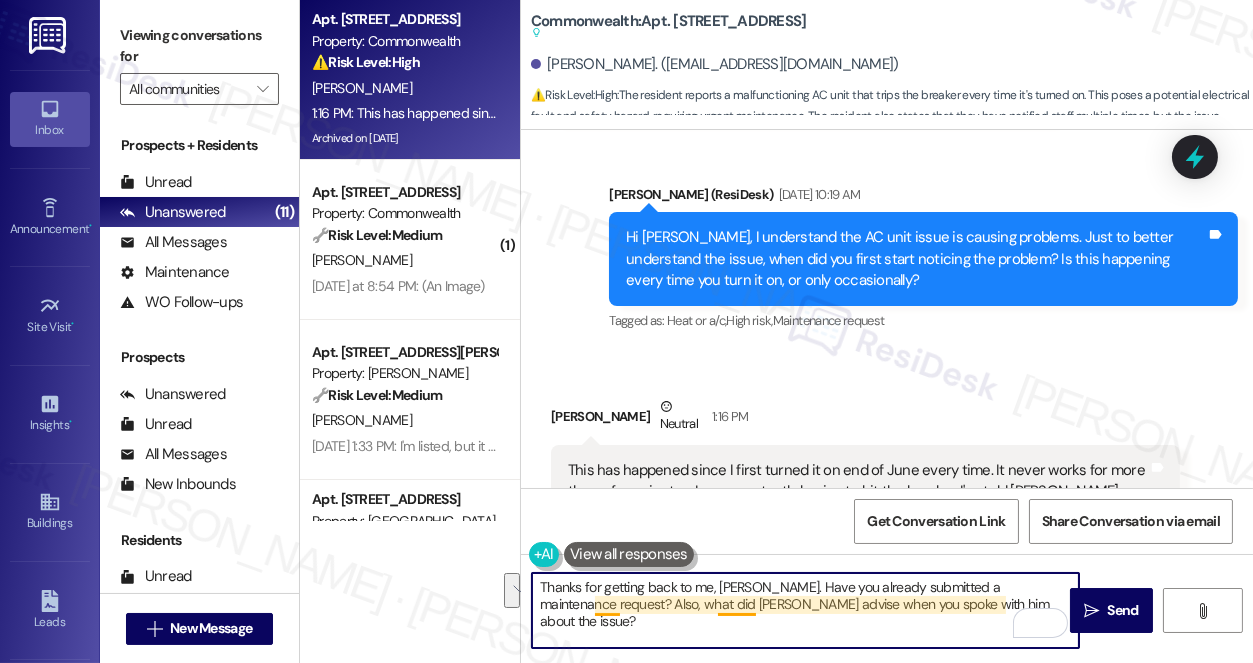 click on "Thanks for getting back to me, [PERSON_NAME]. Have you already submitted a maintenance request? Also, what did [PERSON_NAME] advise when you spoke with him about the issue?" at bounding box center (805, 610) 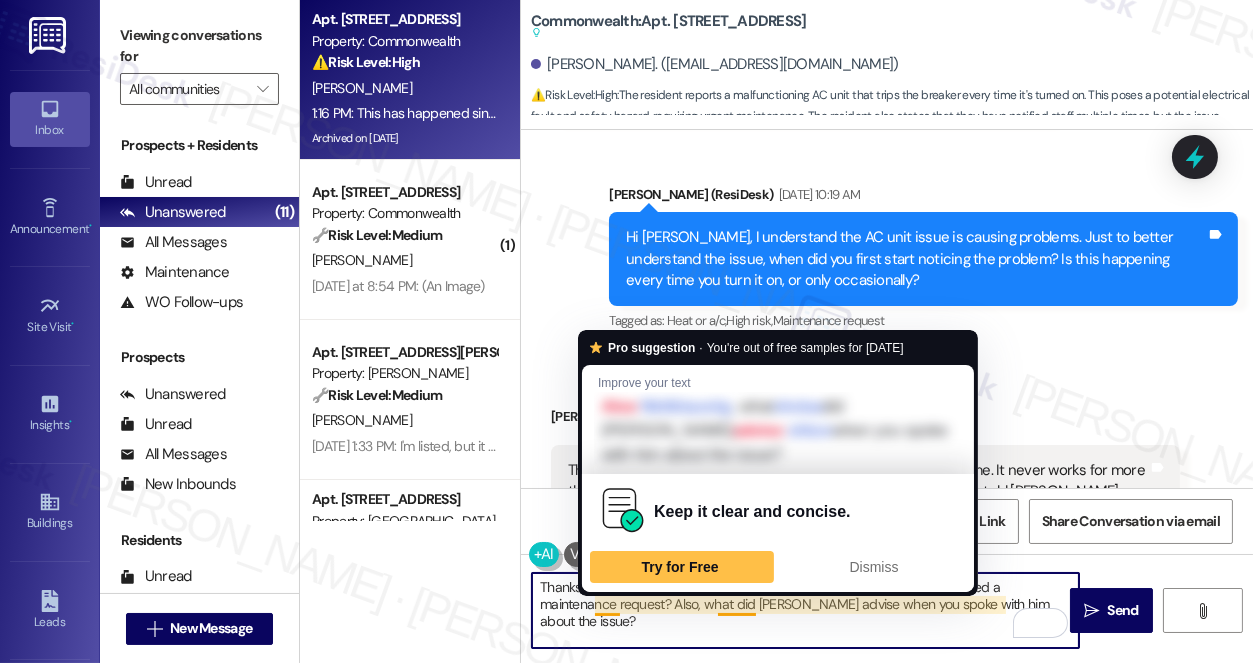 click on "Thanks for getting back to me, [PERSON_NAME]. Have you already submitted a maintenance request? Also, what did [PERSON_NAME] advise when you spoke with him about the issue?" at bounding box center [805, 610] 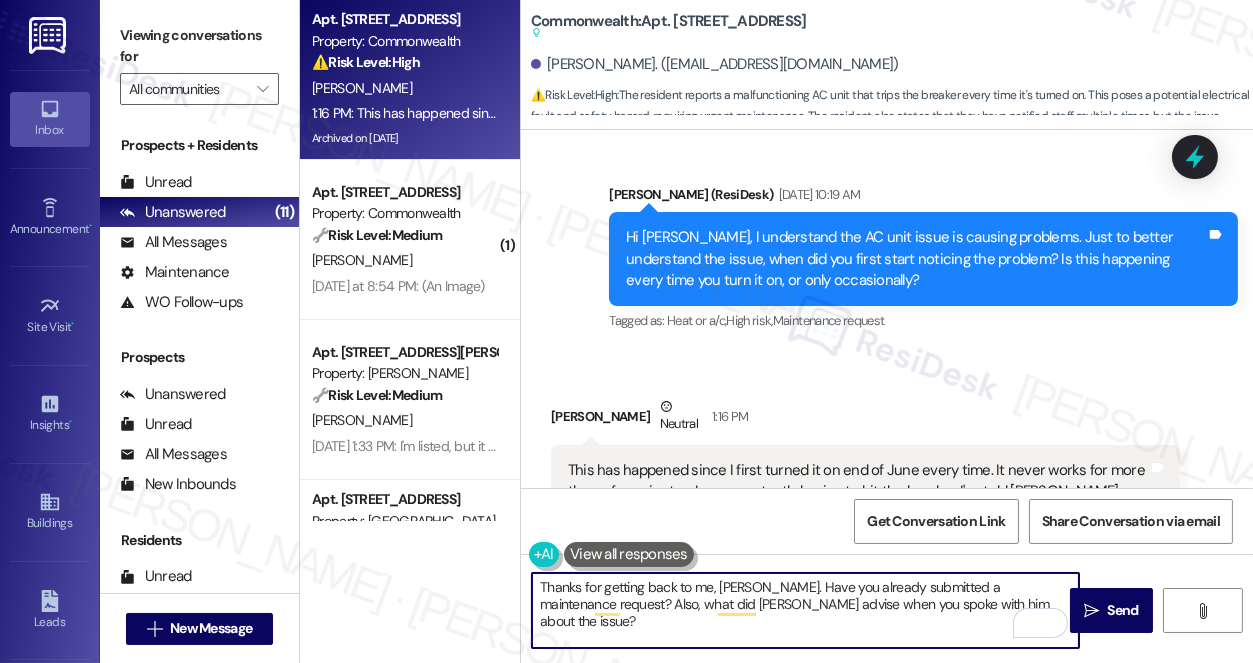 click on "Thanks for getting back to me, [PERSON_NAME]. Have you already submitted a maintenance request? Also, what did [PERSON_NAME] advise when you spoke with him about the issue?" at bounding box center [805, 610] 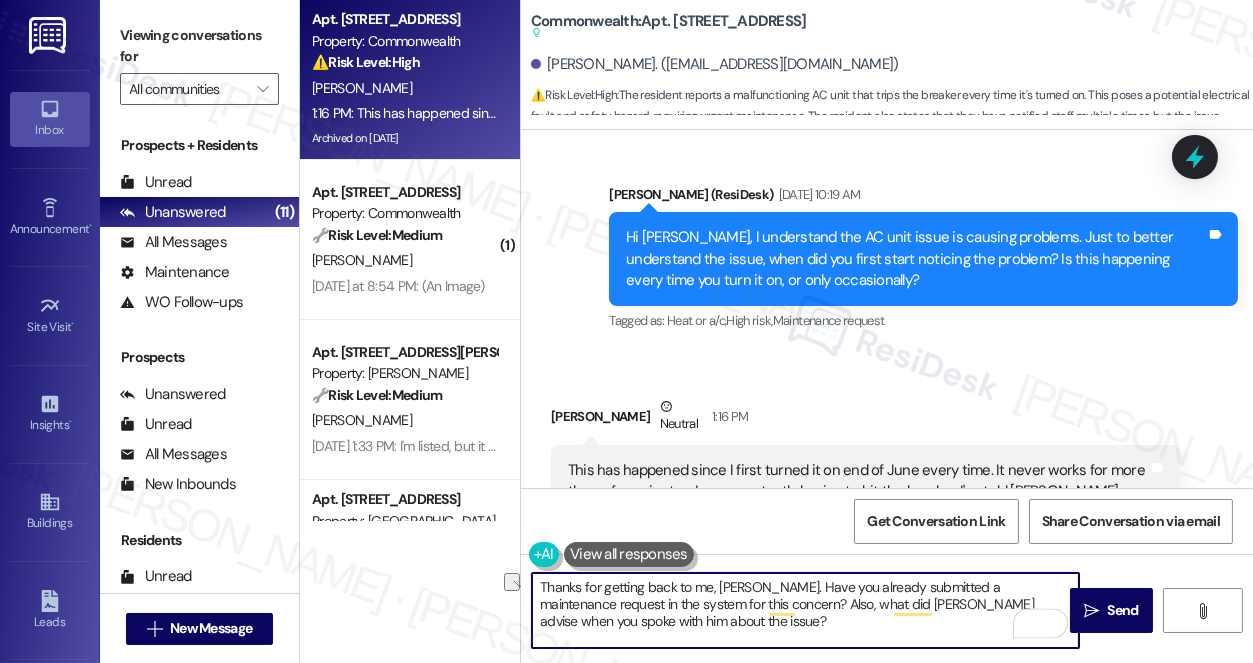 click on "Thanks for getting back to me, [PERSON_NAME]. Have you already submitted a maintenance request in the system for this concern? Also, what did [PERSON_NAME] advise when you spoke with him about the issue?" at bounding box center [805, 610] 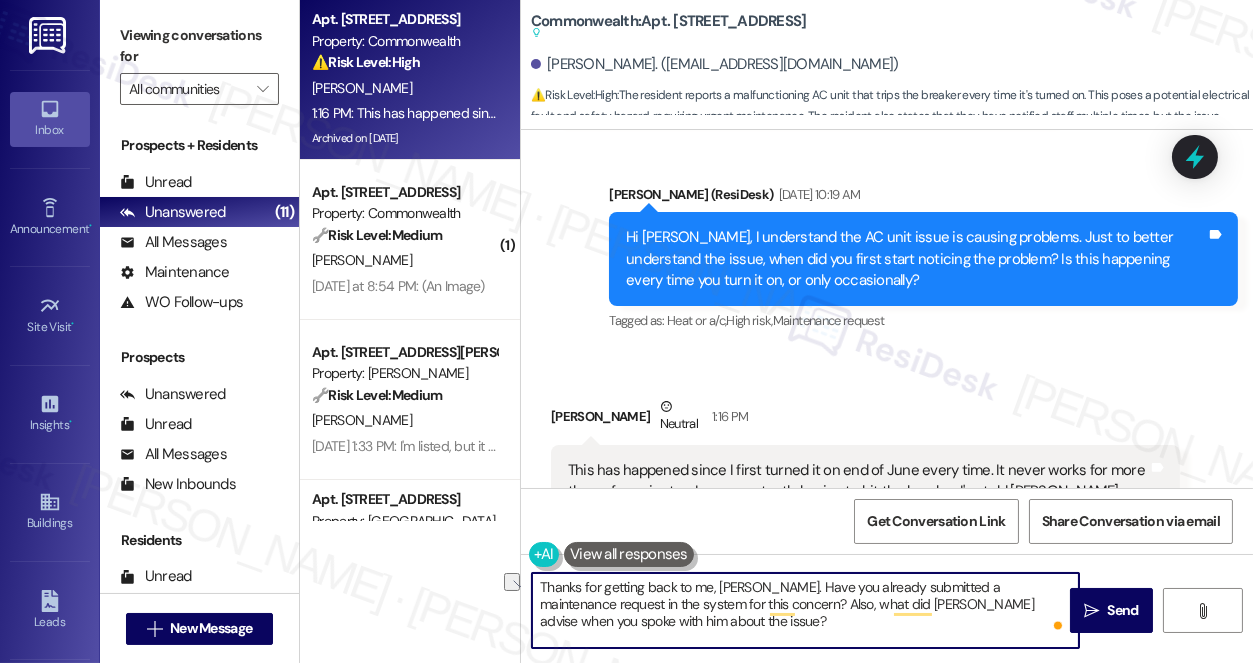 drag, startPoint x: 622, startPoint y: 606, endPoint x: 760, endPoint y: 603, distance: 138.03261 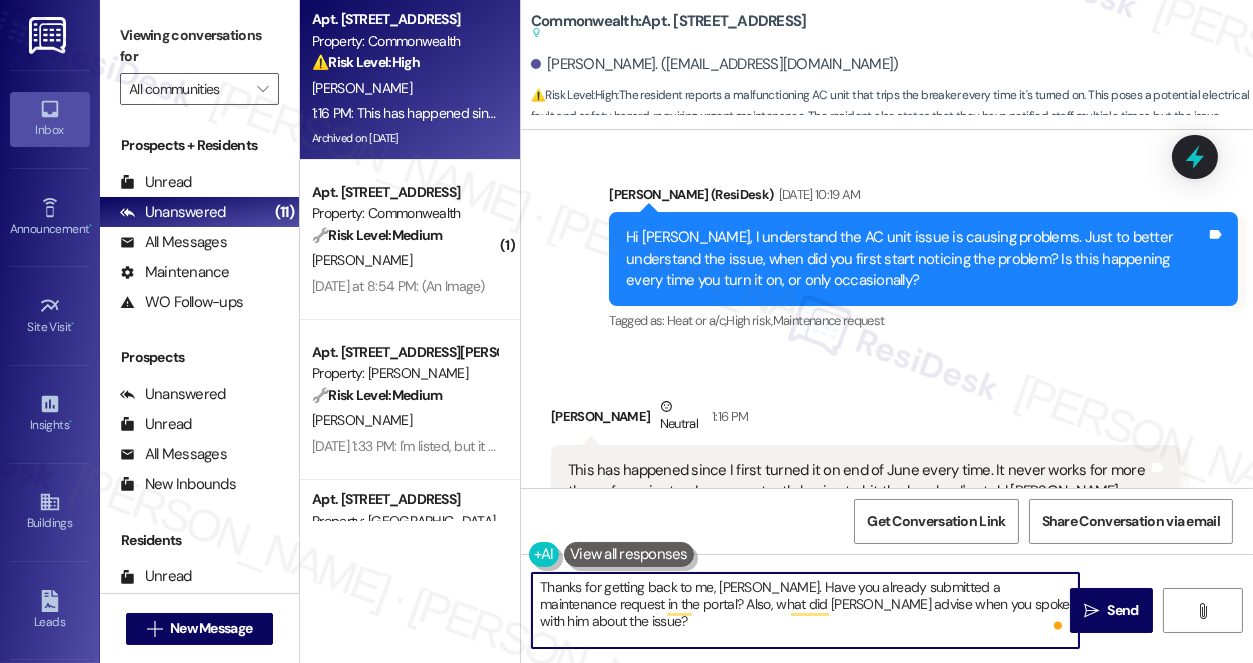 click on "Thanks for getting back to me, [PERSON_NAME]. Have you already submitted a maintenance request in the portal? Also, what did [PERSON_NAME] advise when you spoke with him about the issue?" at bounding box center [805, 610] 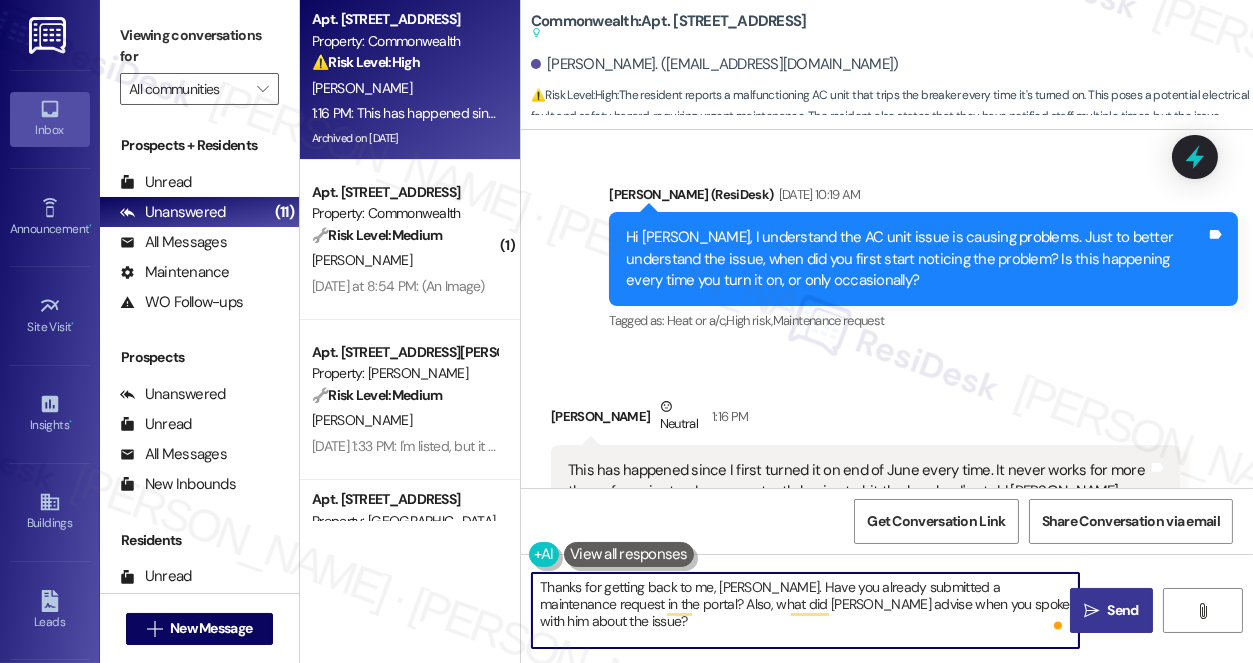 type on "Thanks for getting back to me, [PERSON_NAME]. Have you already submitted a maintenance request in the portal? Also, what did [PERSON_NAME] advise when you spoke with him about the issue?" 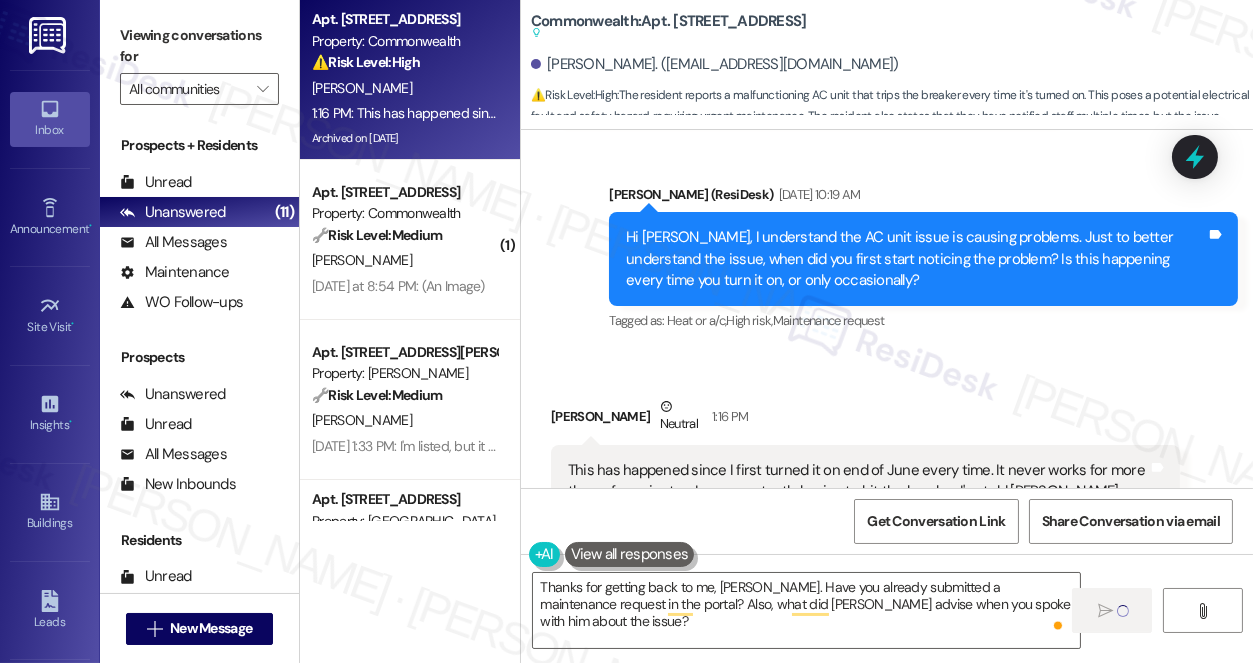 type 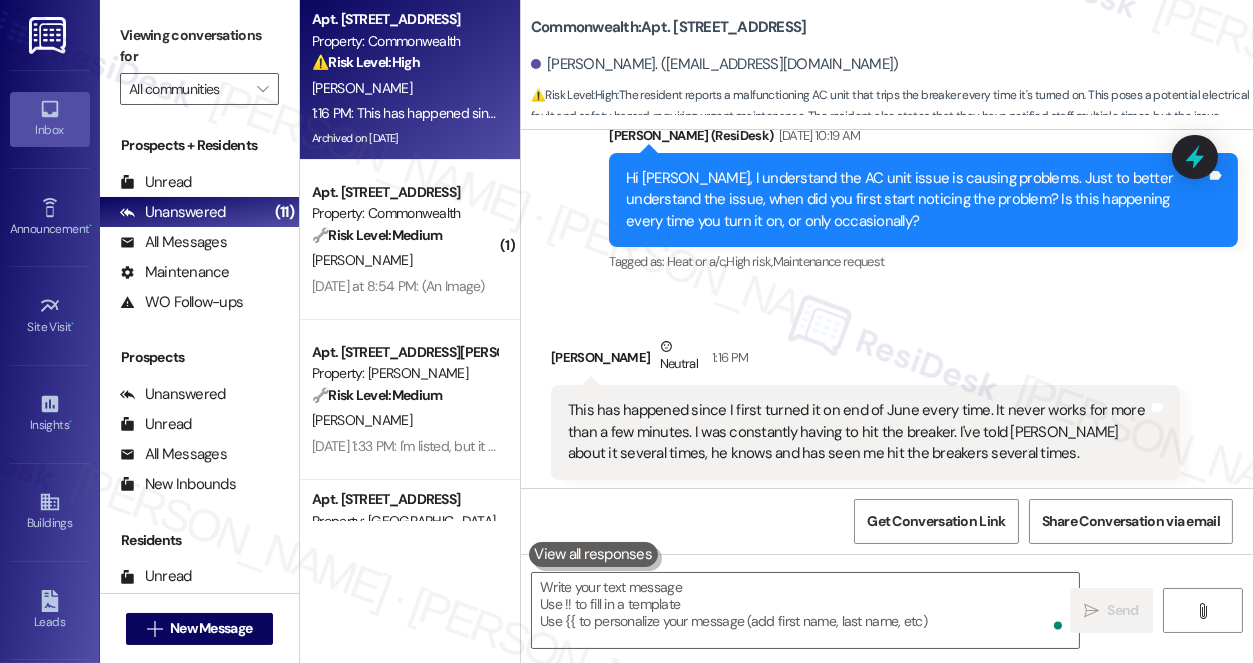 scroll, scrollTop: 52232, scrollLeft: 0, axis: vertical 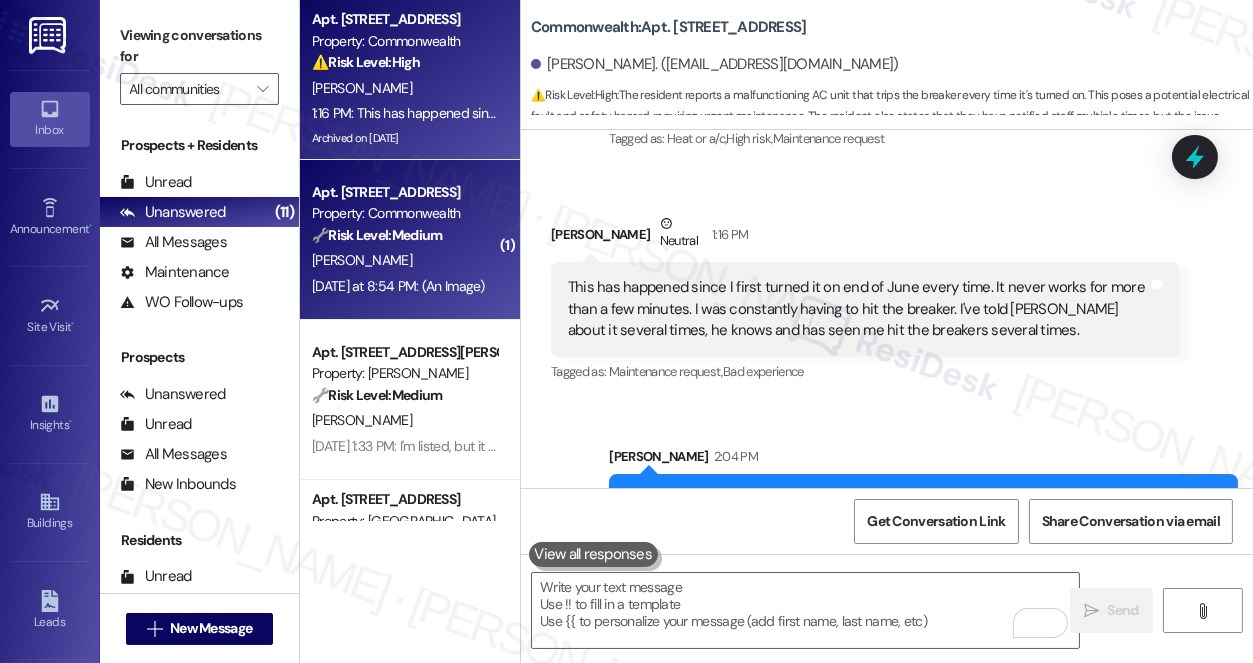 click on "Apt. [STREET_ADDRESS]" at bounding box center (404, 192) 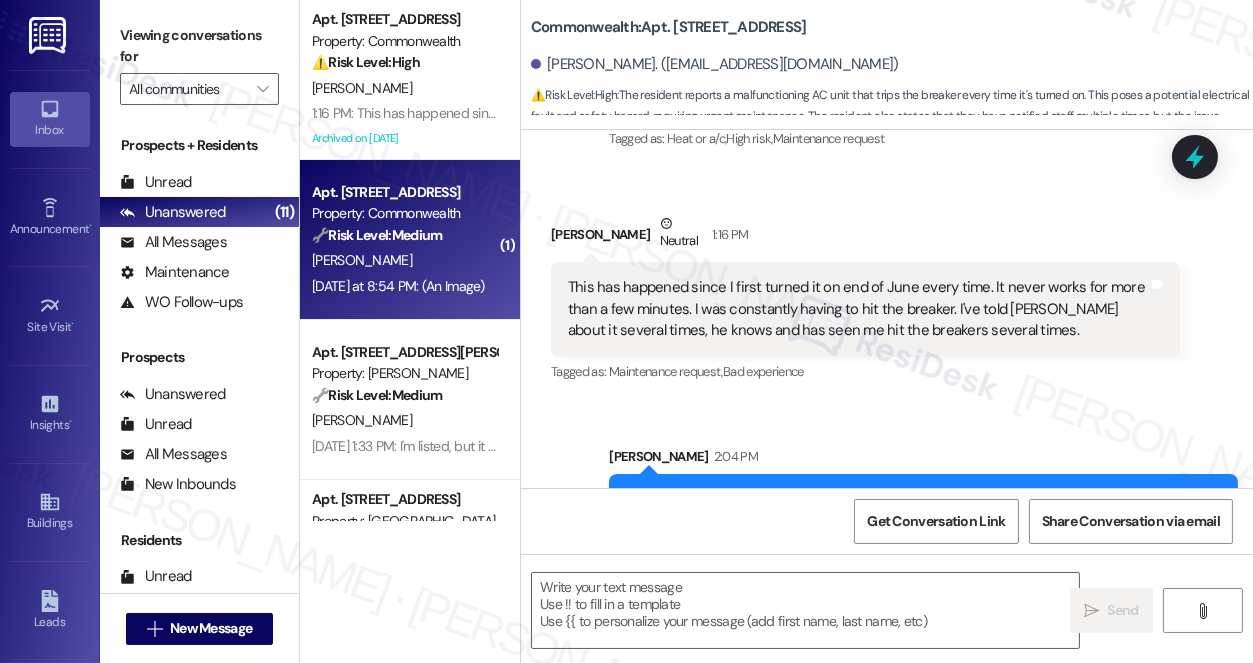 type on "Fetching suggested responses. Please feel free to read through the conversation in the meantime." 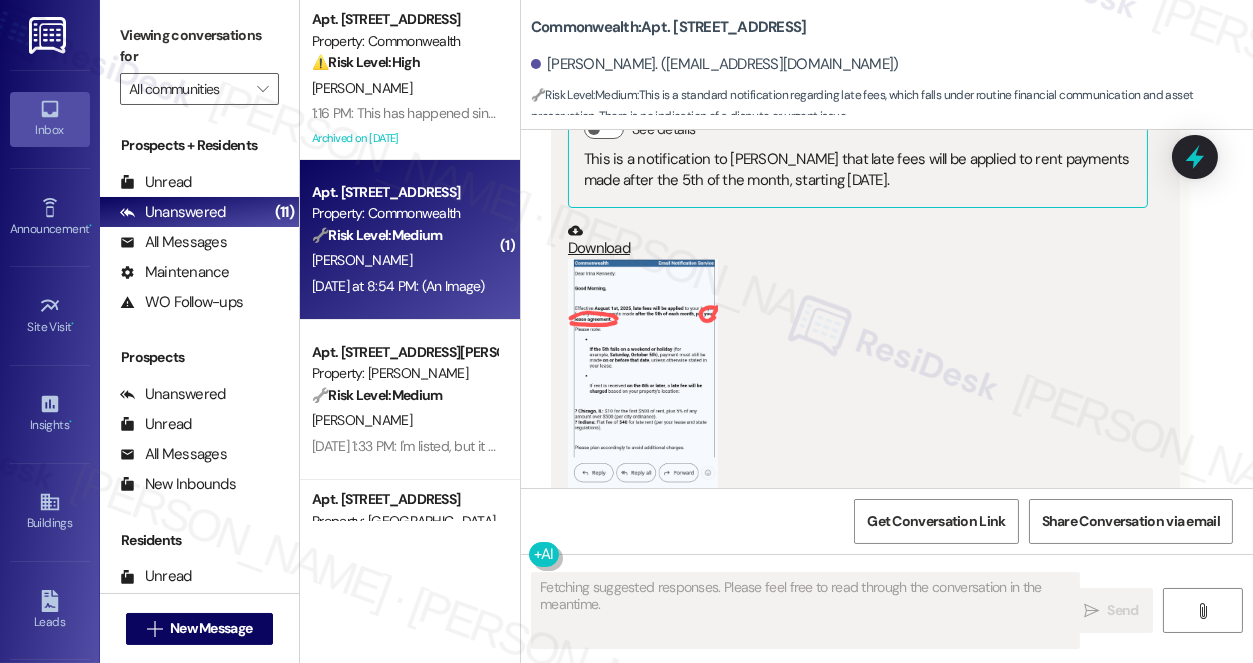 drag, startPoint x: 618, startPoint y: 395, endPoint x: 1031, endPoint y: 411, distance: 413.3098 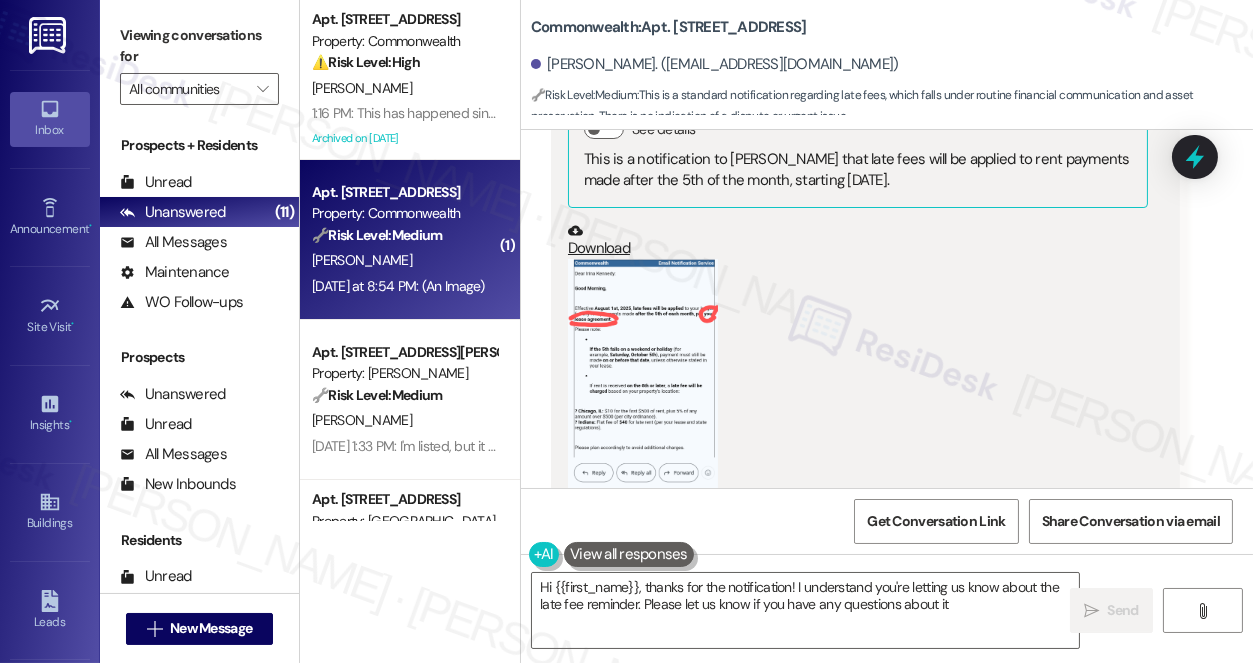 type on "Hi {{first_name}}, thanks for the notification! I understand you're letting us know about the late fee reminder. Please let us know if you have any questions about it!" 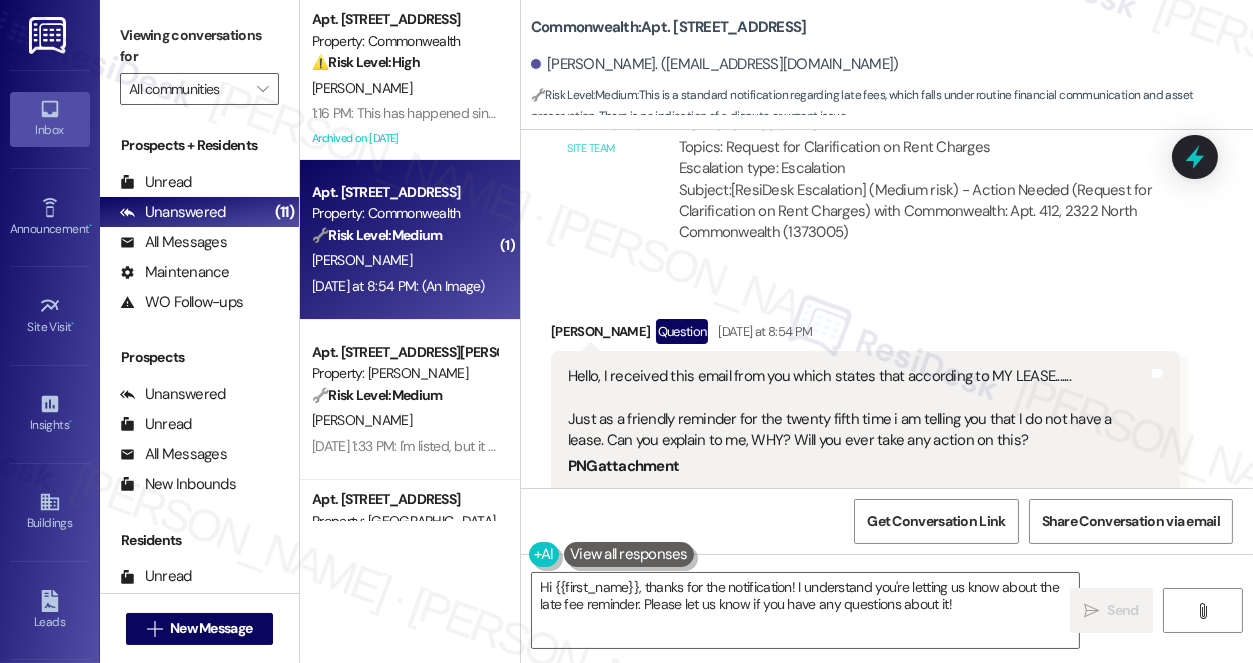scroll, scrollTop: 13504, scrollLeft: 0, axis: vertical 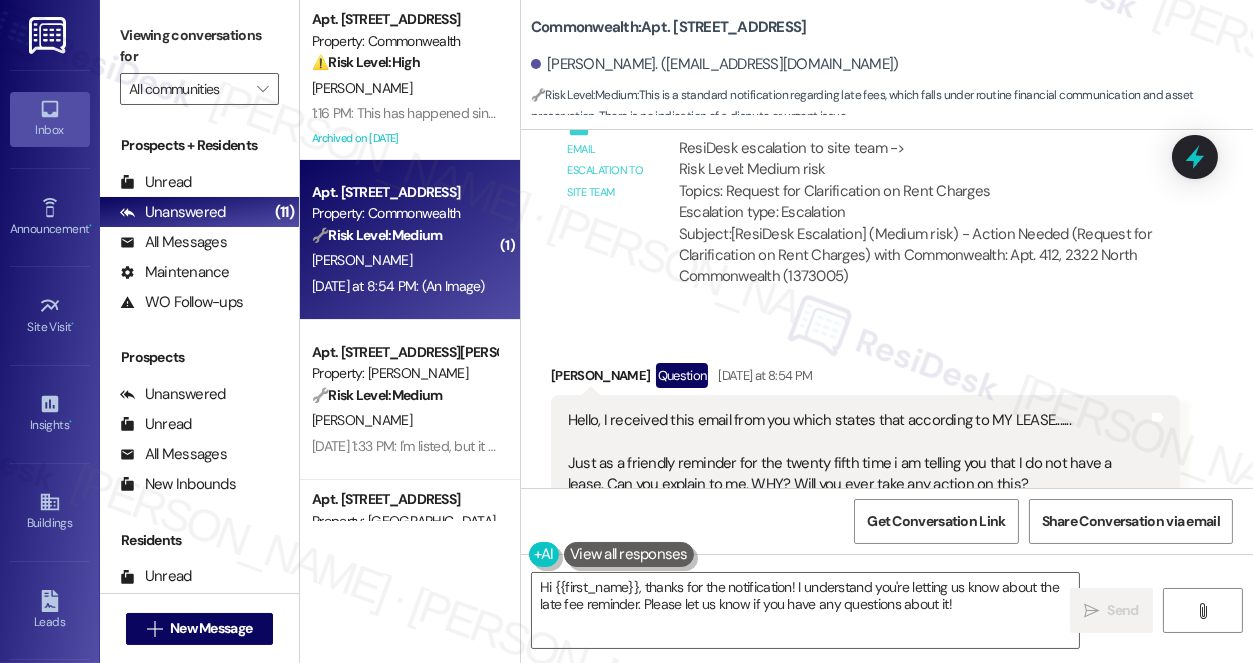 click on "Hello, I received this email from you which states  that according to MY LEASE.......
Just as a friendly reminder for the twenty fifth  time i am telling you that I do not have a lease. Can you explain to me, WHY? Will you ever take any action on this?" at bounding box center [858, 453] 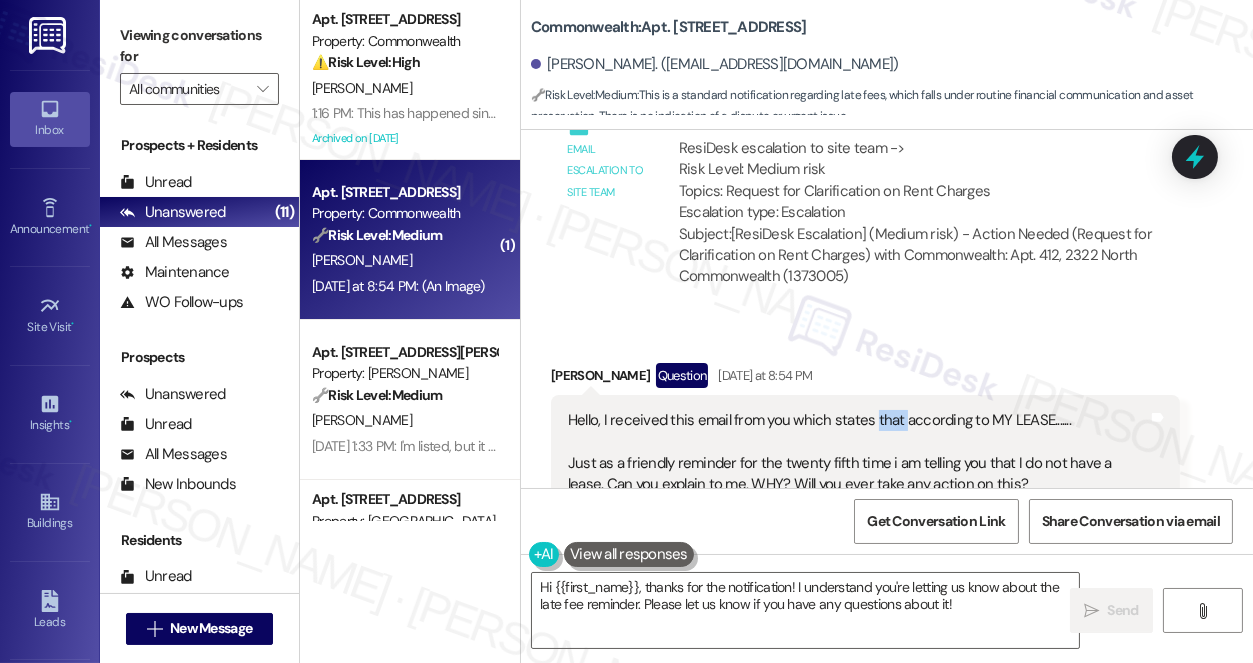 click on "Hello, I received this email from you which states  that according to MY LEASE.......
Just as a friendly reminder for the twenty fifth  time i am telling you that I do not have a lease. Can you explain to me, WHY? Will you ever take any action on this?" at bounding box center [858, 453] 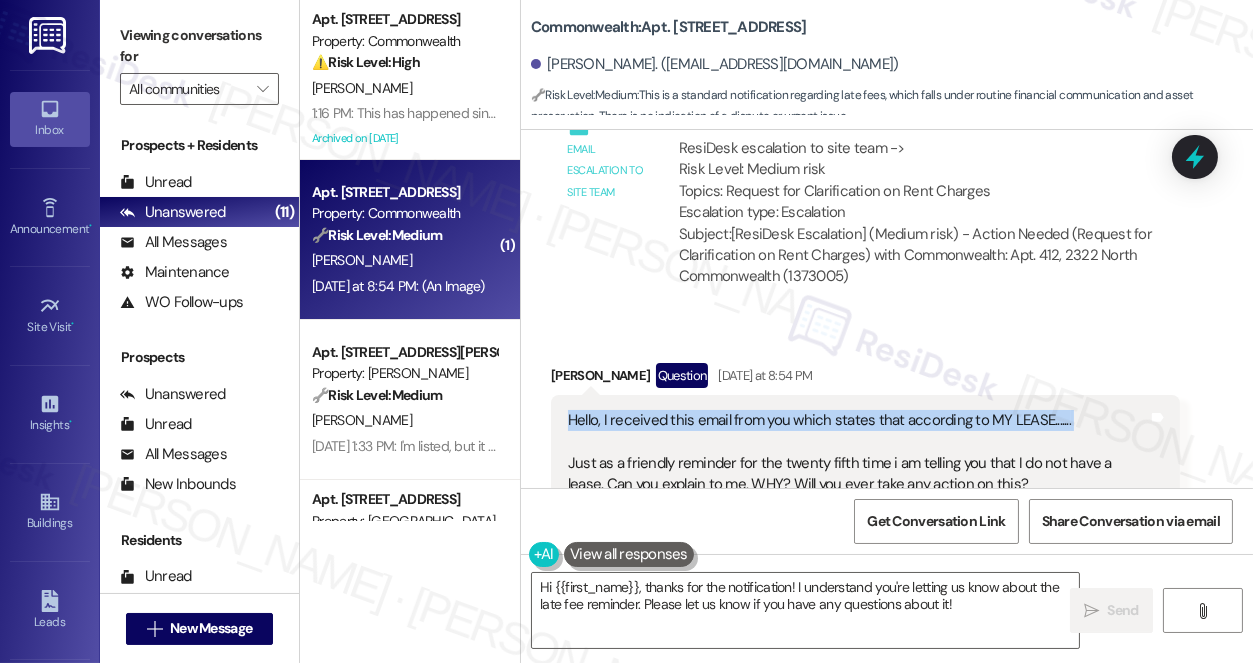 click on "Hello, I received this email from you which states  that according to MY LEASE.......
Just as a friendly reminder for the twenty fifth  time i am telling you that I do not have a lease. Can you explain to me, WHY? Will you ever take any action on this?" at bounding box center [858, 453] 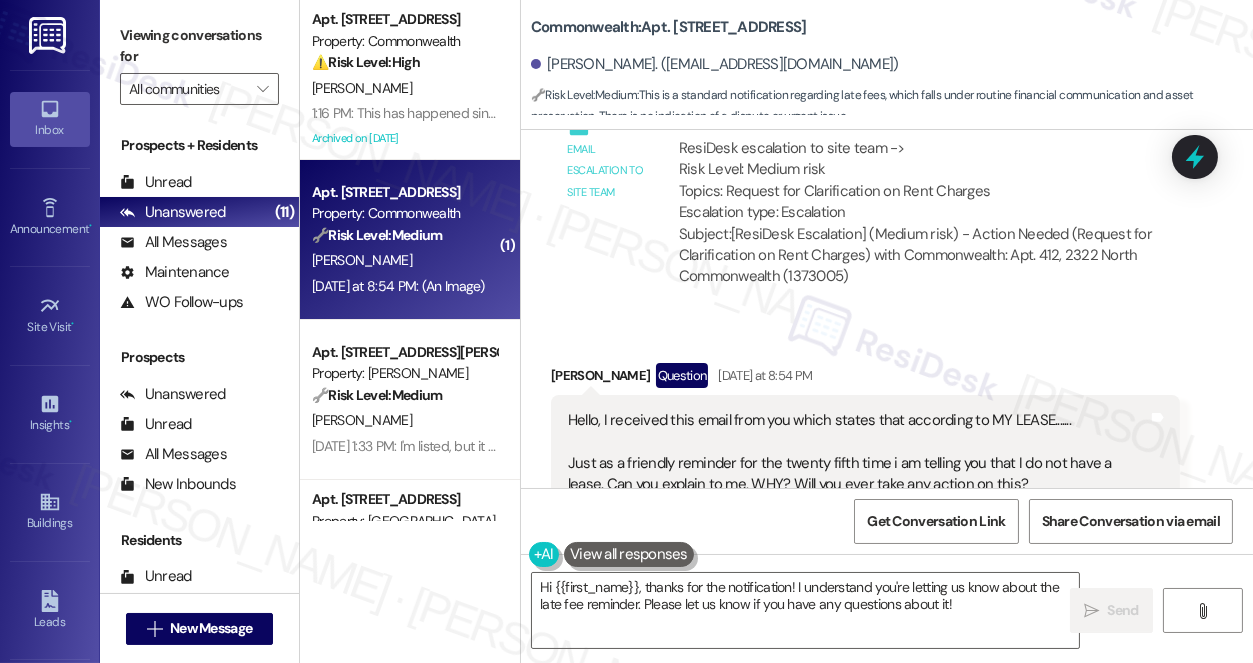 click on "Hello, I received this email from you which states  that according to MY LEASE.......
Just as a friendly reminder for the twenty fifth  time i am telling you that I do not have a lease. Can you explain to me, WHY? Will you ever take any action on this?" at bounding box center [858, 453] 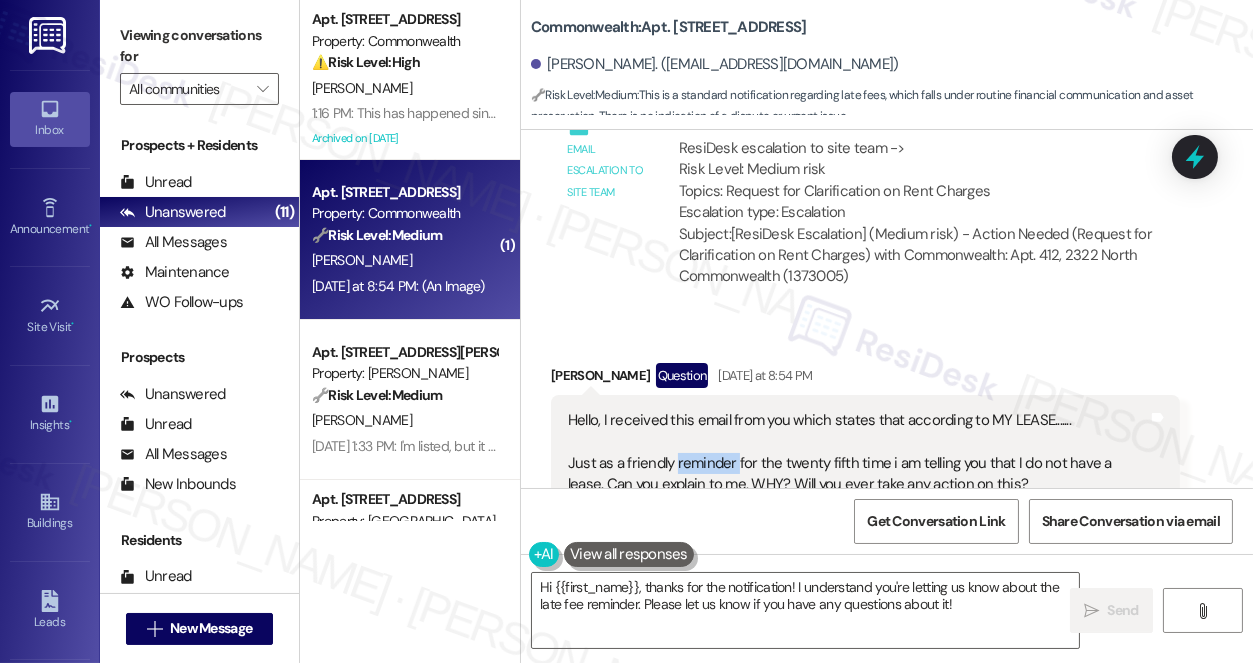 click on "Hello, I received this email from you which states  that according to MY LEASE.......
Just as a friendly reminder for the twenty fifth  time i am telling you that I do not have a lease. Can you explain to me, WHY? Will you ever take any action on this?" at bounding box center [858, 453] 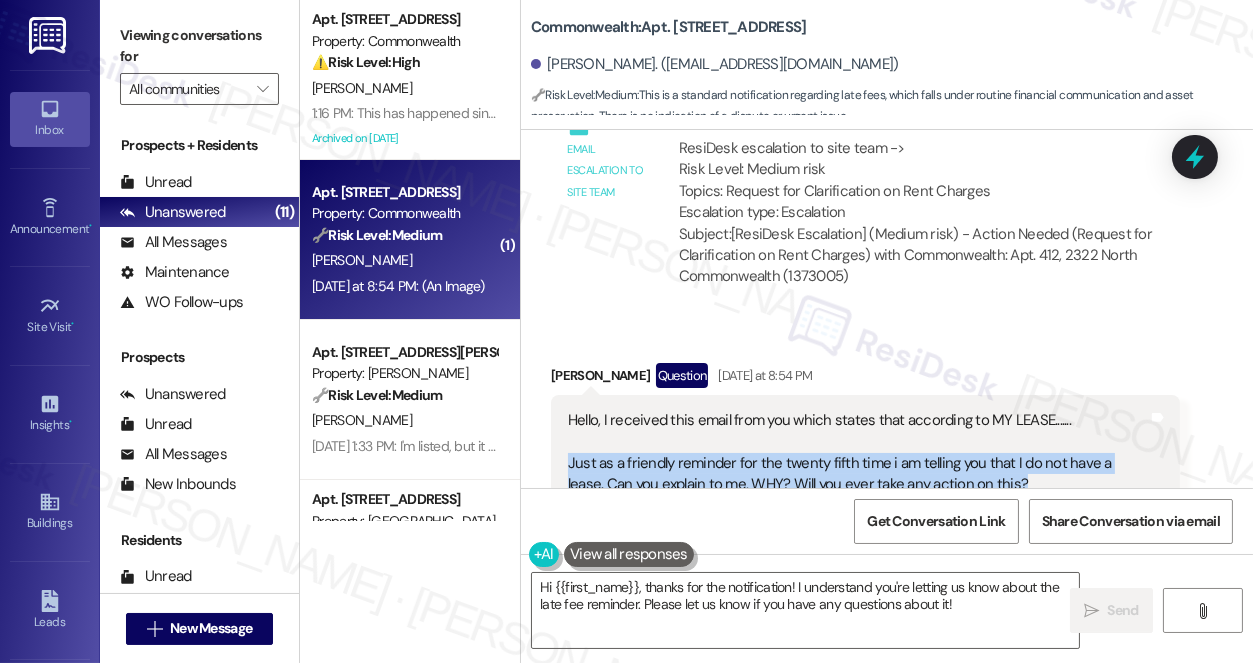 click on "Hello, I received this email from you which states  that according to MY LEASE.......
Just as a friendly reminder for the twenty fifth  time i am telling you that I do not have a lease. Can you explain to me, WHY? Will you ever take any action on this?" at bounding box center (858, 453) 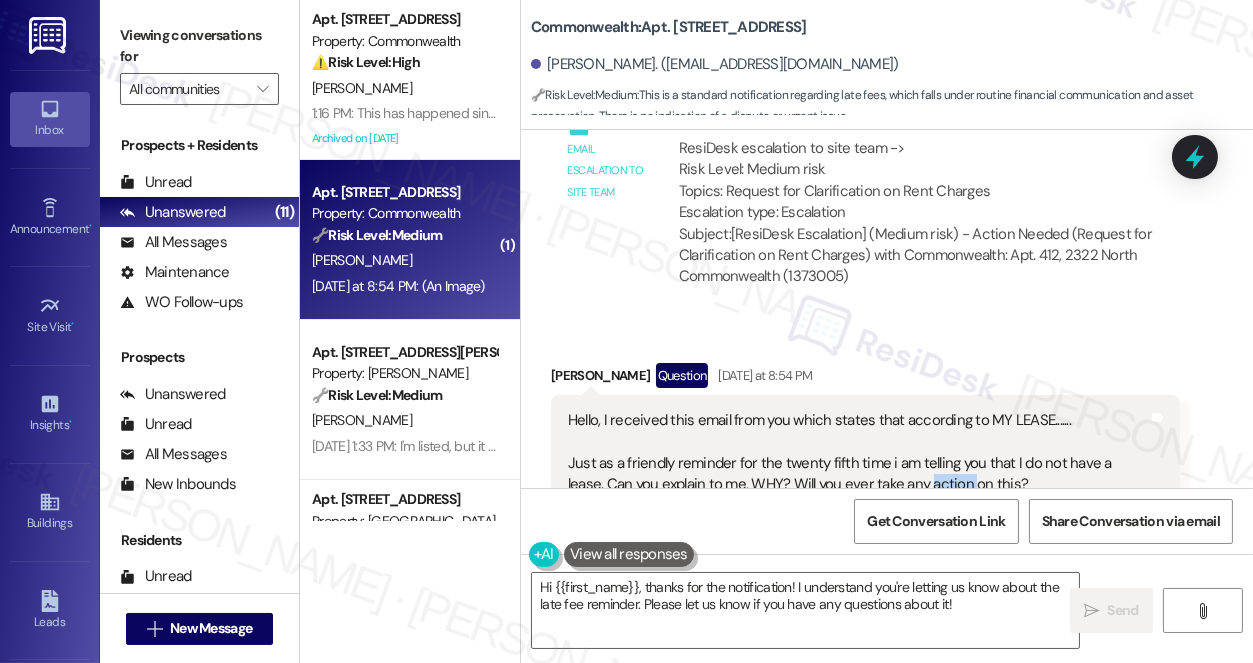 click on "Hello, I received this email from you which states  that according to MY LEASE.......
Just as a friendly reminder for the twenty fifth  time i am telling you that I do not have a lease. Can you explain to me, WHY? Will you ever take any action on this?" at bounding box center [858, 453] 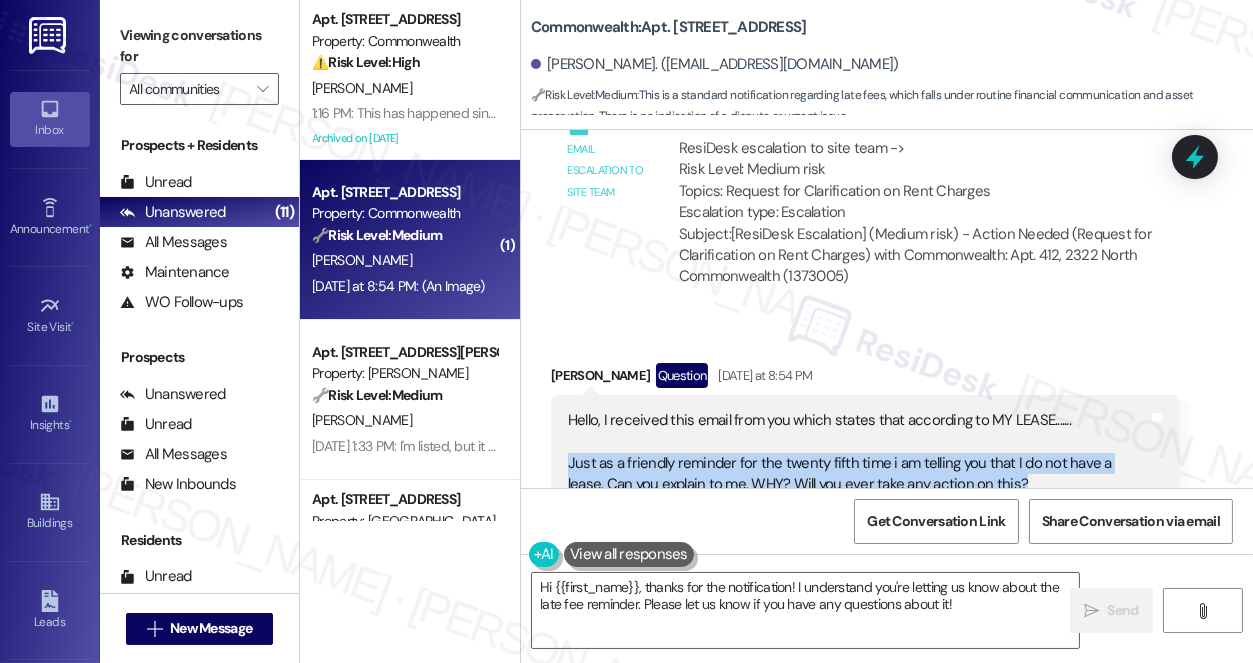 click on "Hello, I received this email from you which states  that according to MY LEASE.......
Just as a friendly reminder for the twenty fifth  time i am telling you that I do not have a lease. Can you explain to me, WHY? Will you ever take any action on this?" at bounding box center [858, 453] 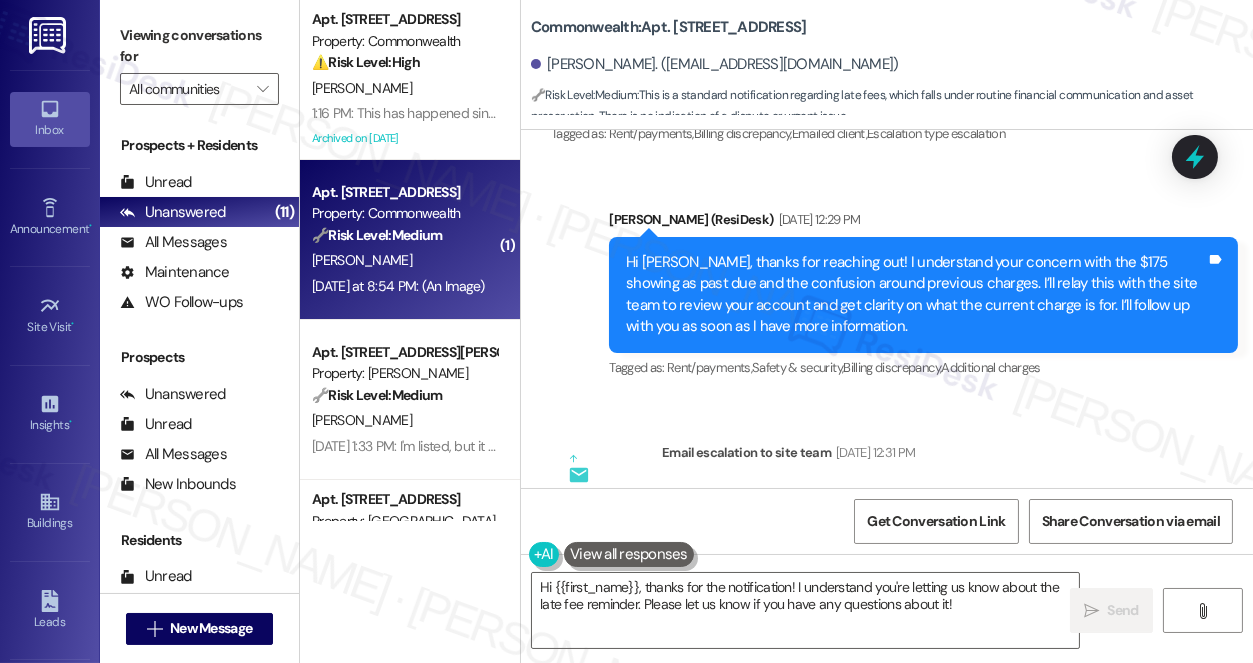 scroll, scrollTop: 13322, scrollLeft: 0, axis: vertical 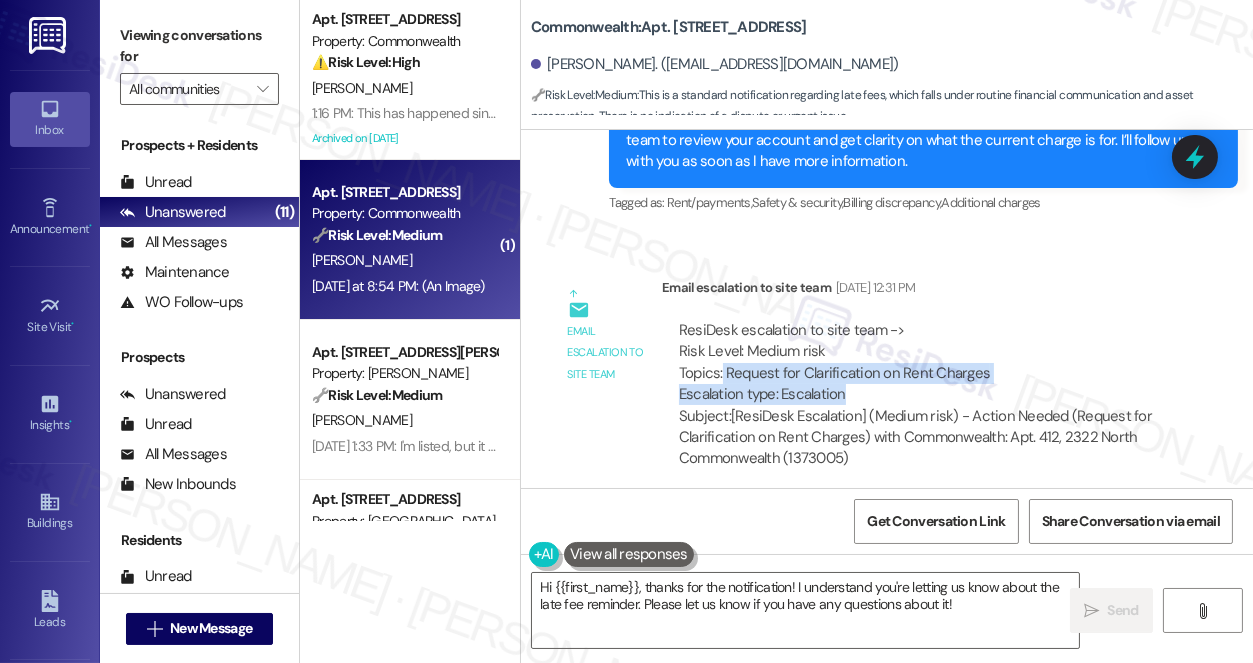 drag, startPoint x: 722, startPoint y: 260, endPoint x: 1013, endPoint y: 283, distance: 291.90753 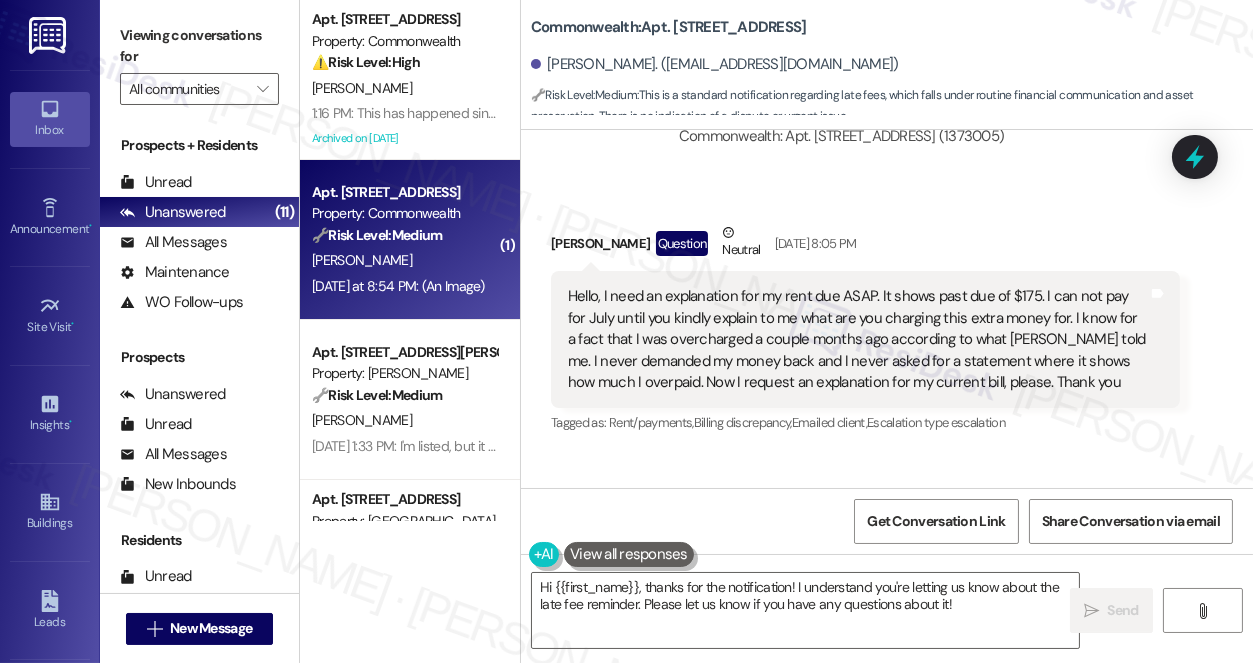 scroll, scrollTop: 12959, scrollLeft: 0, axis: vertical 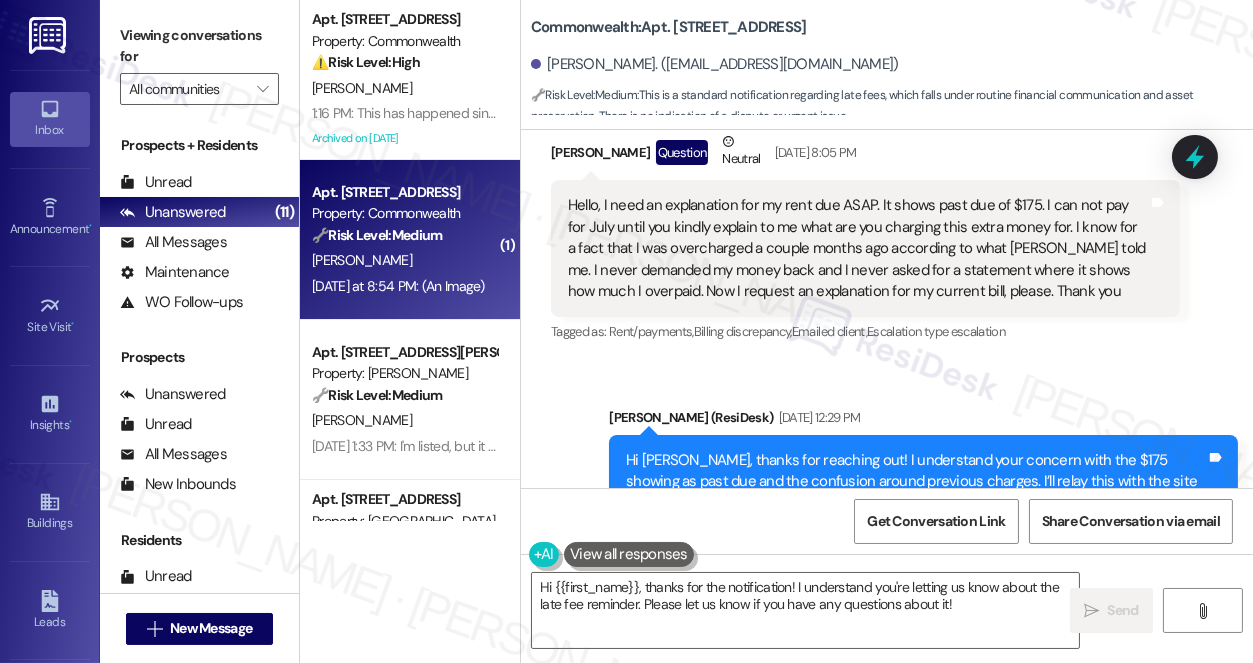 click on "Hi [PERSON_NAME], thanks for reaching out! I  understand your concern with the $175 showing as past due and the confusion around previous charges. I’ll relay this with the site team to review your account and get clarity on what the current charge is for. I’ll follow up with you as soon as I have more information. Tags and notes" at bounding box center (923, 493) 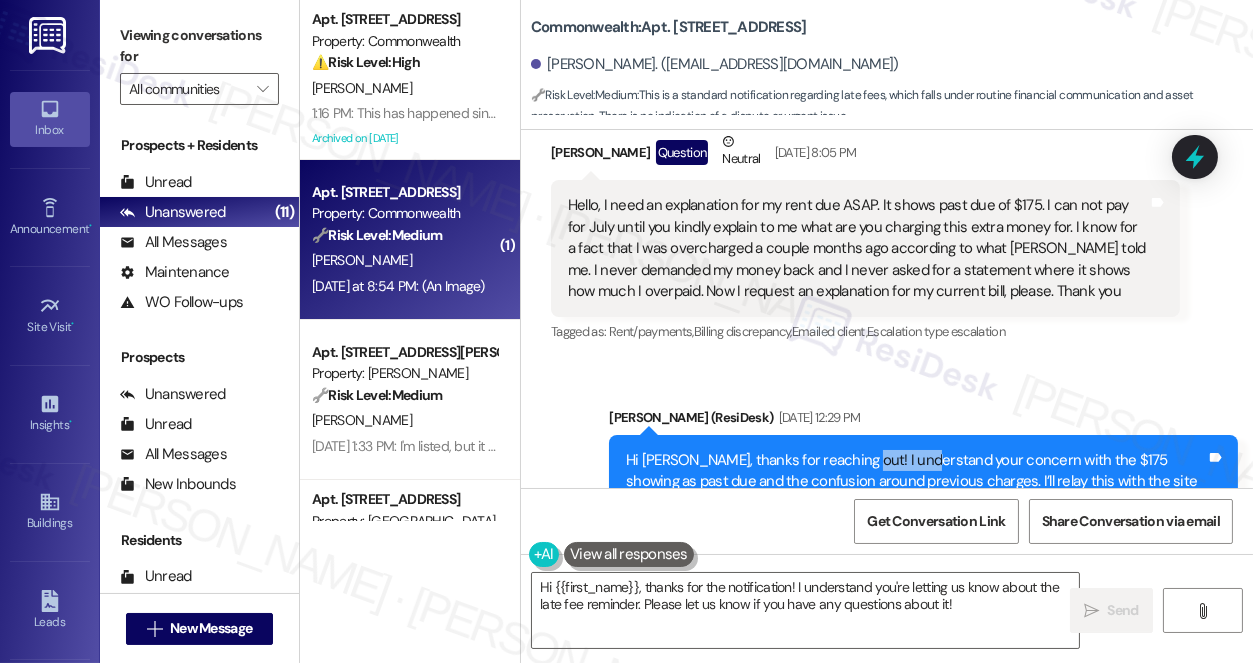 click on "Hi [PERSON_NAME], thanks for reaching out! I  understand your concern with the $175 showing as past due and the confusion around previous charges. I’ll relay this with the site team to review your account and get clarity on what the current charge is for. I’ll follow up with you as soon as I have more information. Tags and notes" at bounding box center (923, 493) 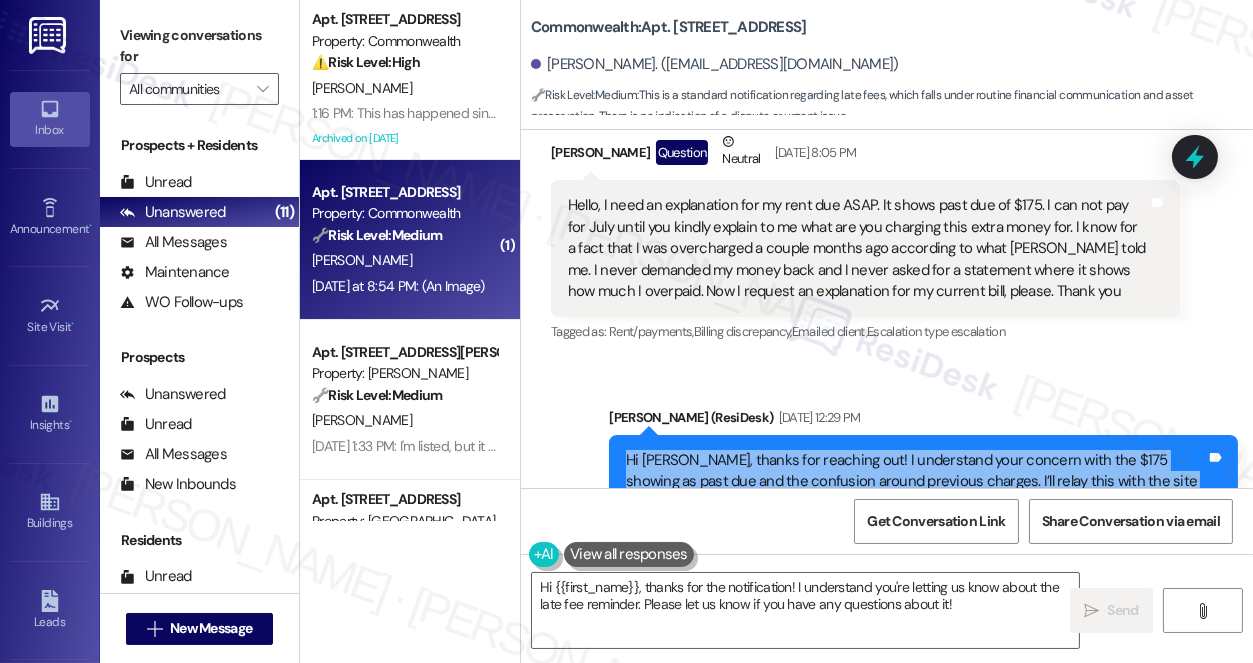 click on "Hi [PERSON_NAME], thanks for reaching out! I  understand your concern with the $175 showing as past due and the confusion around previous charges. I’ll relay this with the site team to review your account and get clarity on what the current charge is for. I’ll follow up with you as soon as I have more information. Tags and notes" at bounding box center (923, 493) 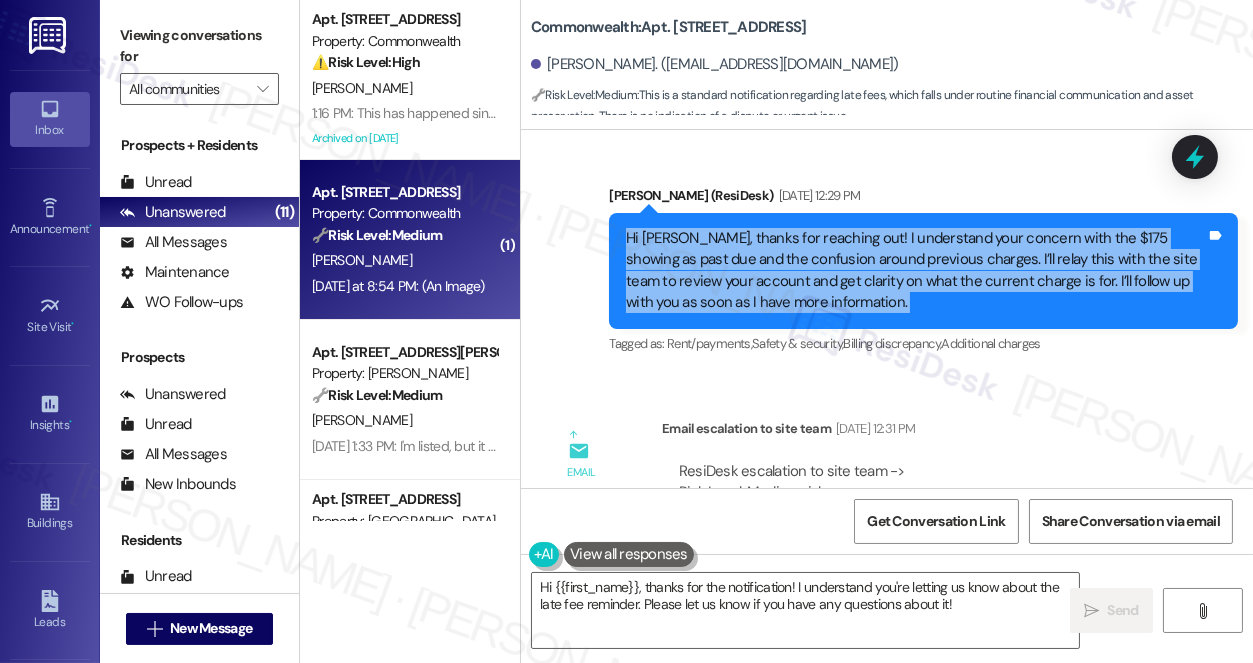 scroll, scrollTop: 13232, scrollLeft: 0, axis: vertical 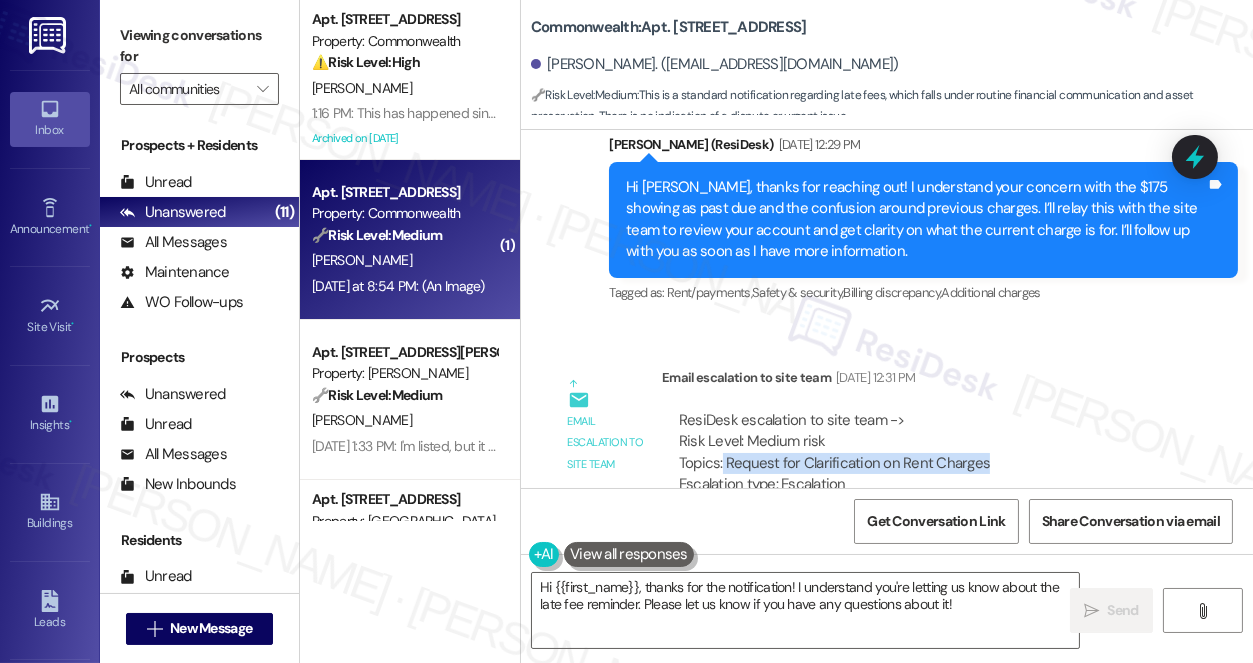 drag, startPoint x: 722, startPoint y: 352, endPoint x: 1084, endPoint y: 367, distance: 362.31064 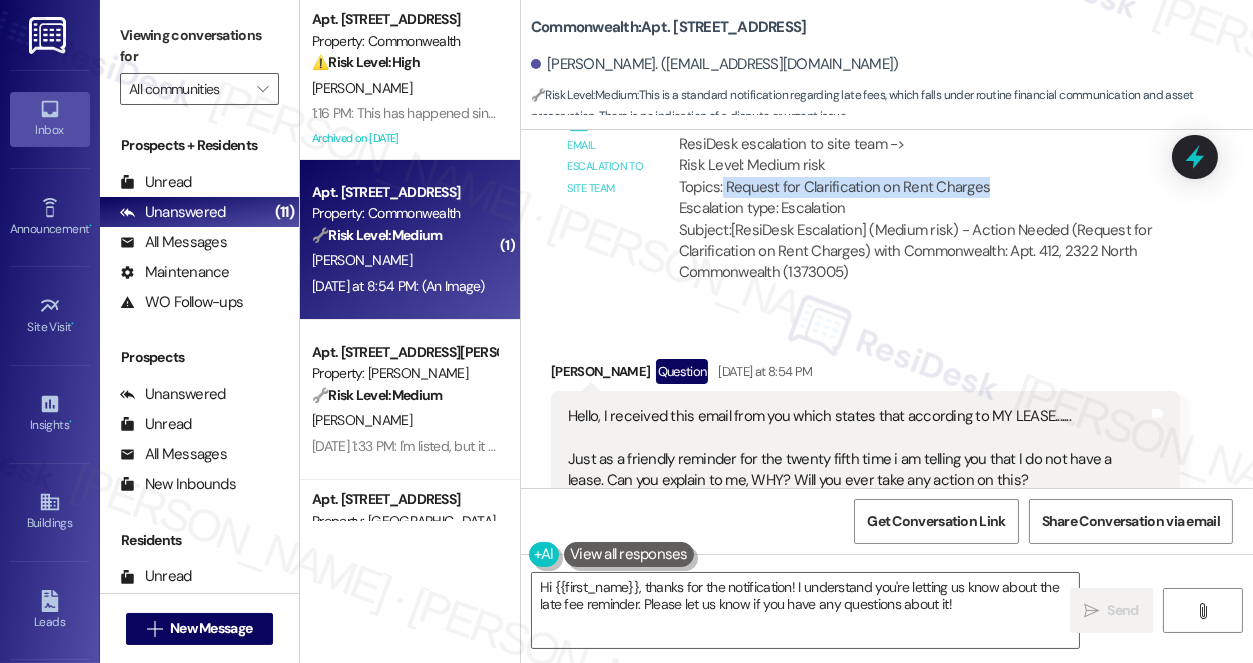 scroll, scrollTop: 13504, scrollLeft: 0, axis: vertical 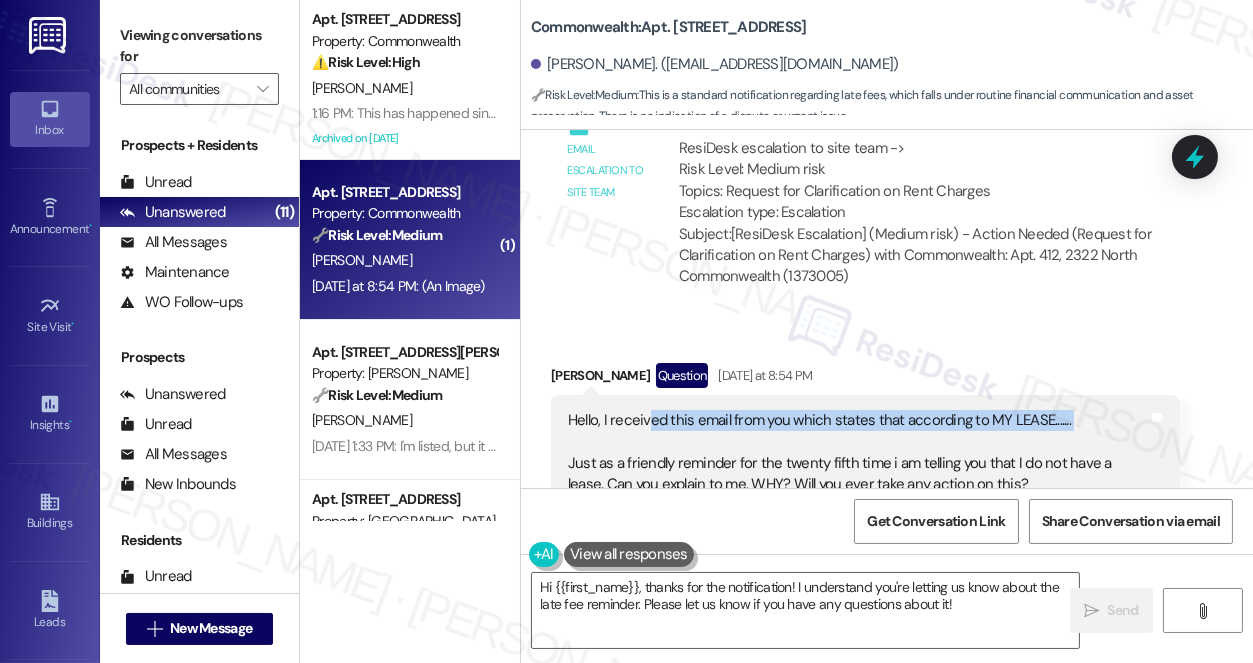 drag, startPoint x: 645, startPoint y: 309, endPoint x: 1136, endPoint y: 337, distance: 491.79773 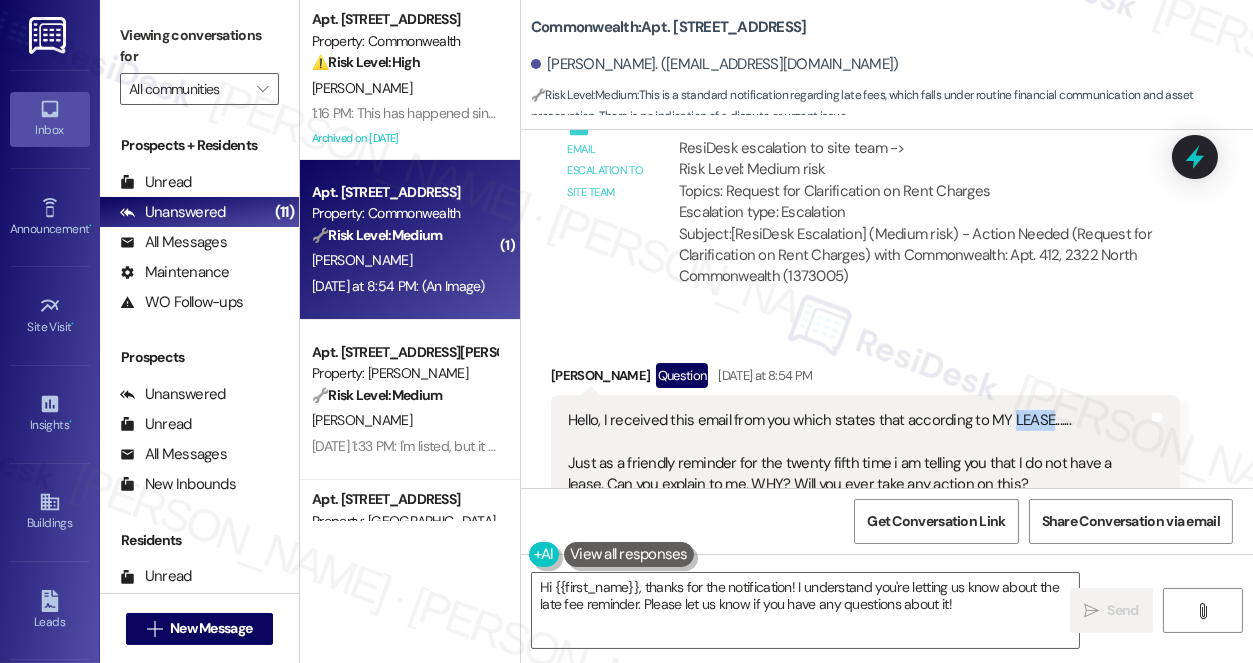 click on "Hello, I received this email from you which states  that according to MY LEASE.......
Just as a friendly reminder for the twenty fifth  time i am telling you that I do not have a lease. Can you explain to me, WHY? Will you ever take any action on this?" at bounding box center (858, 453) 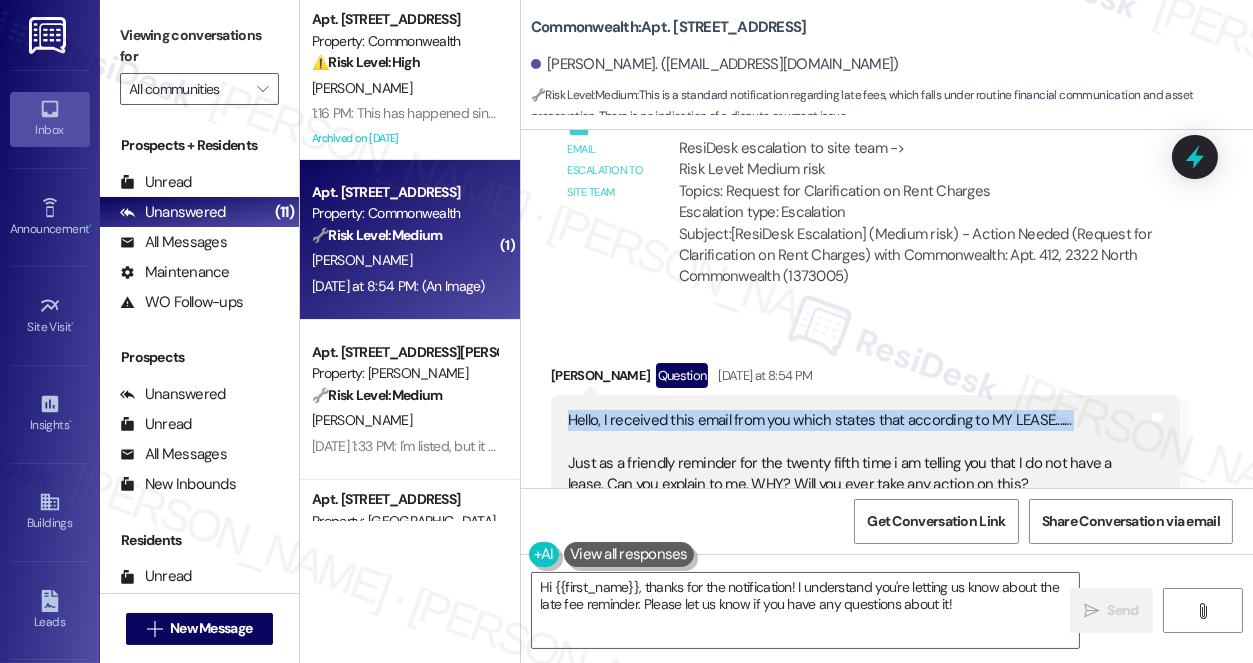 click on "Hello, I received this email from you which states  that according to MY LEASE.......
Just as a friendly reminder for the twenty fifth  time i am telling you that I do not have a lease. Can you explain to me, WHY? Will you ever take any action on this?" at bounding box center [858, 453] 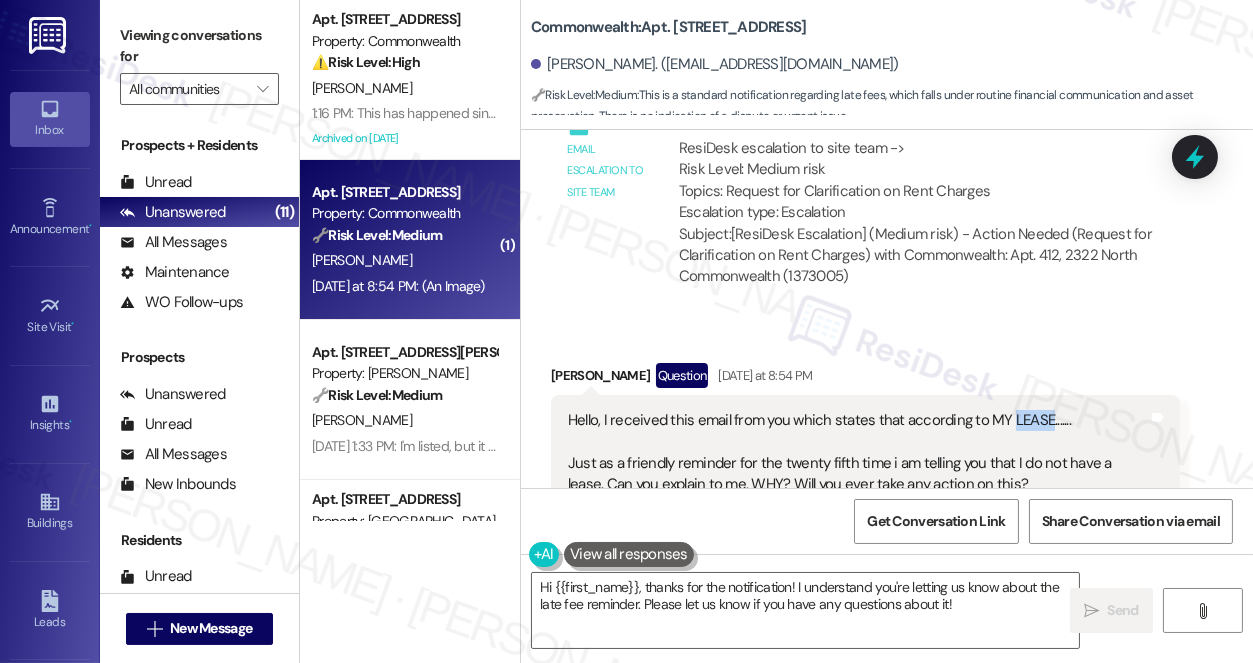 click on "Hello, I received this email from you which states  that according to MY LEASE.......
Just as a friendly reminder for the twenty fifth  time i am telling you that I do not have a lease. Can you explain to me, WHY? Will you ever take any action on this?" at bounding box center (858, 453) 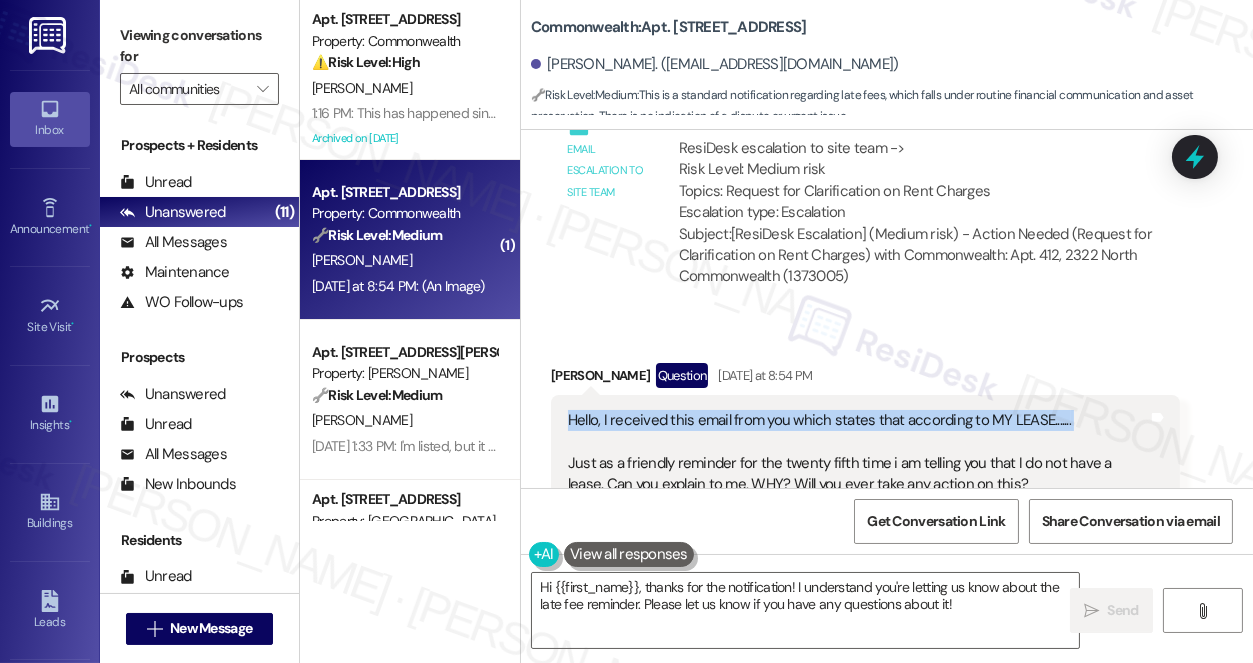 click on "Hello, I received this email from you which states  that according to MY LEASE.......
Just as a friendly reminder for the twenty fifth  time i am telling you that I do not have a lease. Can you explain to me, WHY? Will you ever take any action on this?" at bounding box center [858, 453] 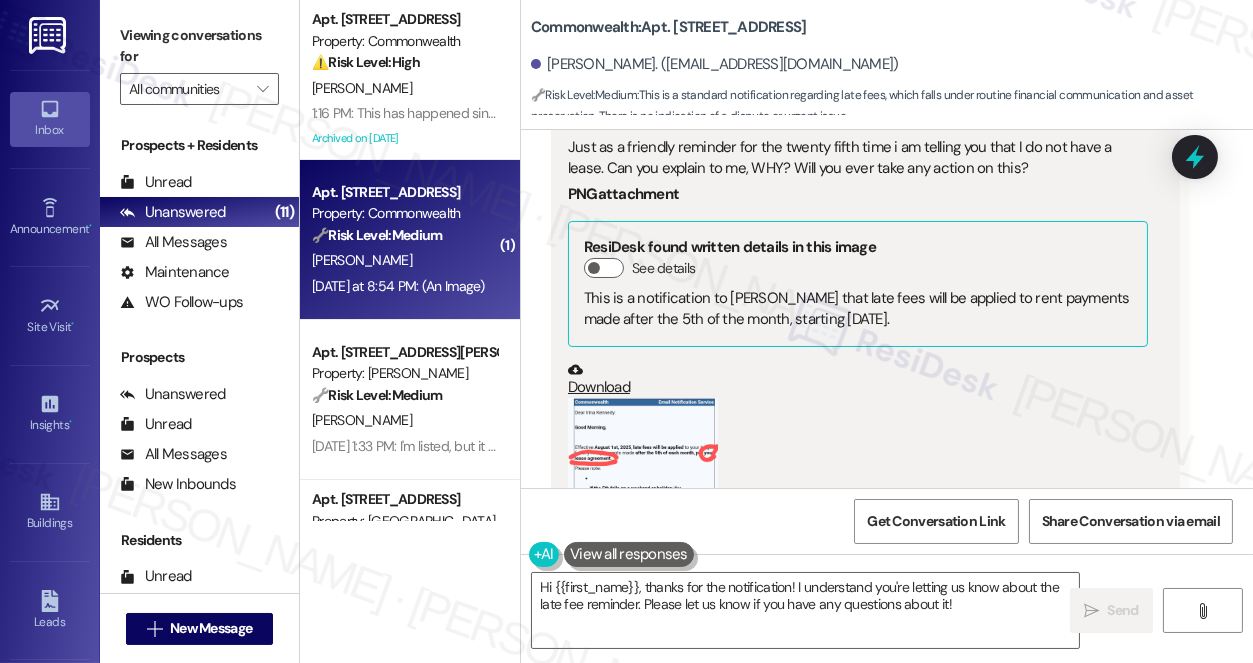 scroll, scrollTop: 13868, scrollLeft: 0, axis: vertical 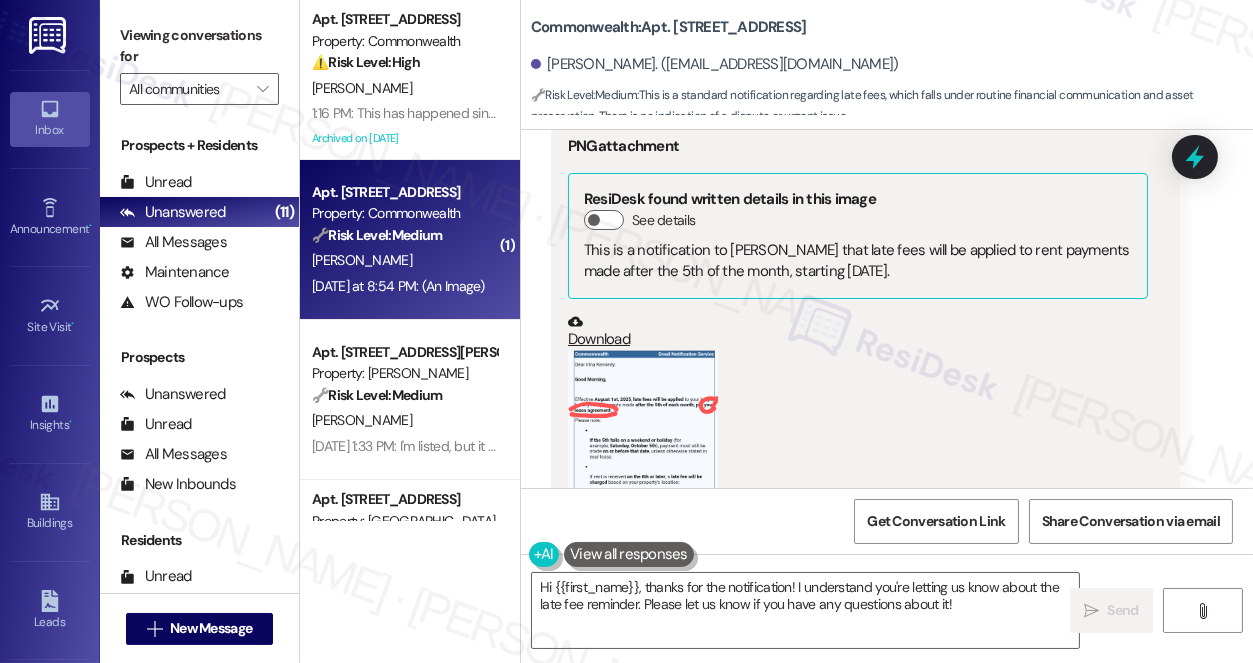 click at bounding box center (643, 473) 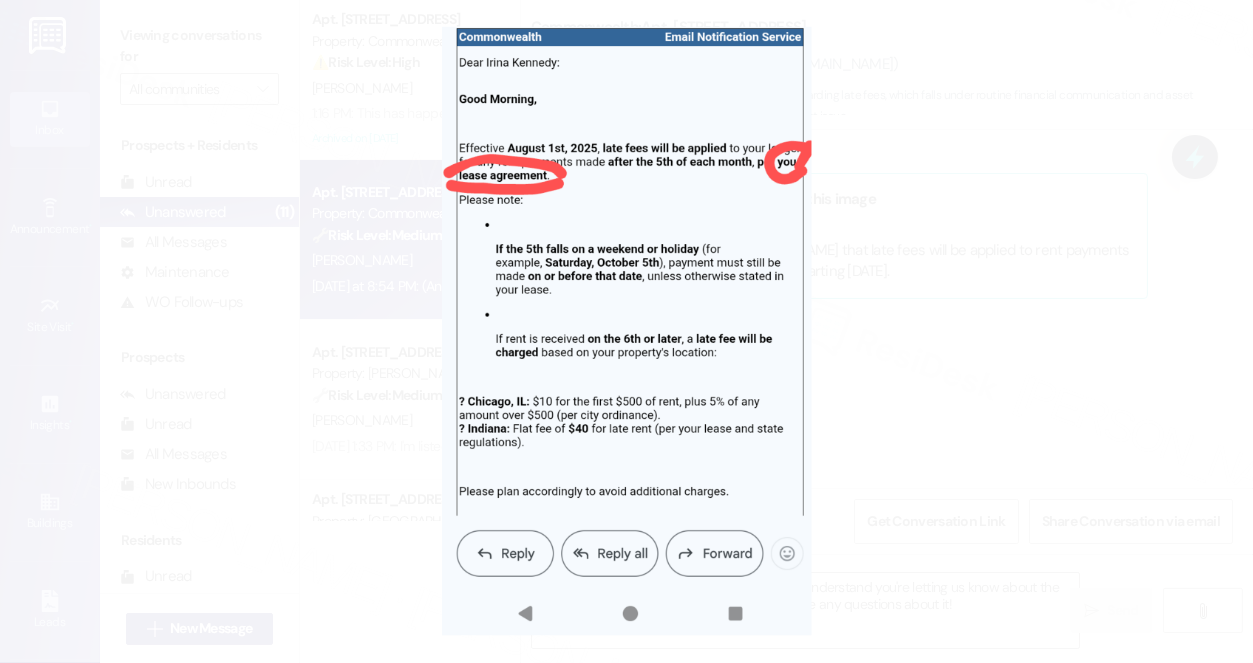 click at bounding box center (626, 331) 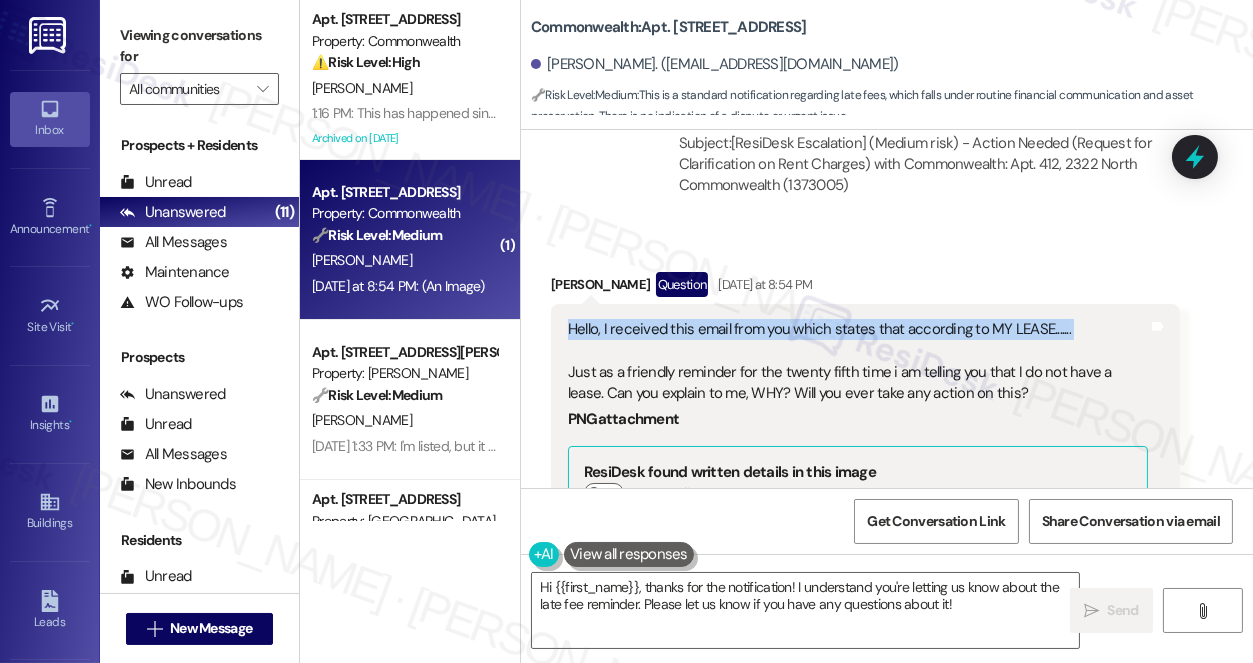 scroll, scrollTop: 13504, scrollLeft: 0, axis: vertical 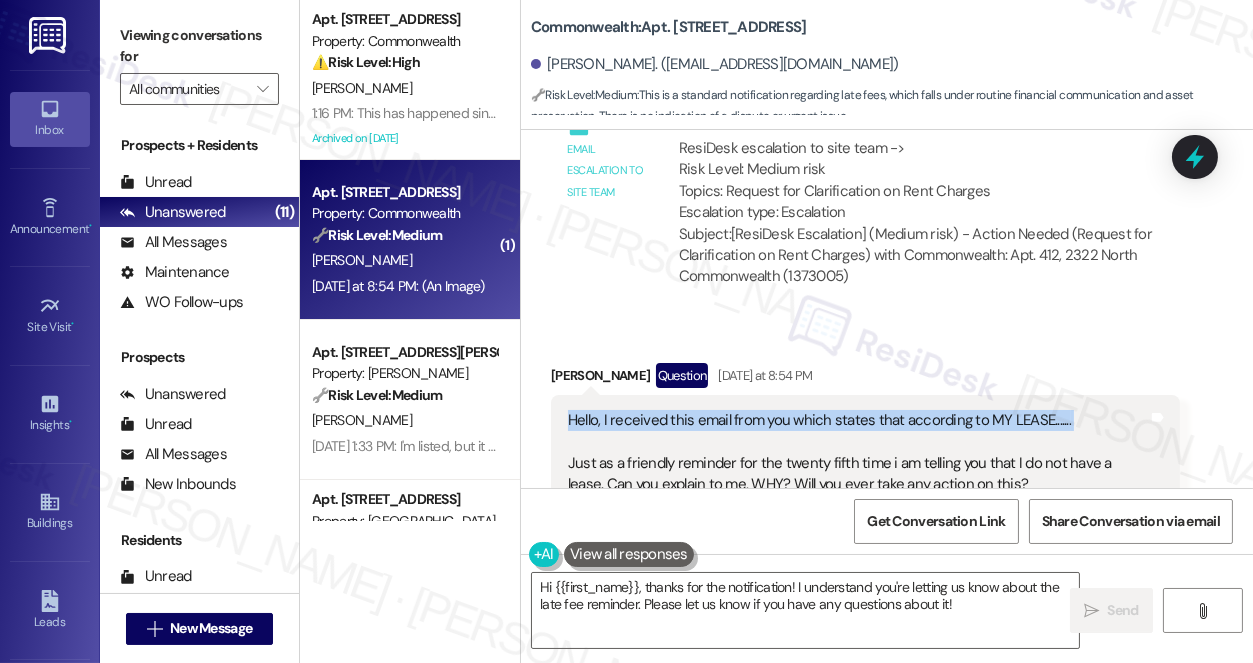 click on "Hello, I received this email from you which states  that according to MY LEASE.......
Just as a friendly reminder for the twenty fifth  time i am telling you that I do not have a lease. Can you explain to me, WHY? Will you ever take any action on this?" at bounding box center [858, 453] 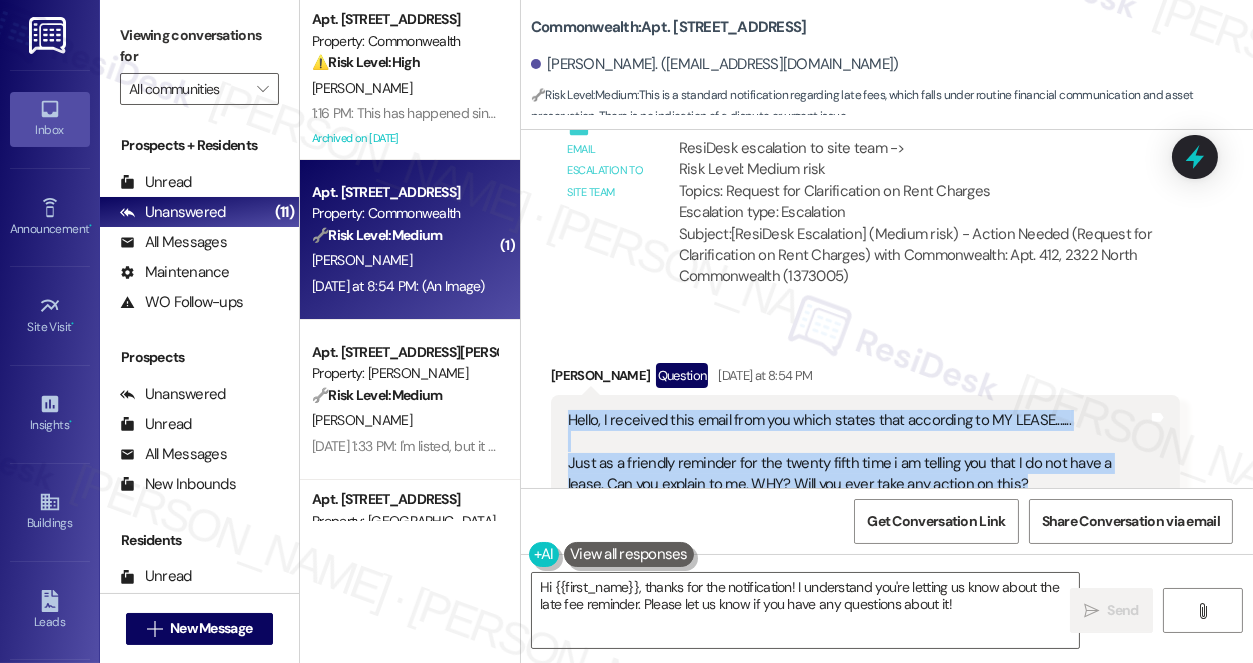 drag, startPoint x: 566, startPoint y: 316, endPoint x: 1038, endPoint y: 379, distance: 476.18588 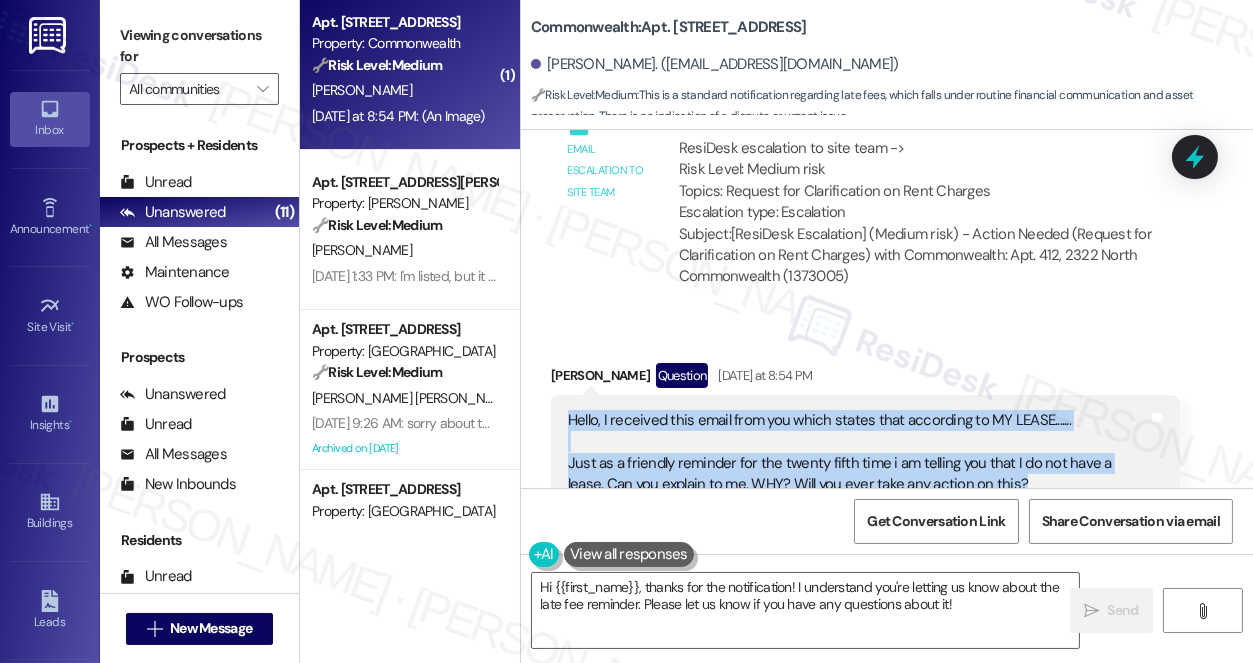 scroll, scrollTop: 0, scrollLeft: 0, axis: both 